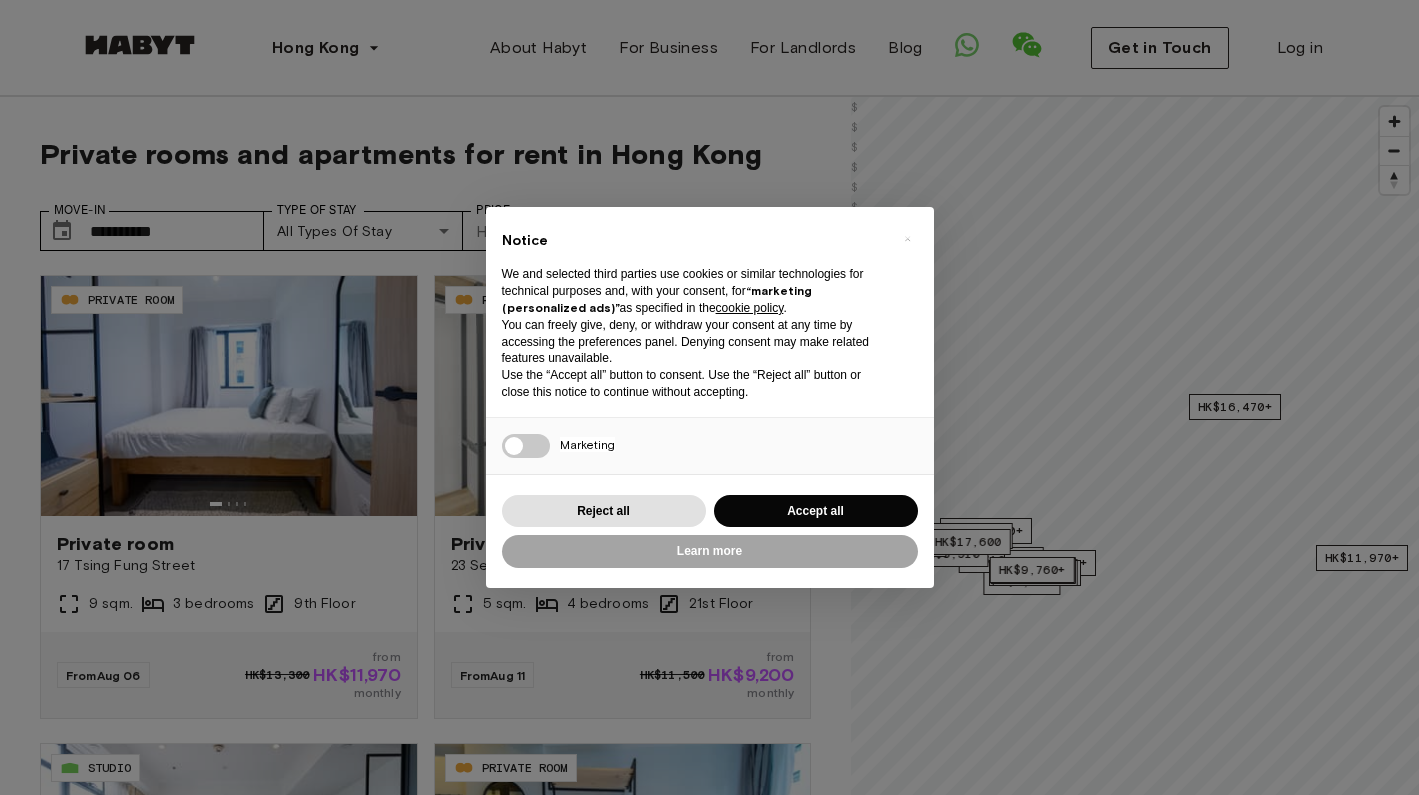 scroll, scrollTop: 0, scrollLeft: 0, axis: both 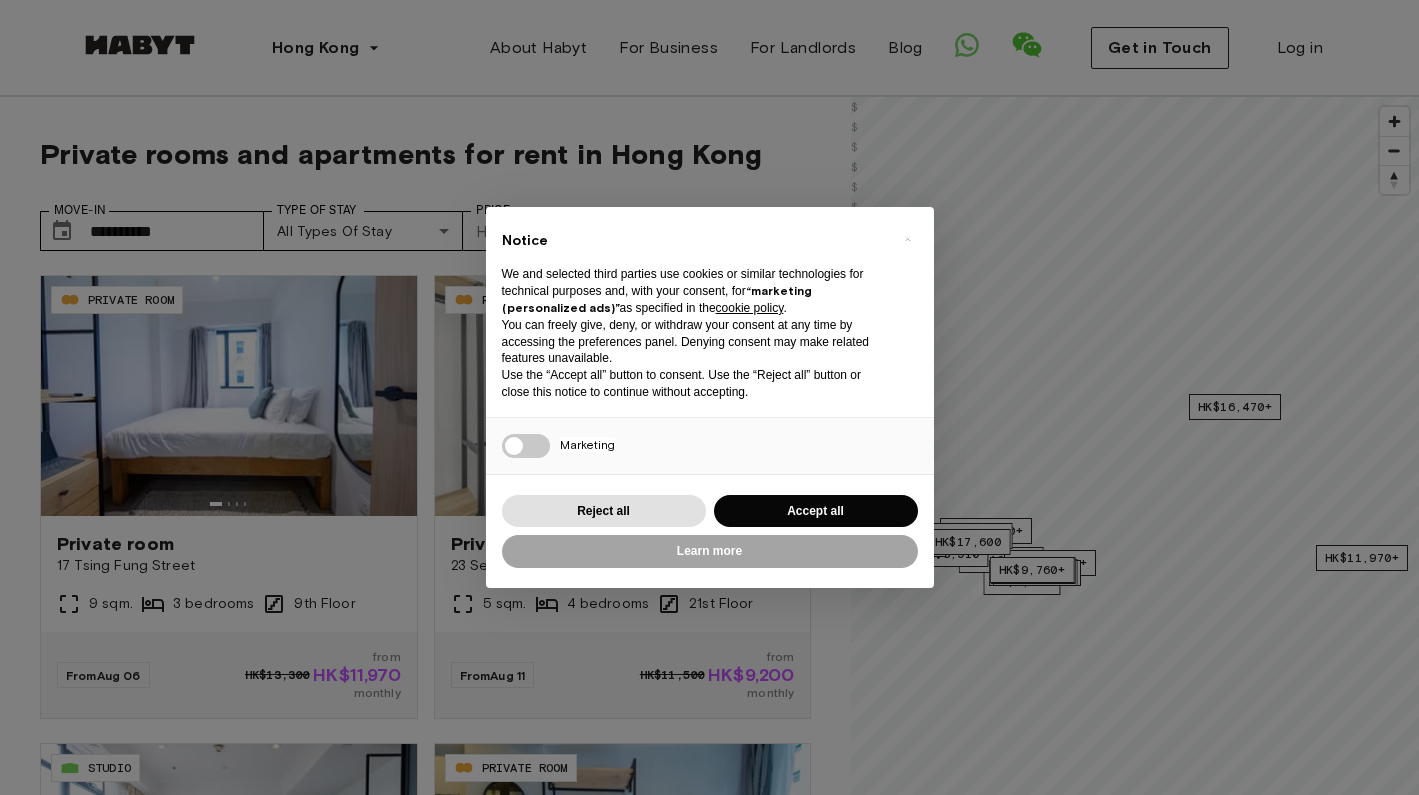 click on "Marketing" at bounding box center (587, 444) 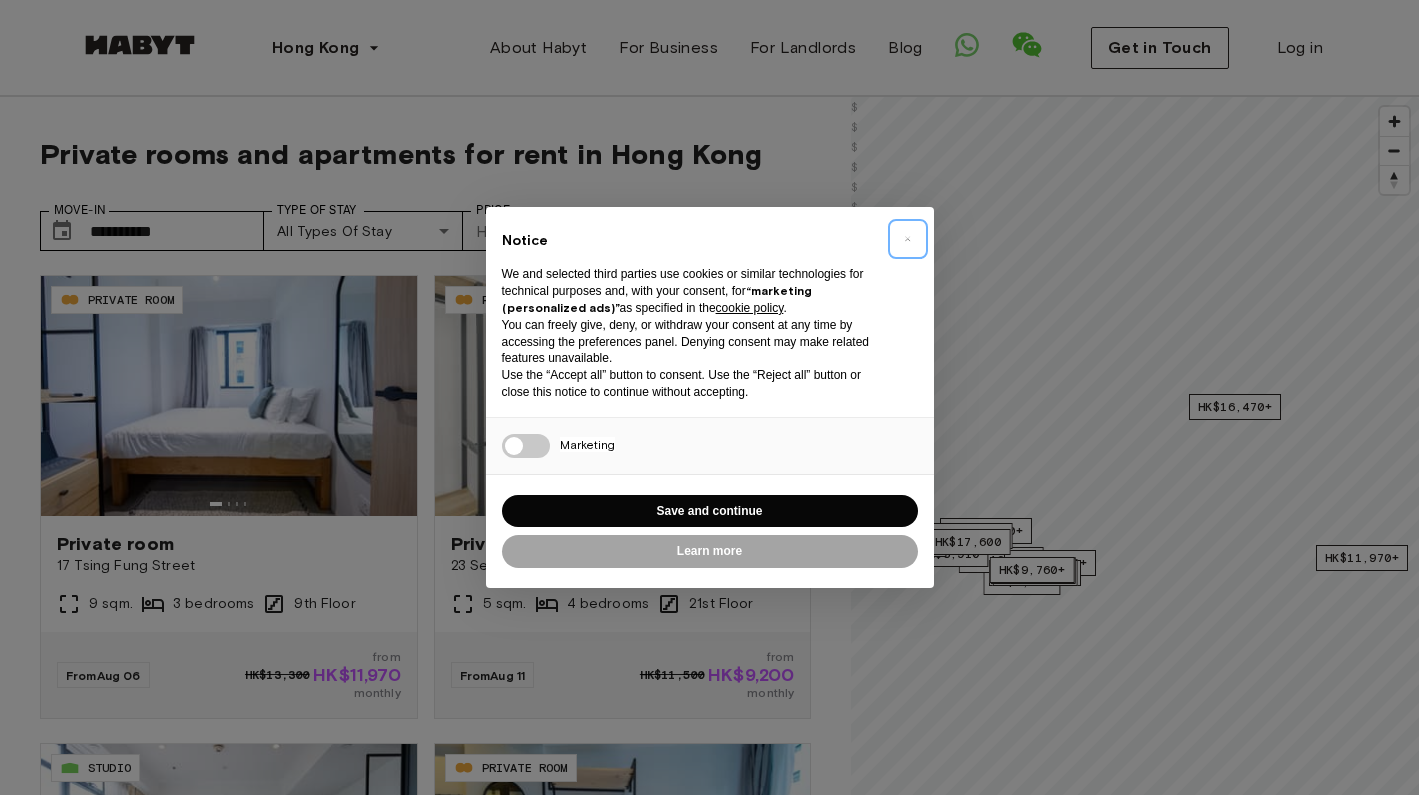 click on "×" at bounding box center (907, 239) 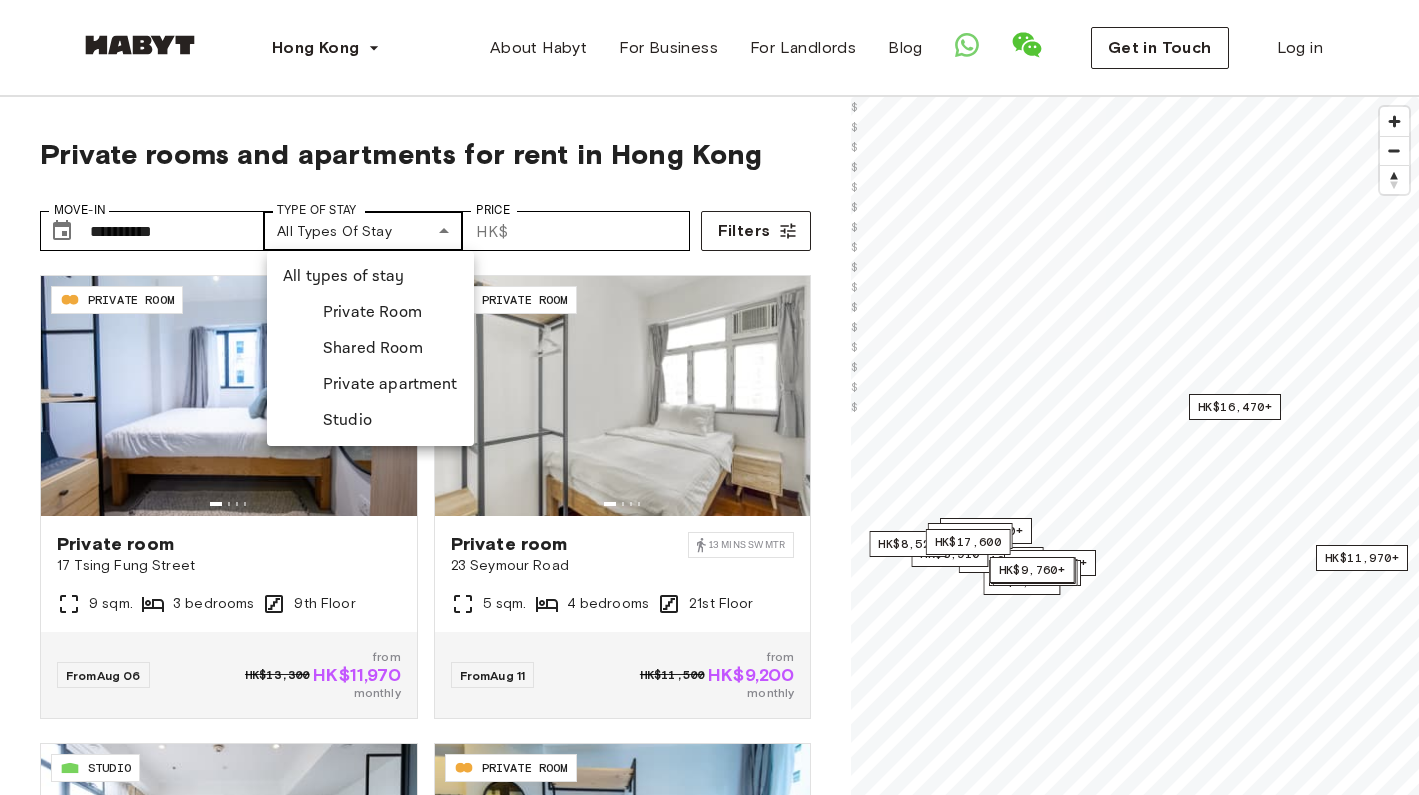 click on "**********" at bounding box center (709, 2374) 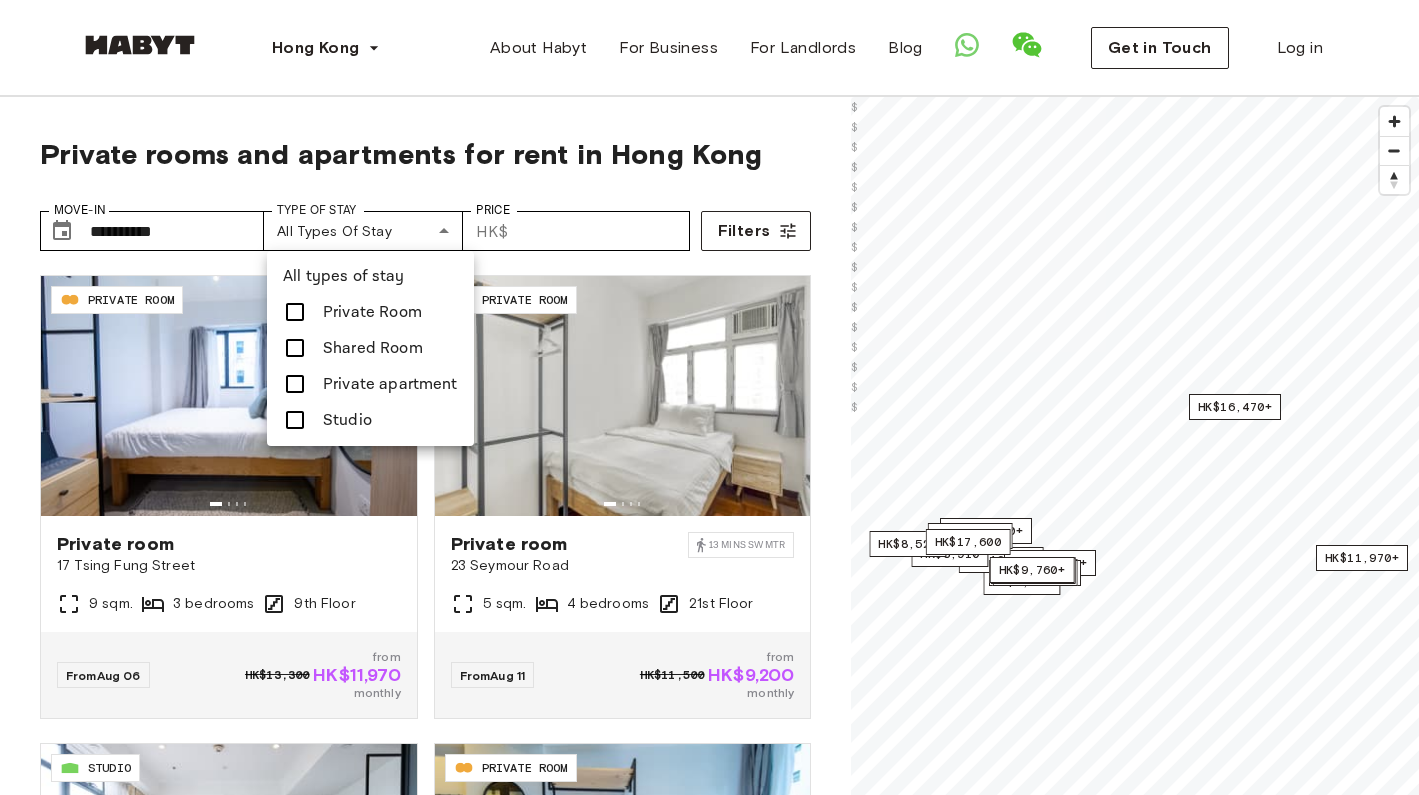 click on "Private apartment" at bounding box center [390, 384] 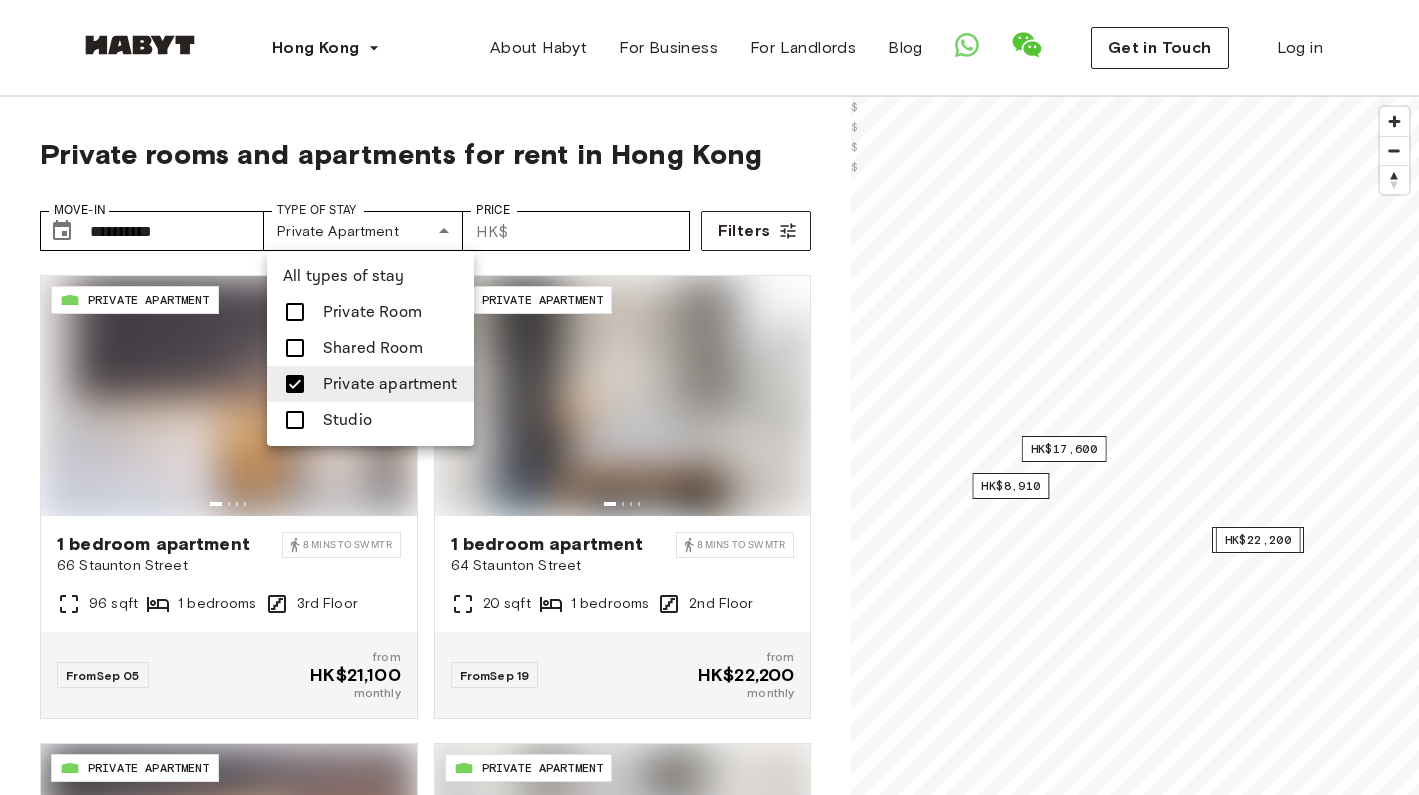 click on "Studio" at bounding box center (347, 420) 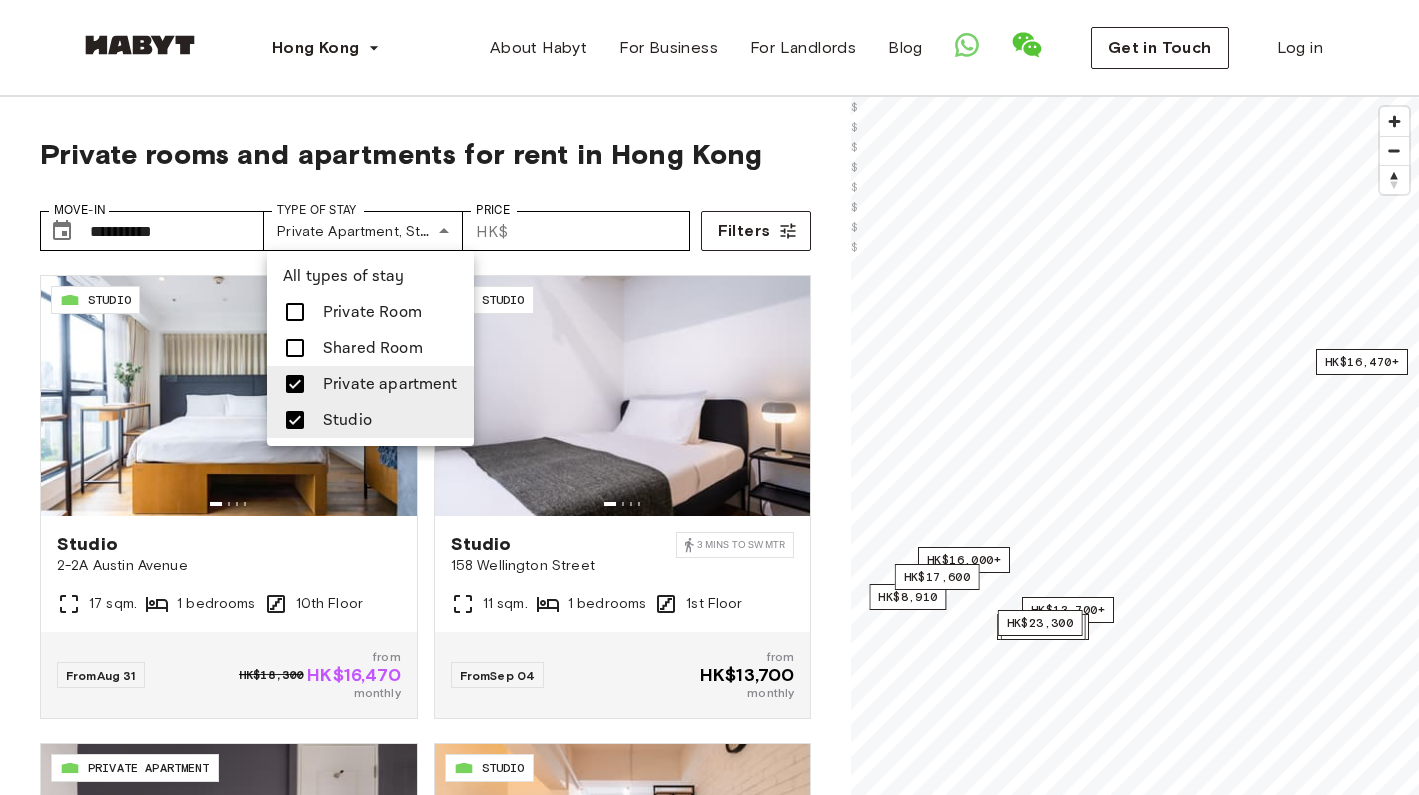 click on "Private apartment" at bounding box center (390, 384) 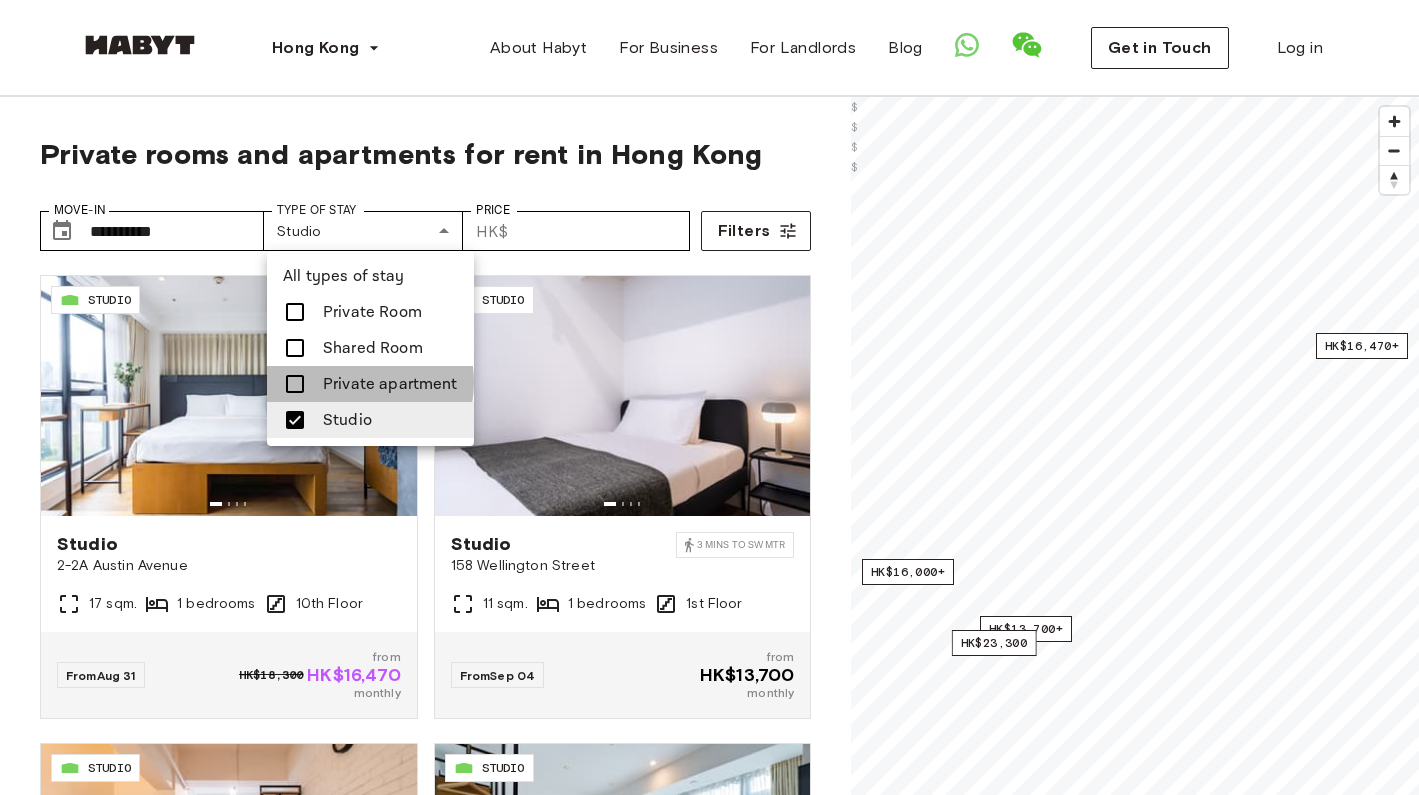 click on "Private apartment" at bounding box center [390, 384] 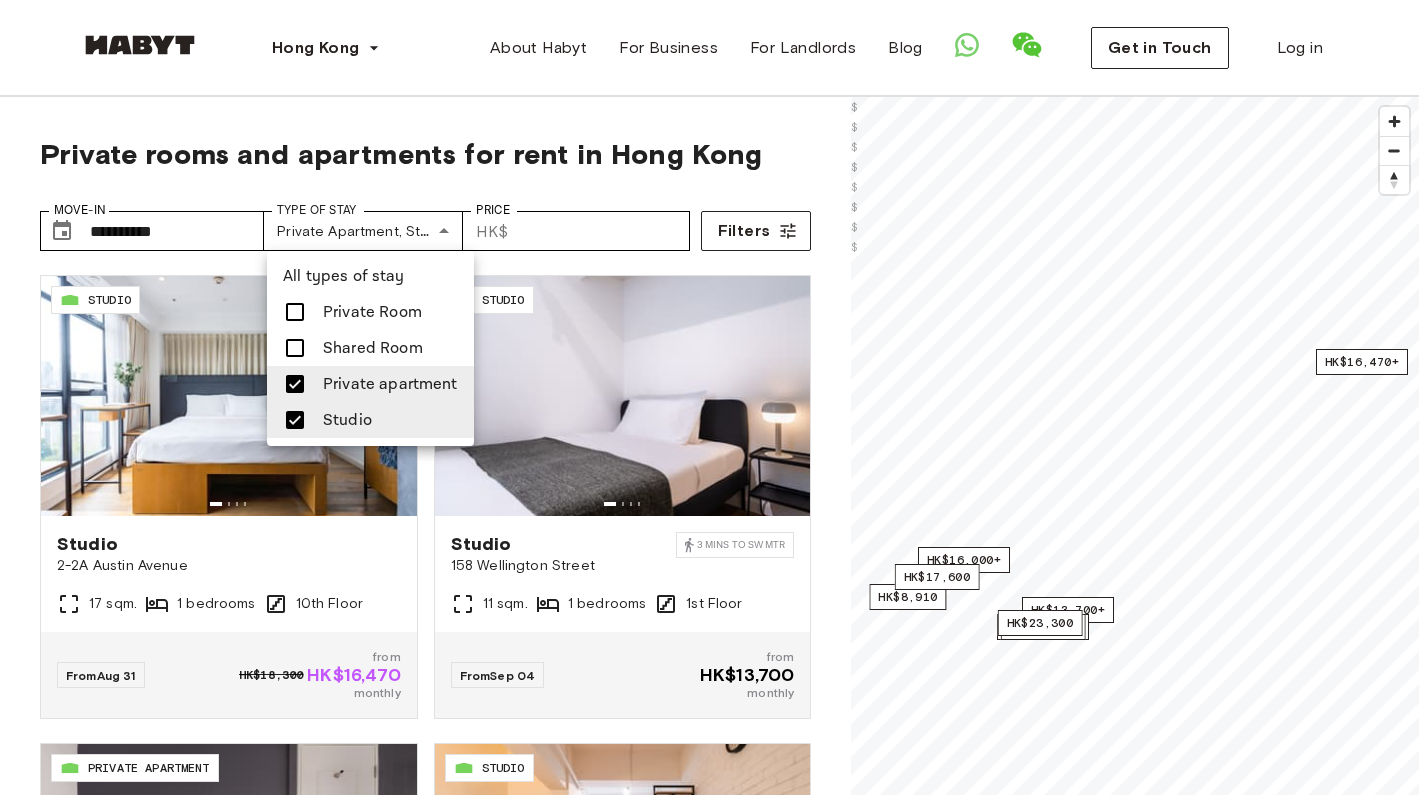 click at bounding box center [709, 397] 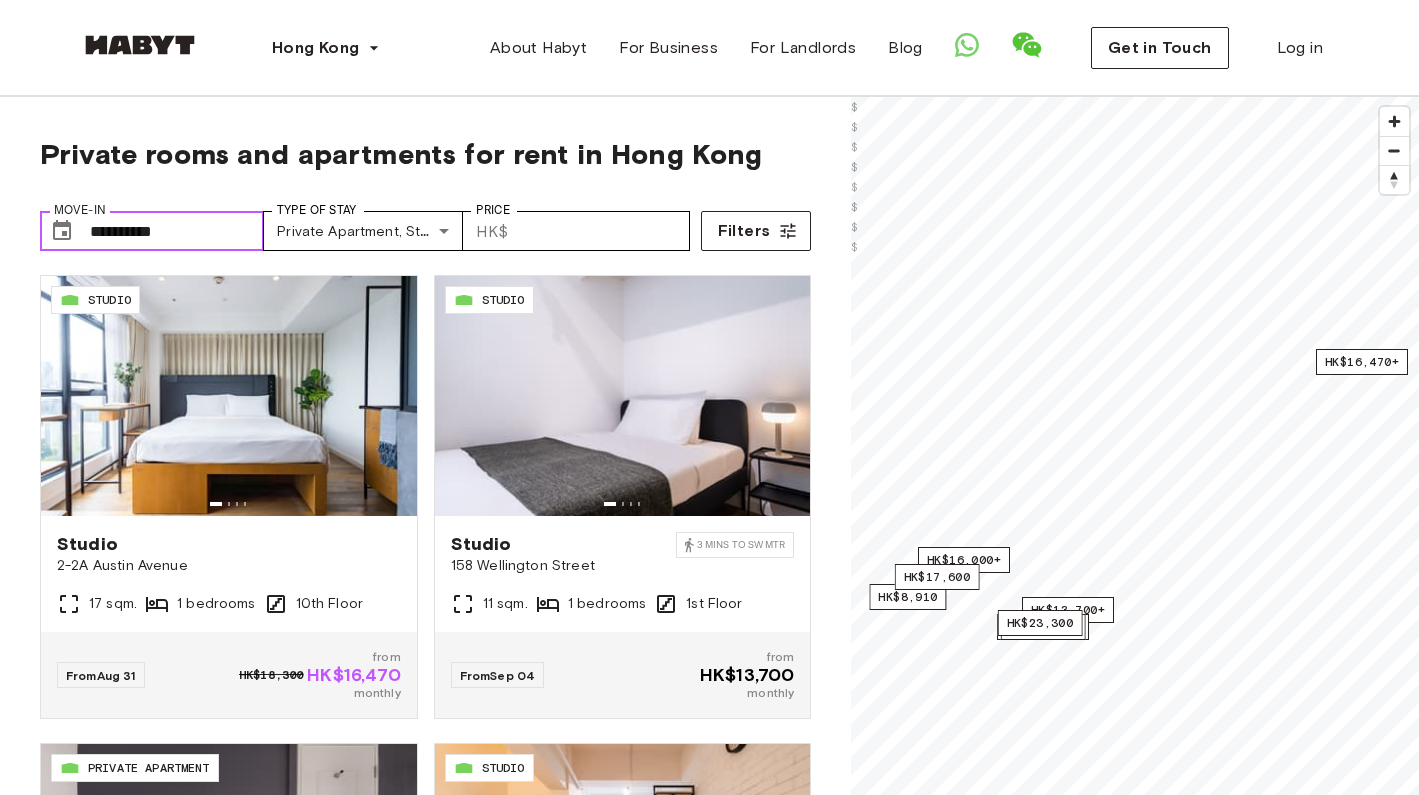 click on "**********" at bounding box center [177, 231] 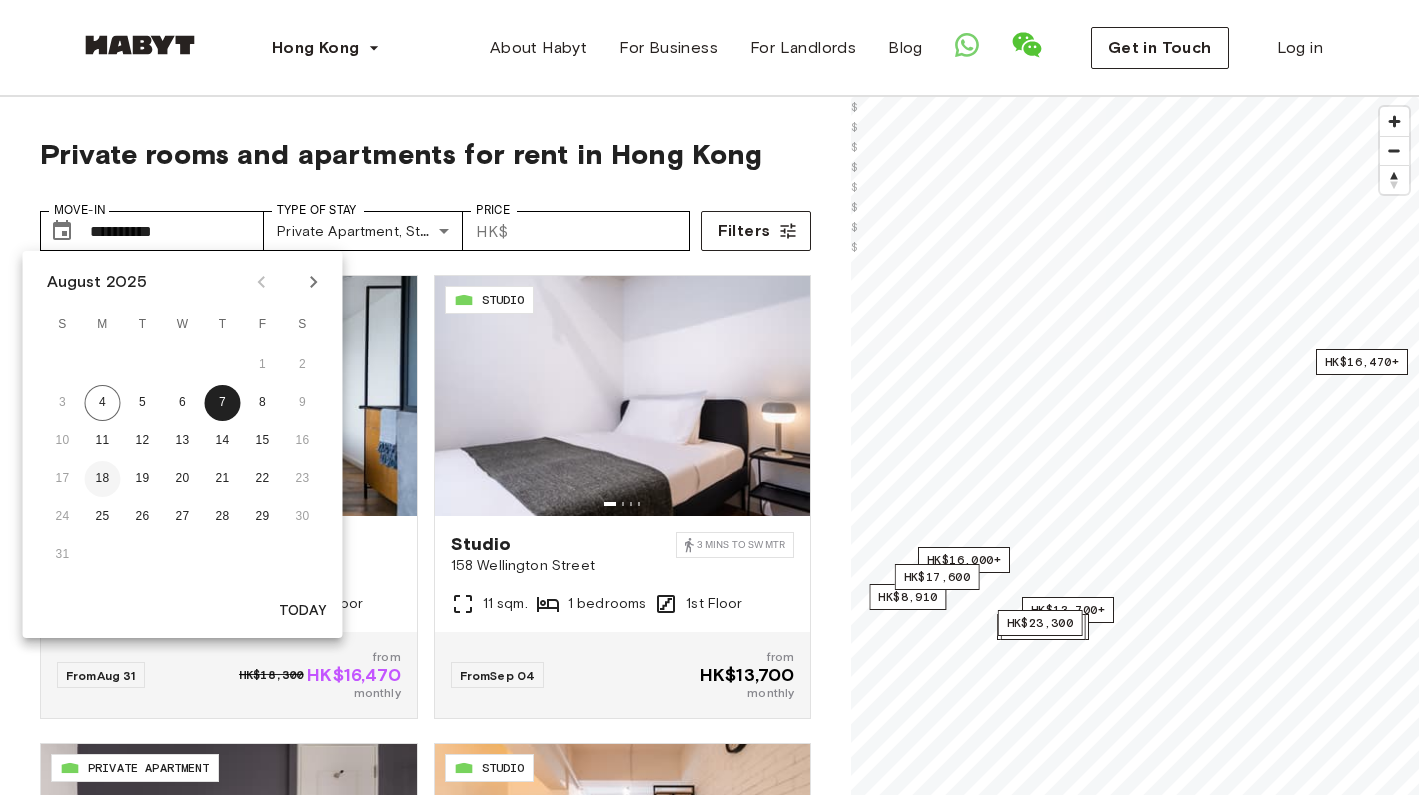 click on "18" at bounding box center [103, 479] 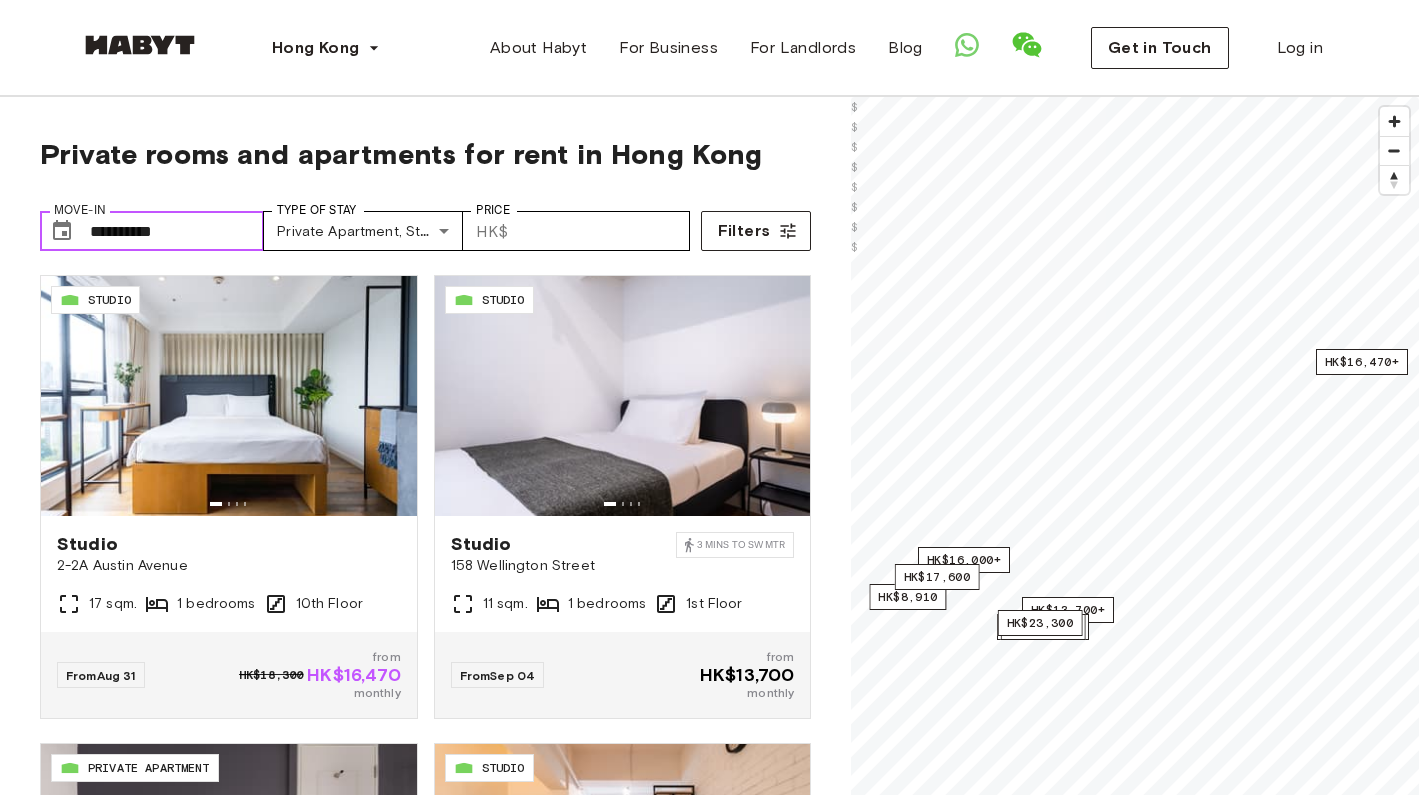 click on "**********" at bounding box center (177, 231) 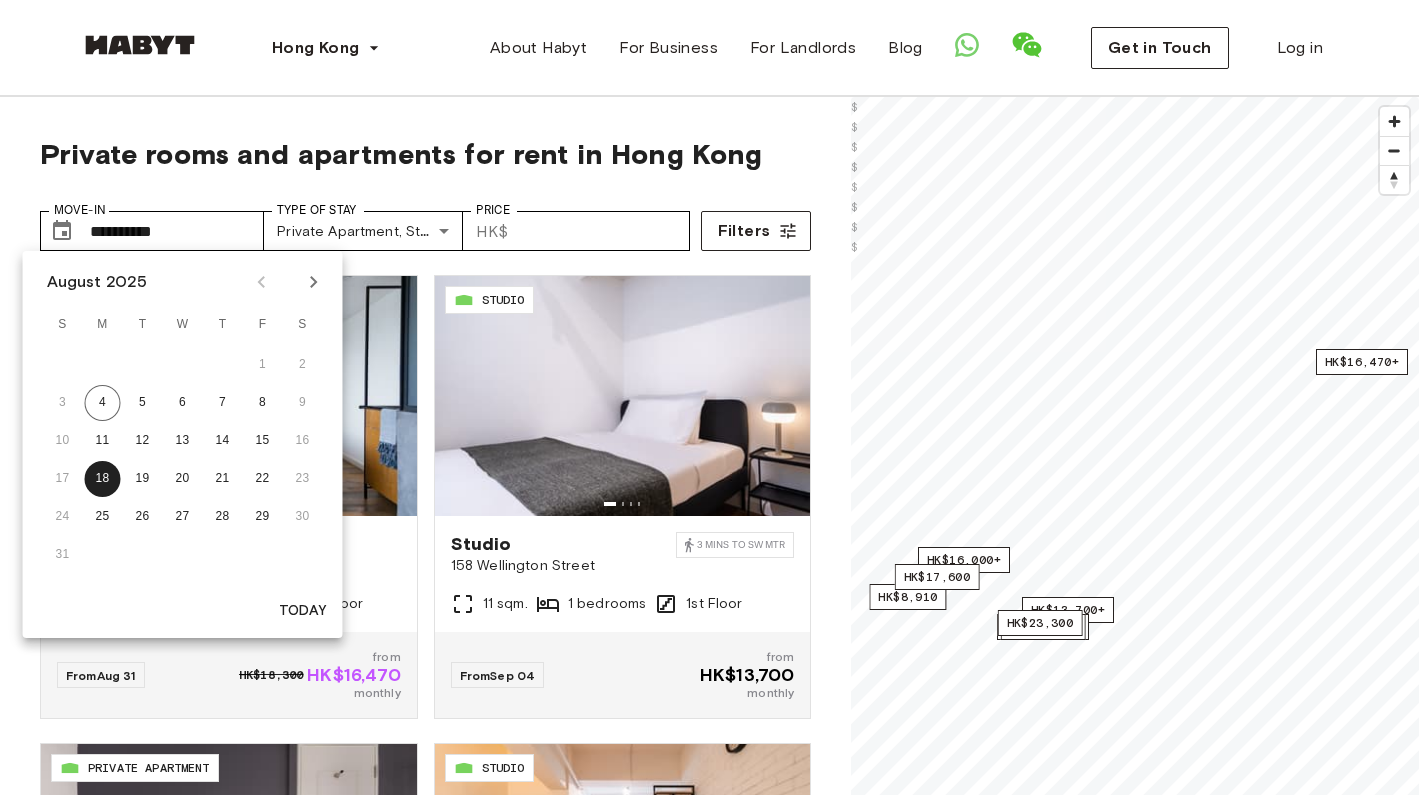 click 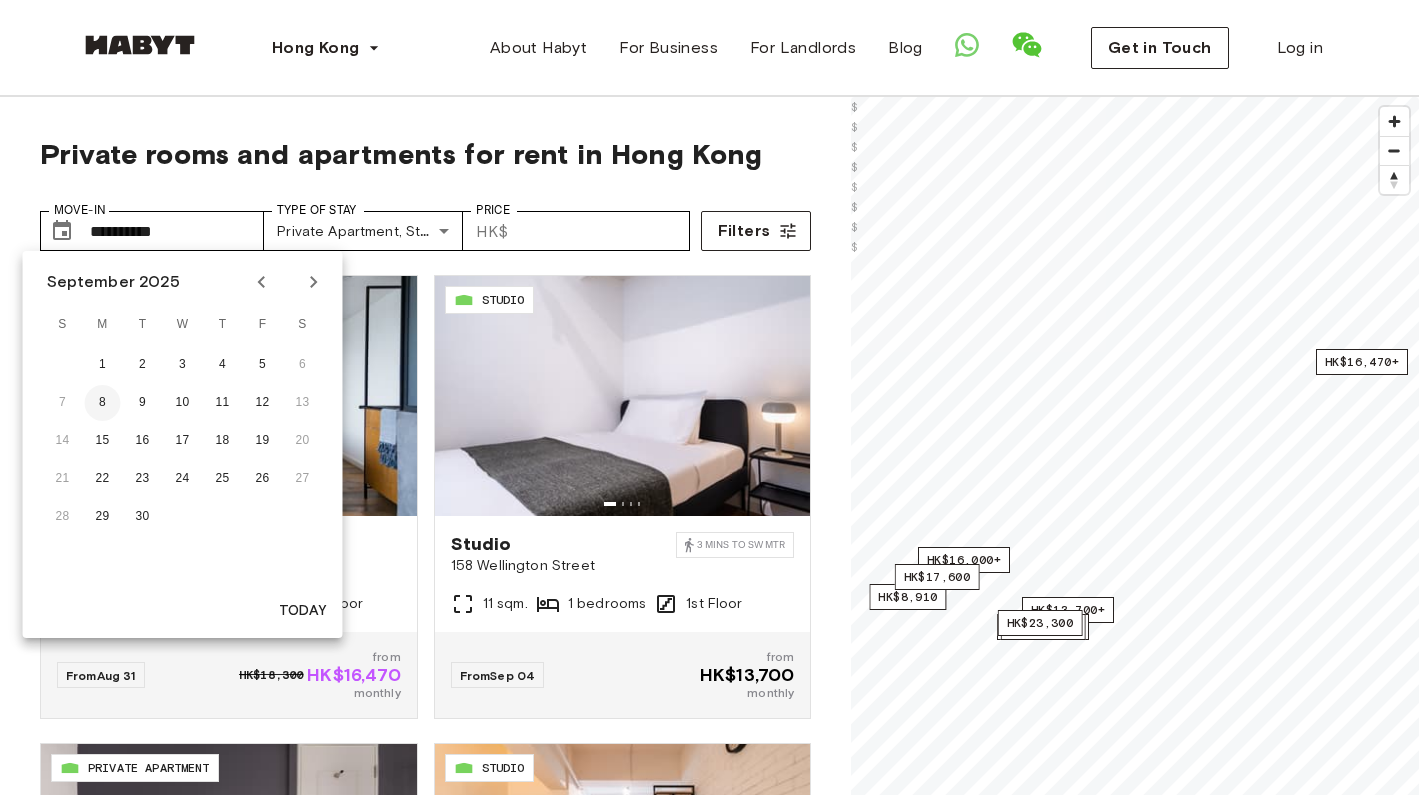 click on "8" at bounding box center [103, 403] 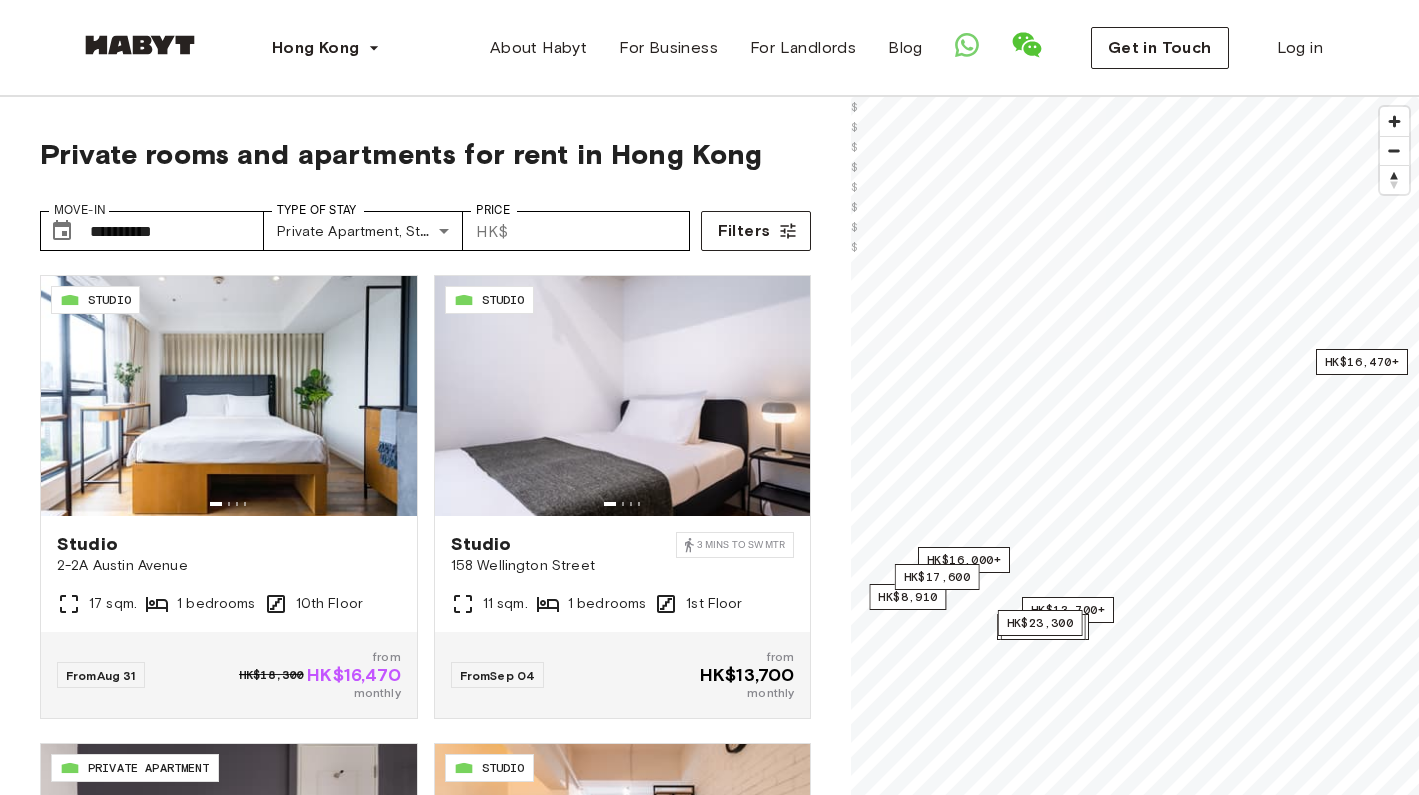 click on "**********" at bounding box center [425, 223] 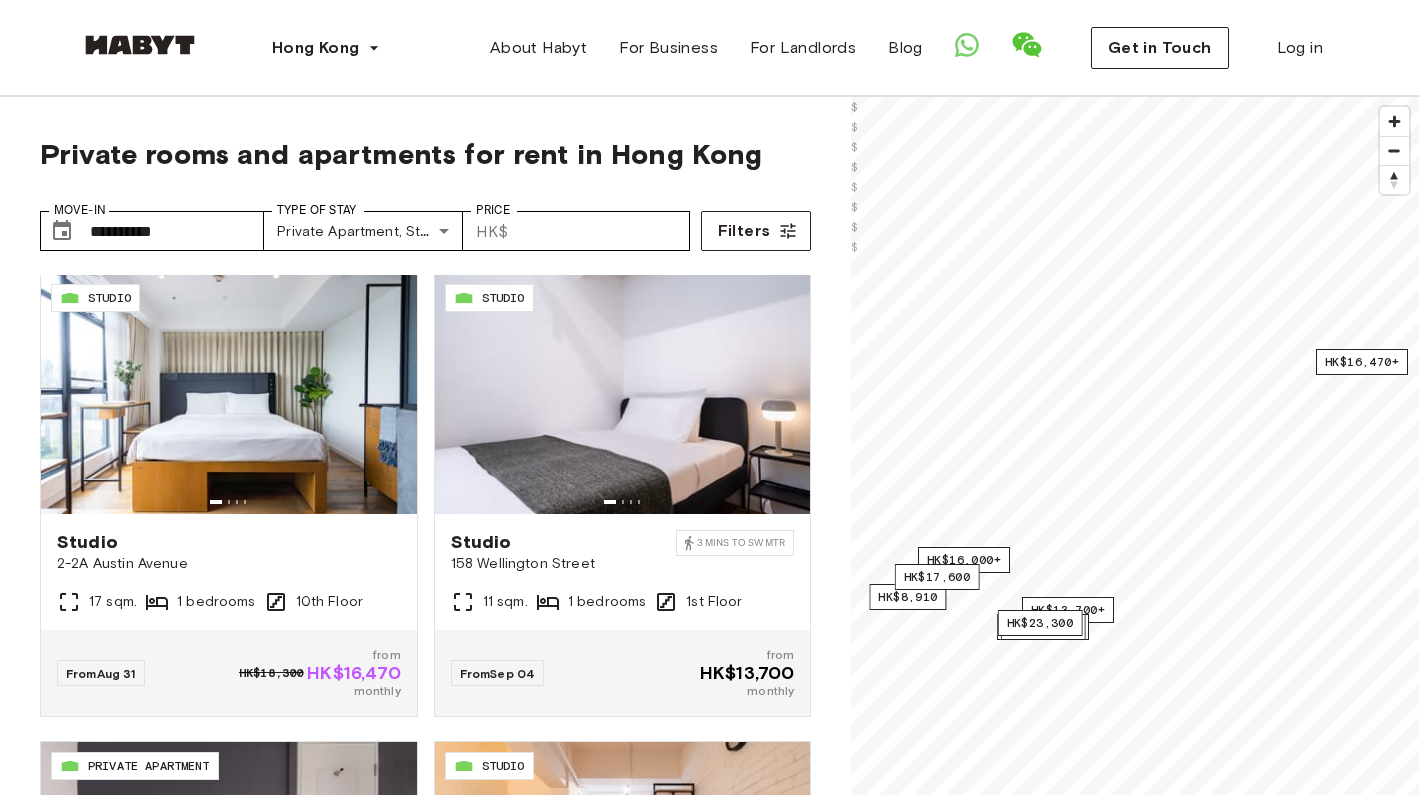 scroll, scrollTop: 0, scrollLeft: 0, axis: both 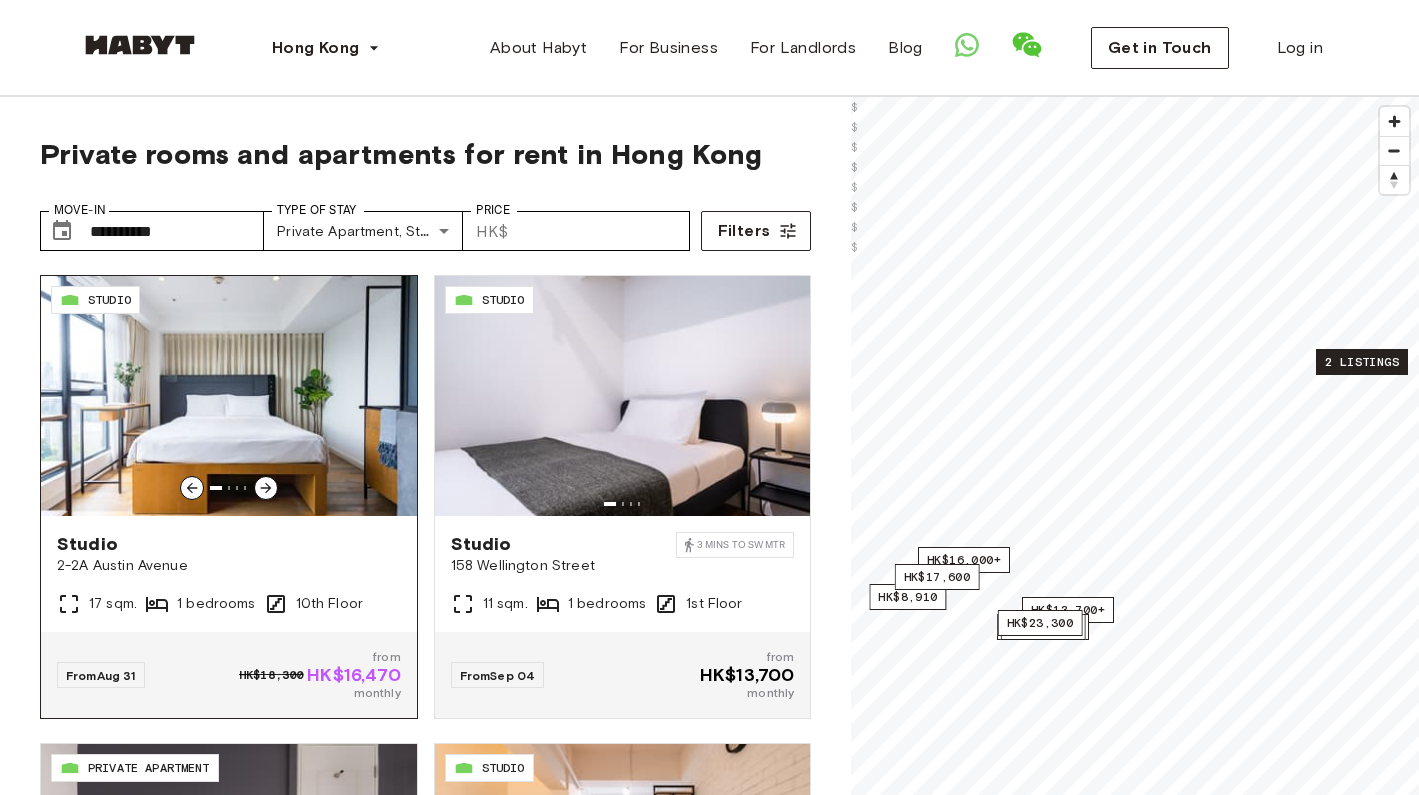 click at bounding box center [229, 396] 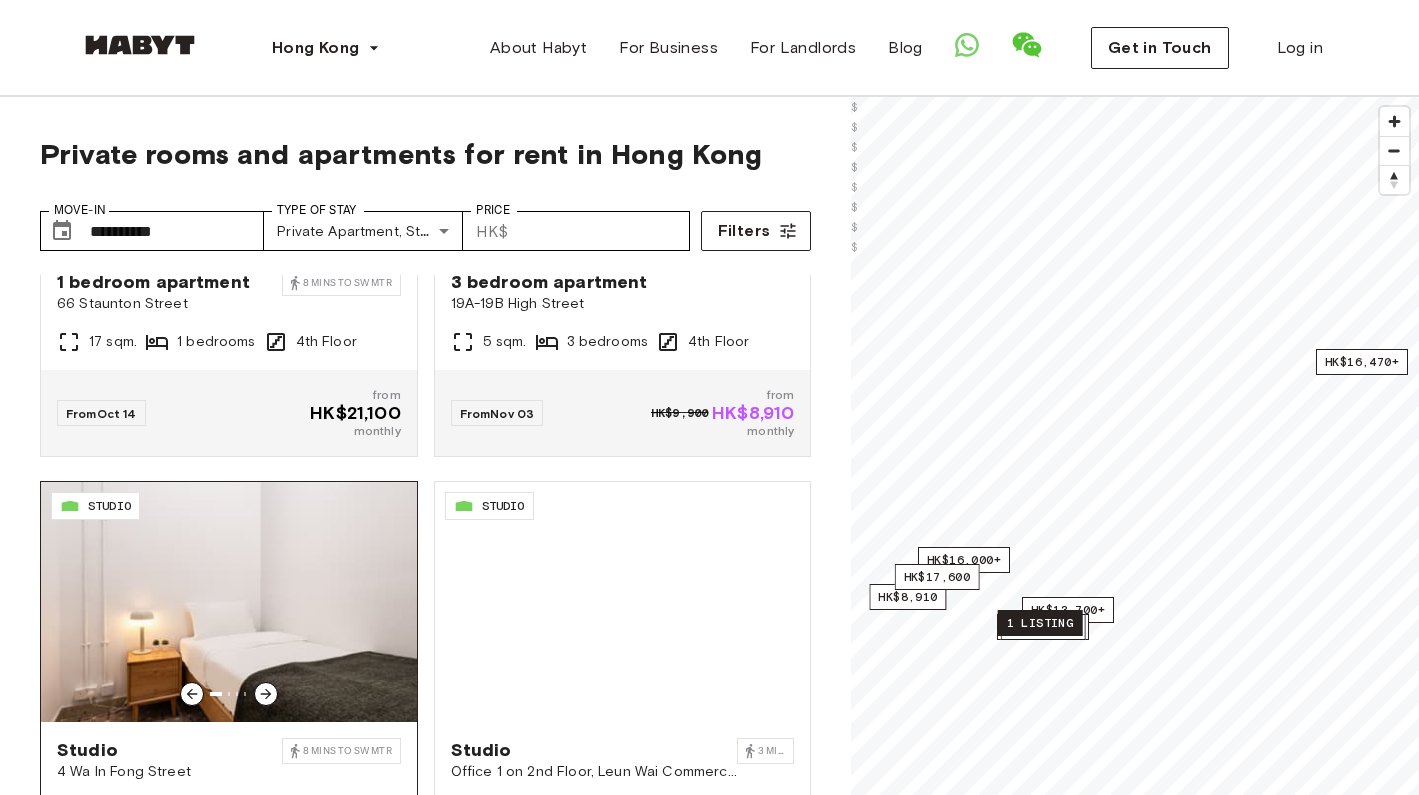 scroll, scrollTop: 1571, scrollLeft: 0, axis: vertical 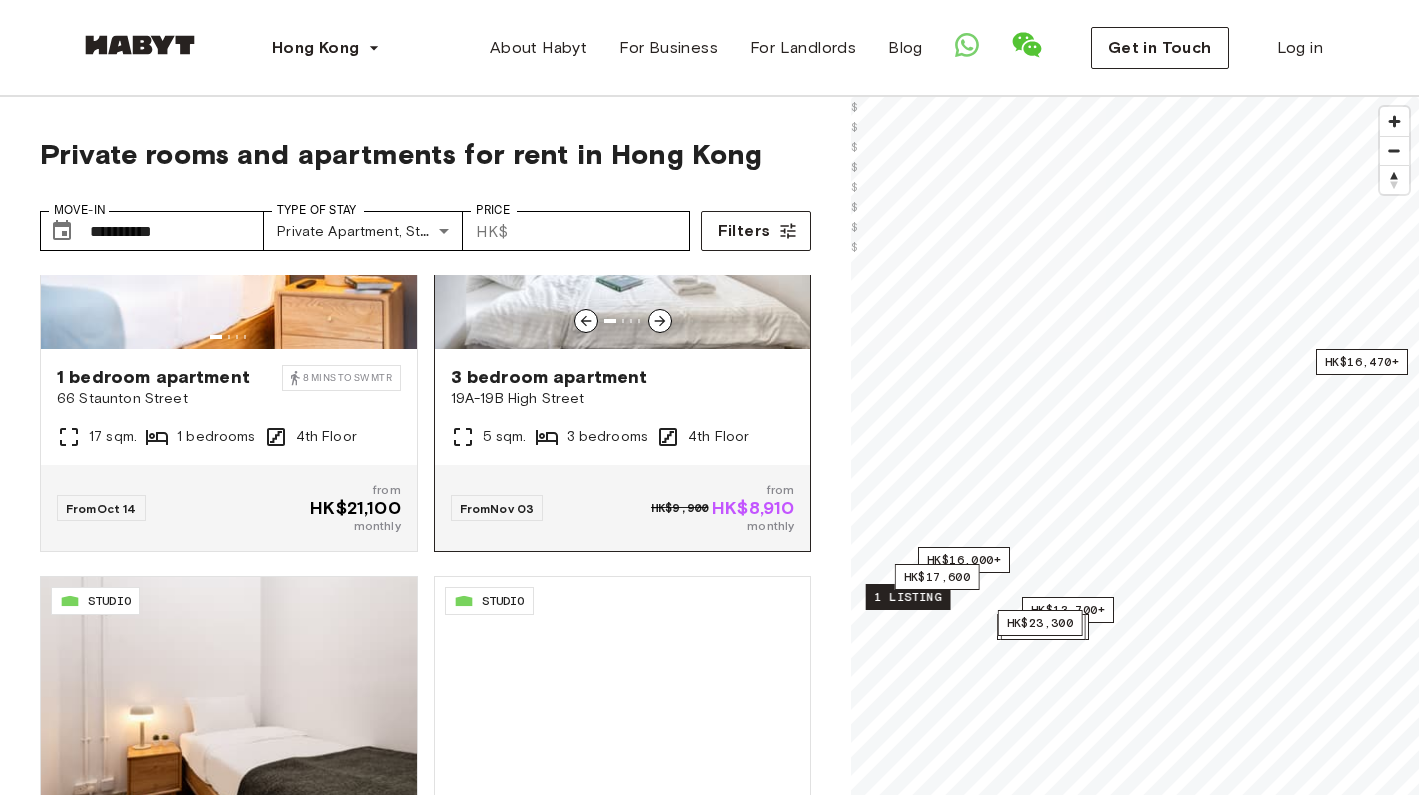 click on "3 bedroom apartment 19A-19B High Street 5 sqm. 3 bedrooms 4th Floor" at bounding box center [623, 407] 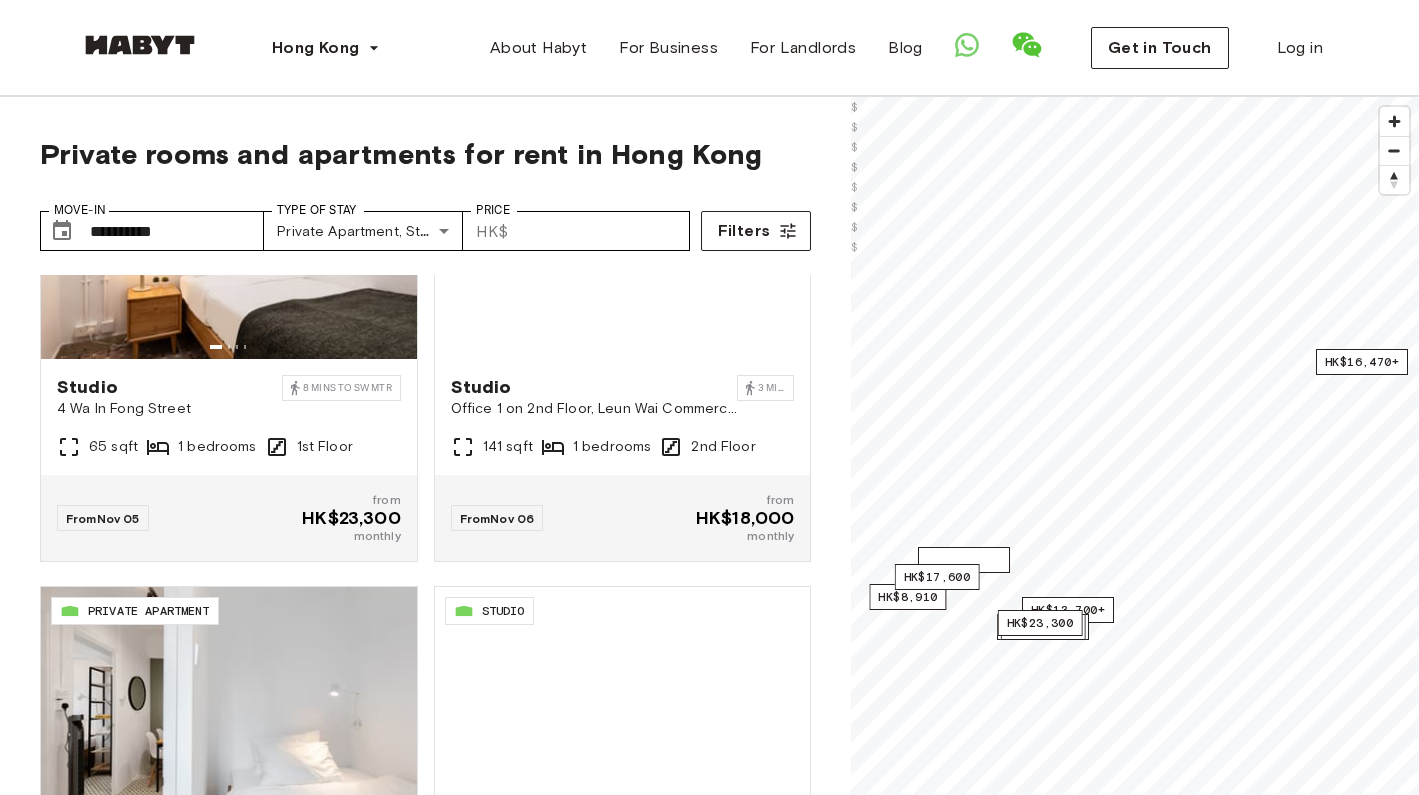 scroll, scrollTop: 2029, scrollLeft: 0, axis: vertical 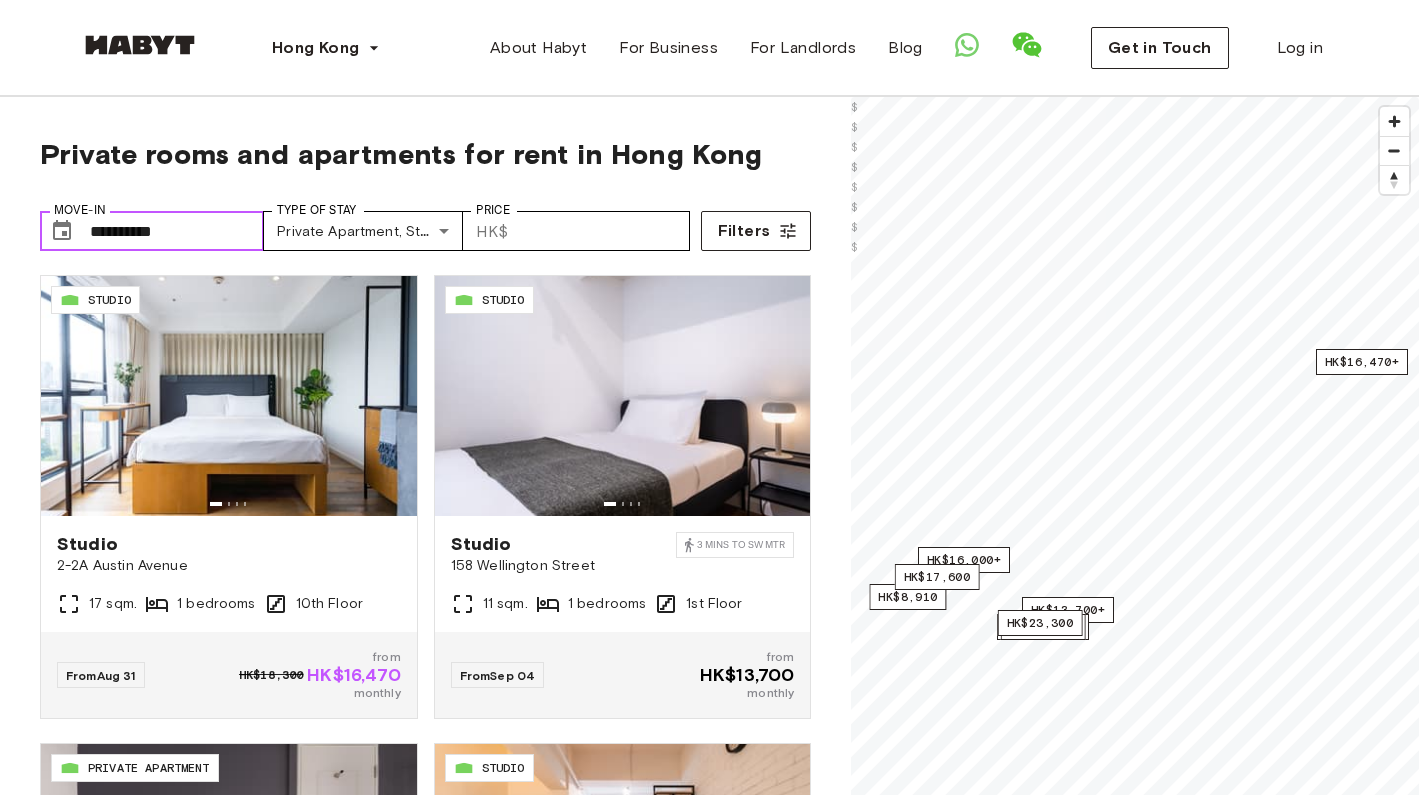 click on "**********" at bounding box center (177, 231) 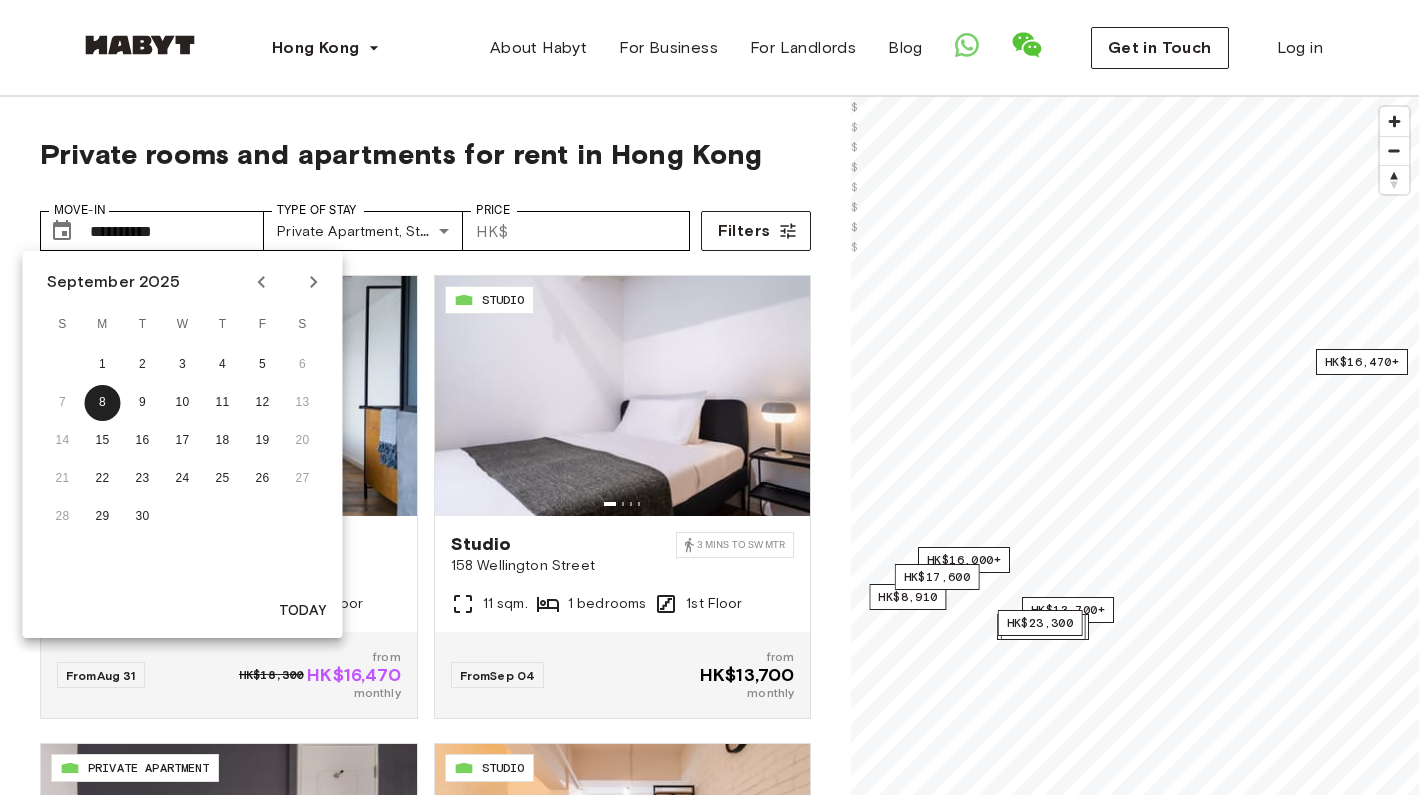 click on "**********" at bounding box center [425, 223] 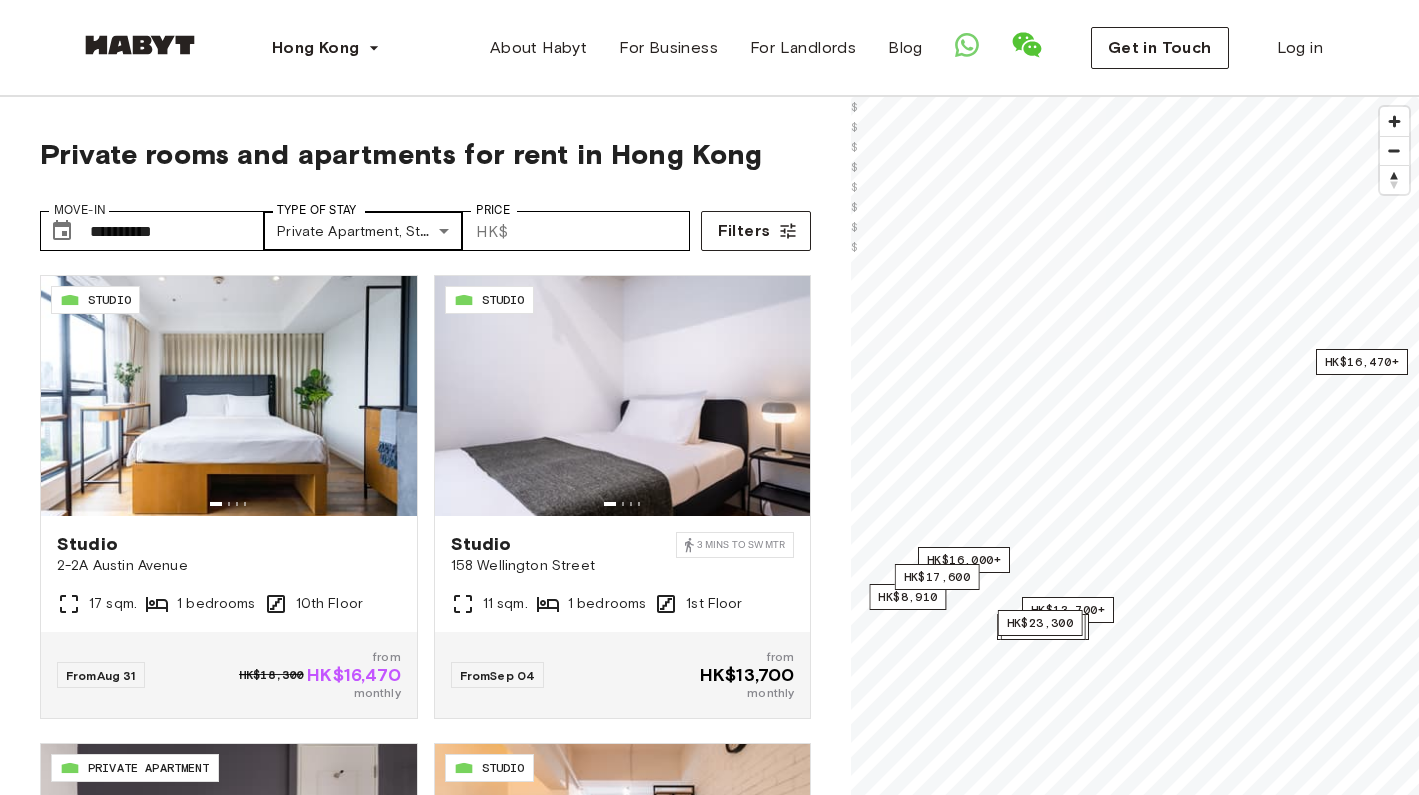 click on "**********" at bounding box center [709, 2374] 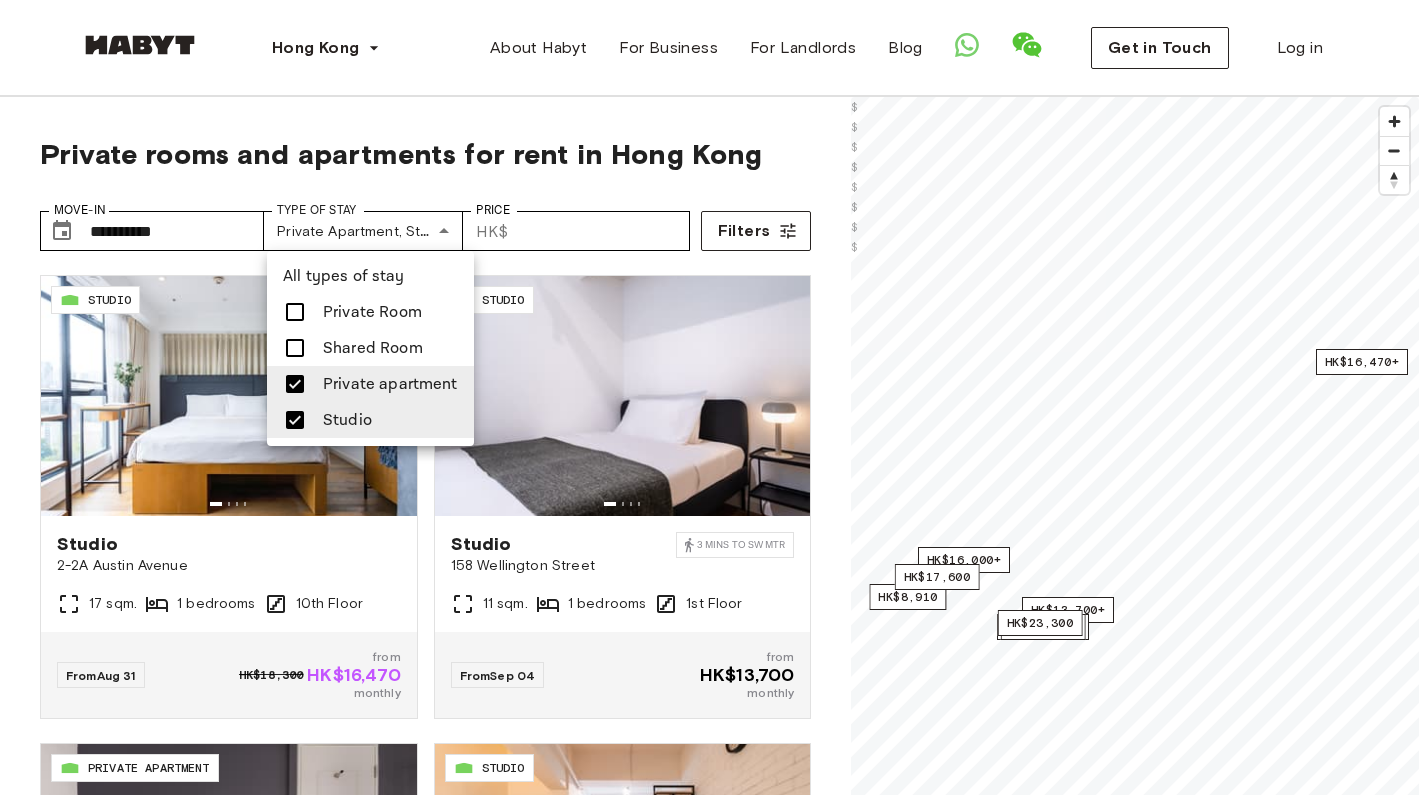 click at bounding box center (295, 384) 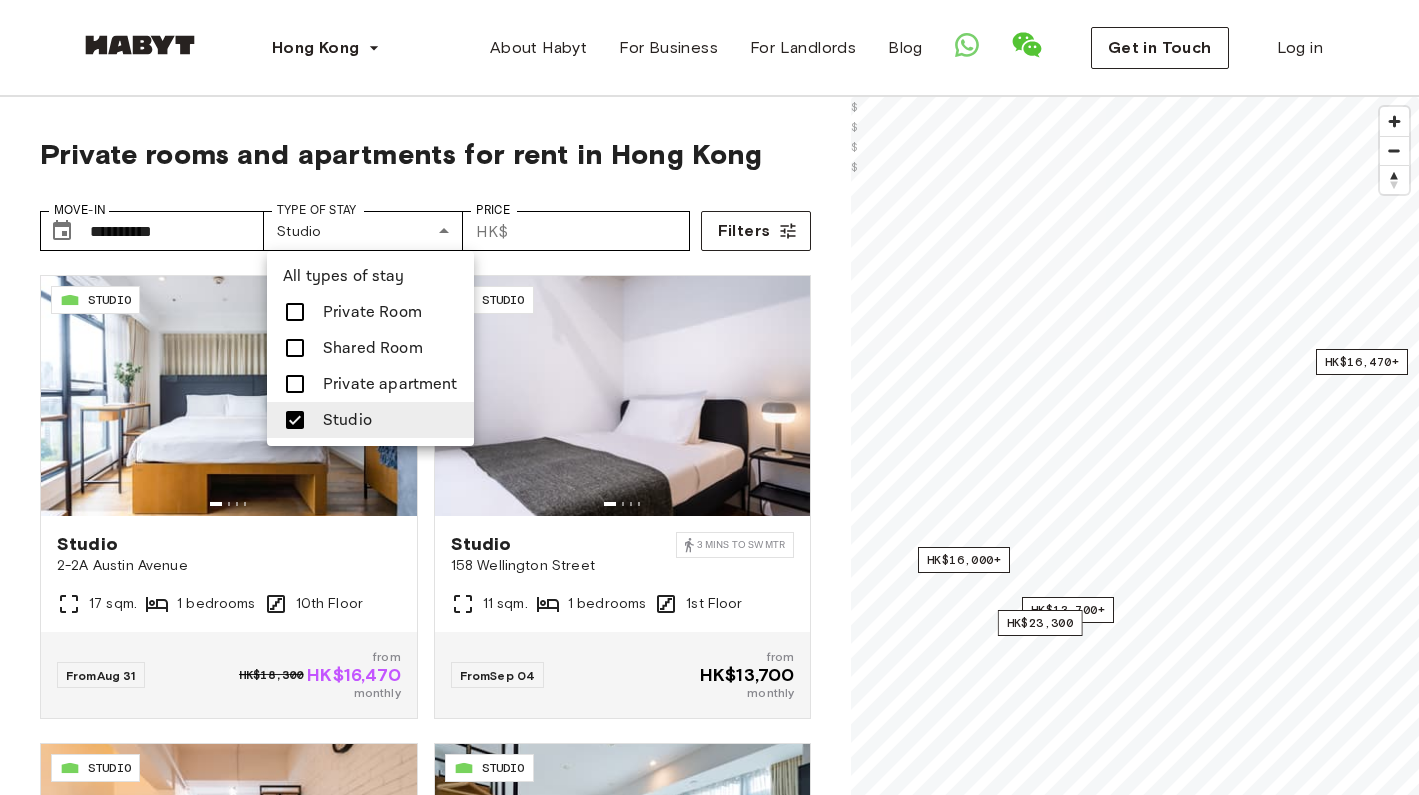 type on "******" 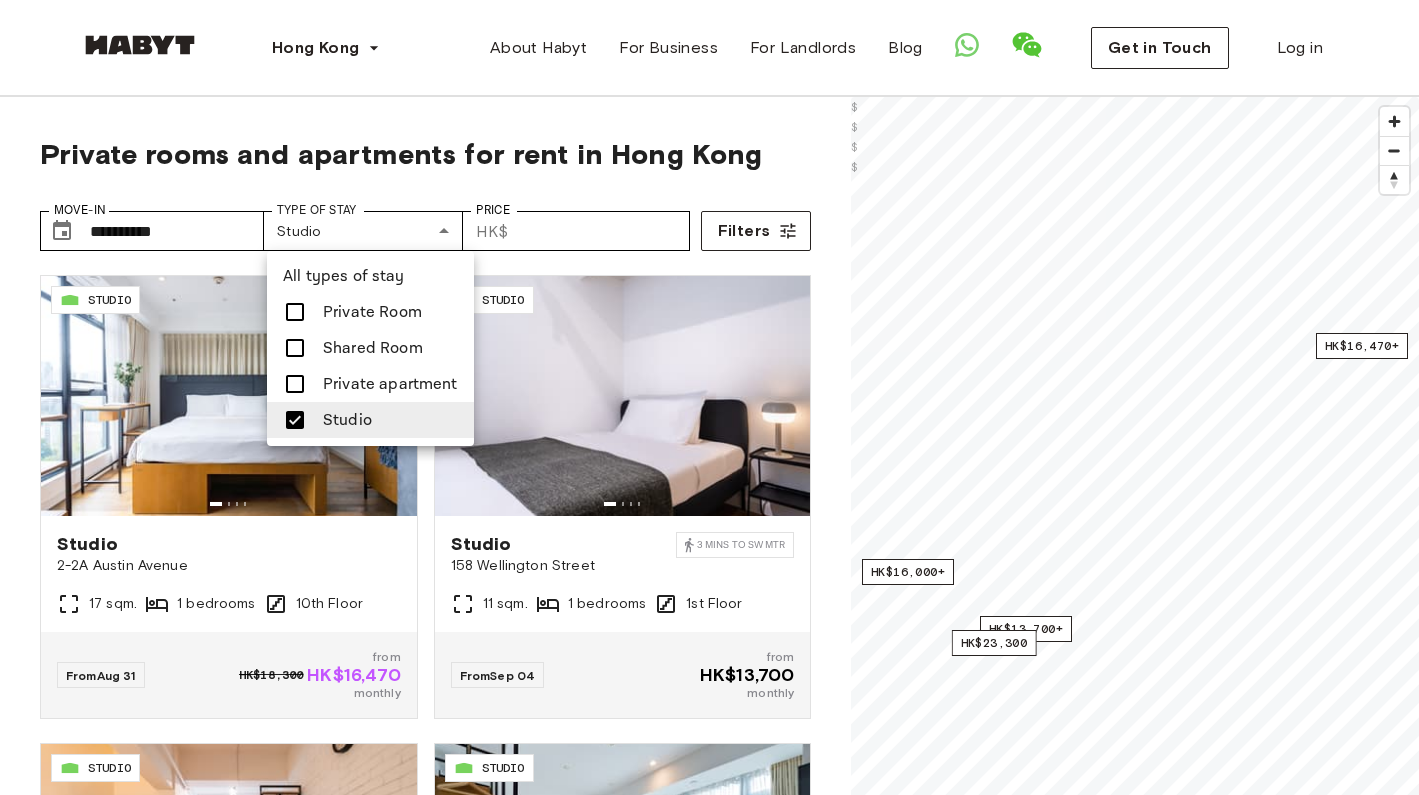 click at bounding box center [709, 397] 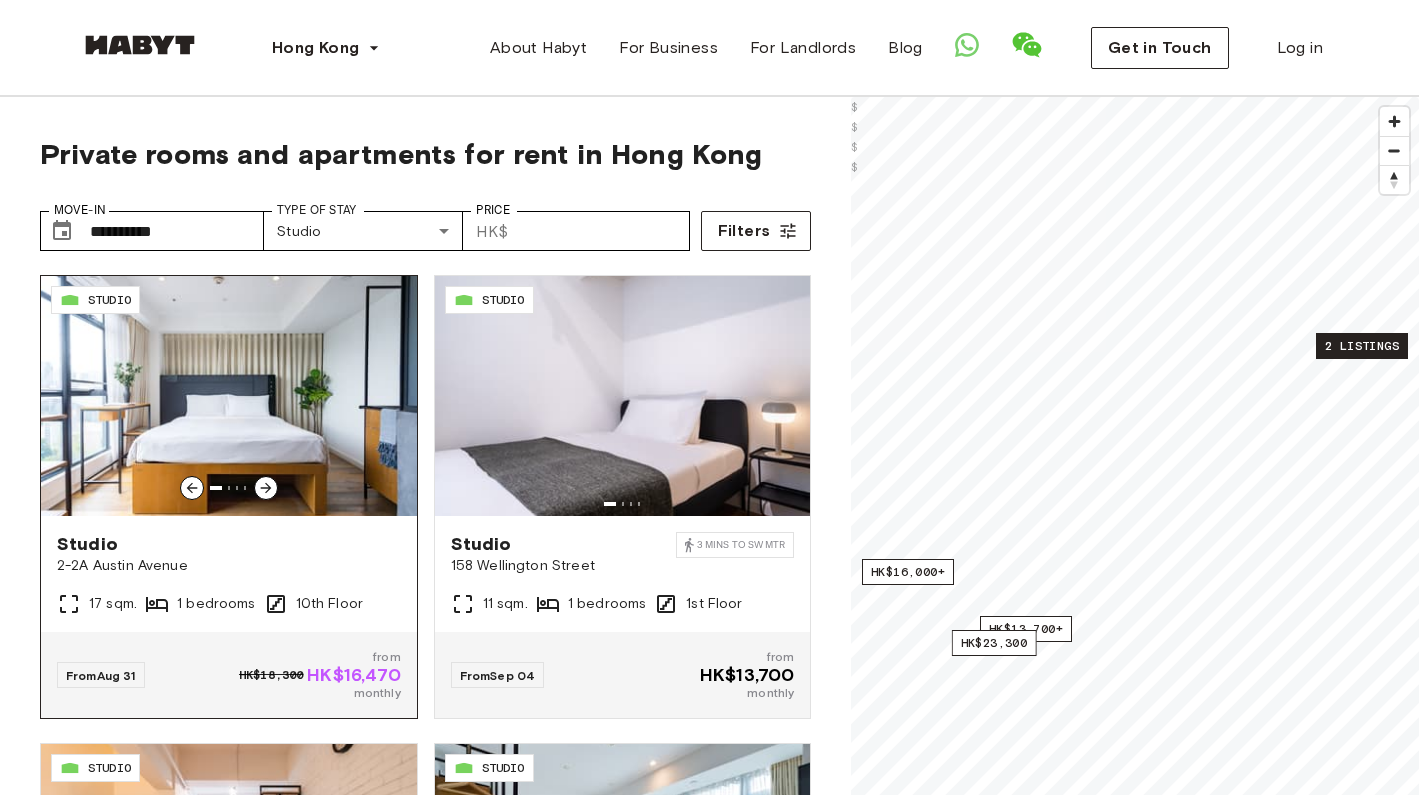 click 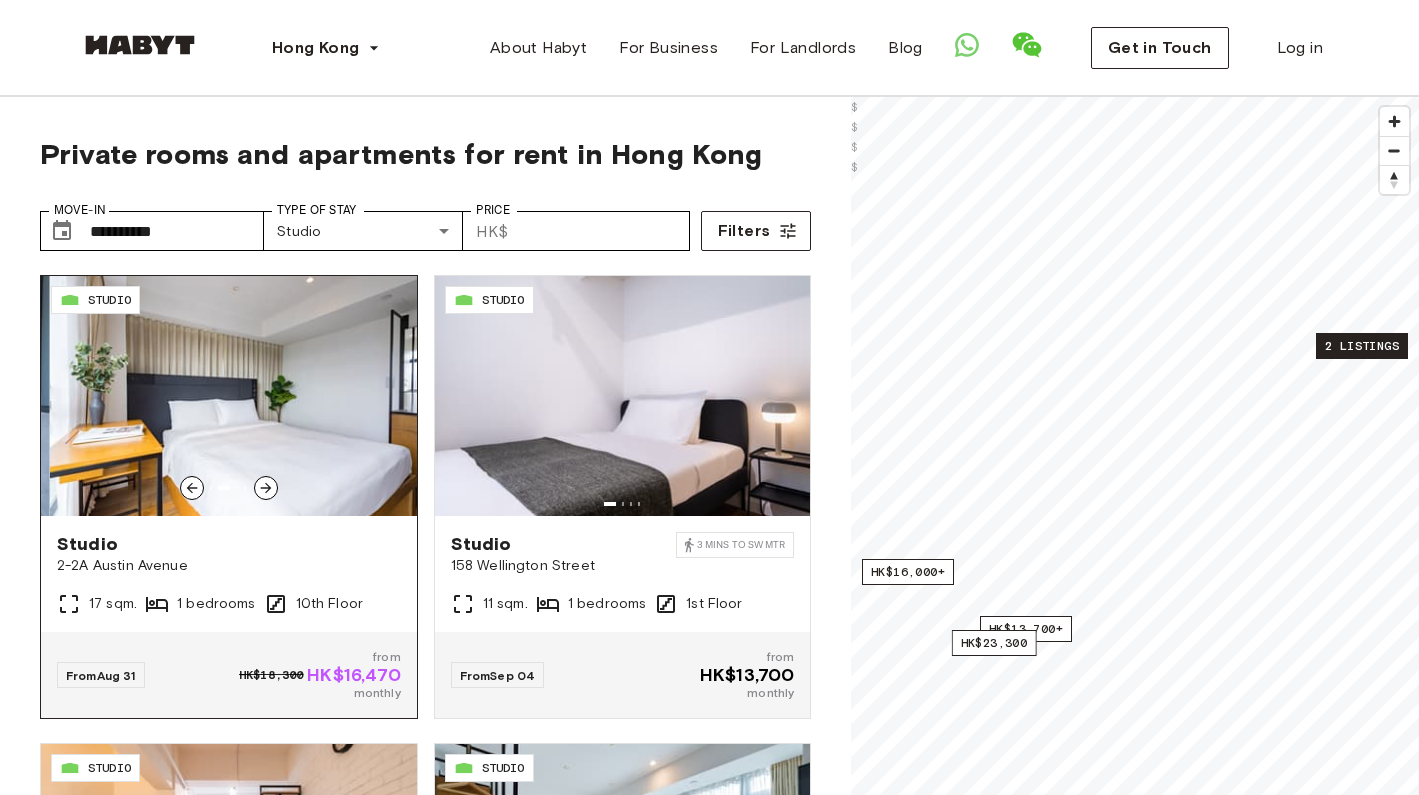 click 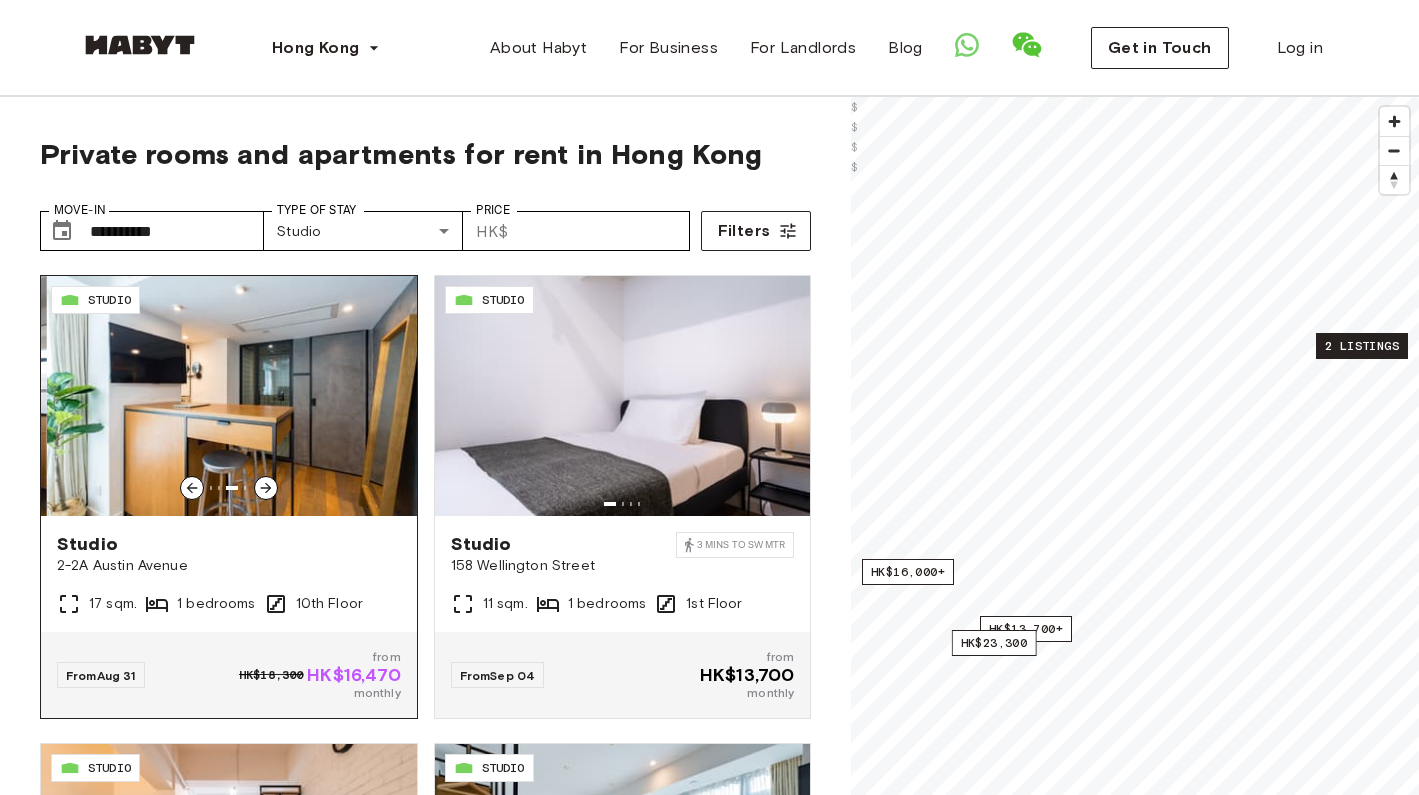 click 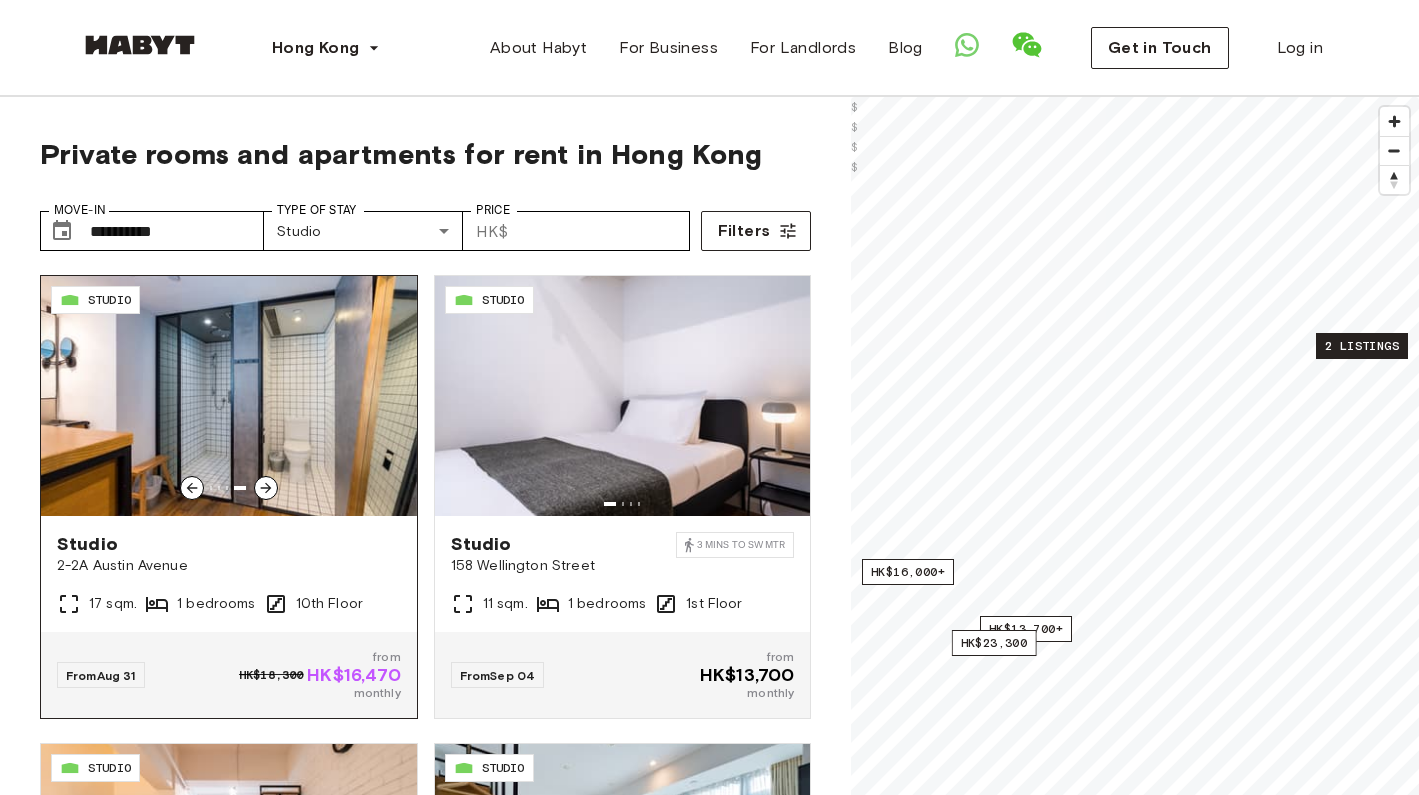 click 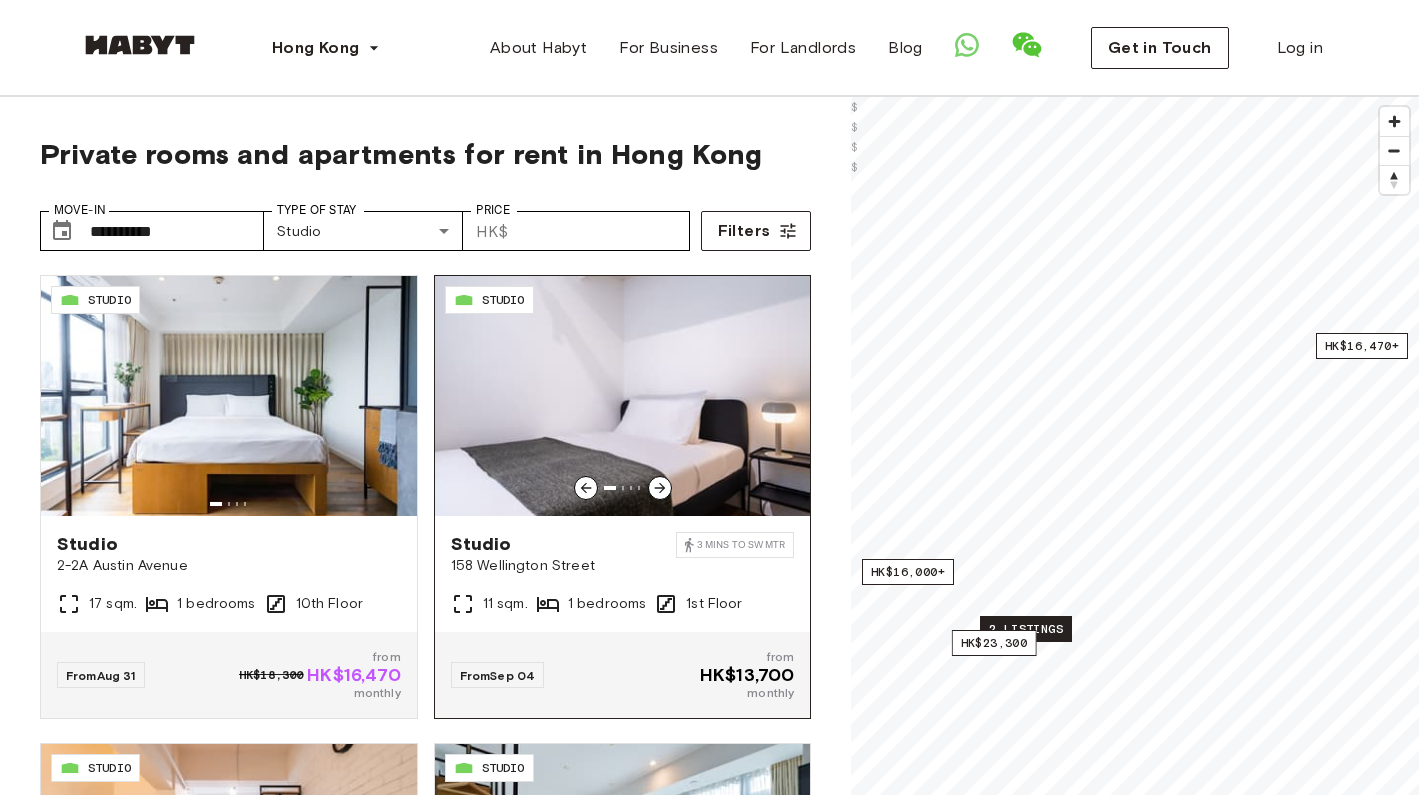 click 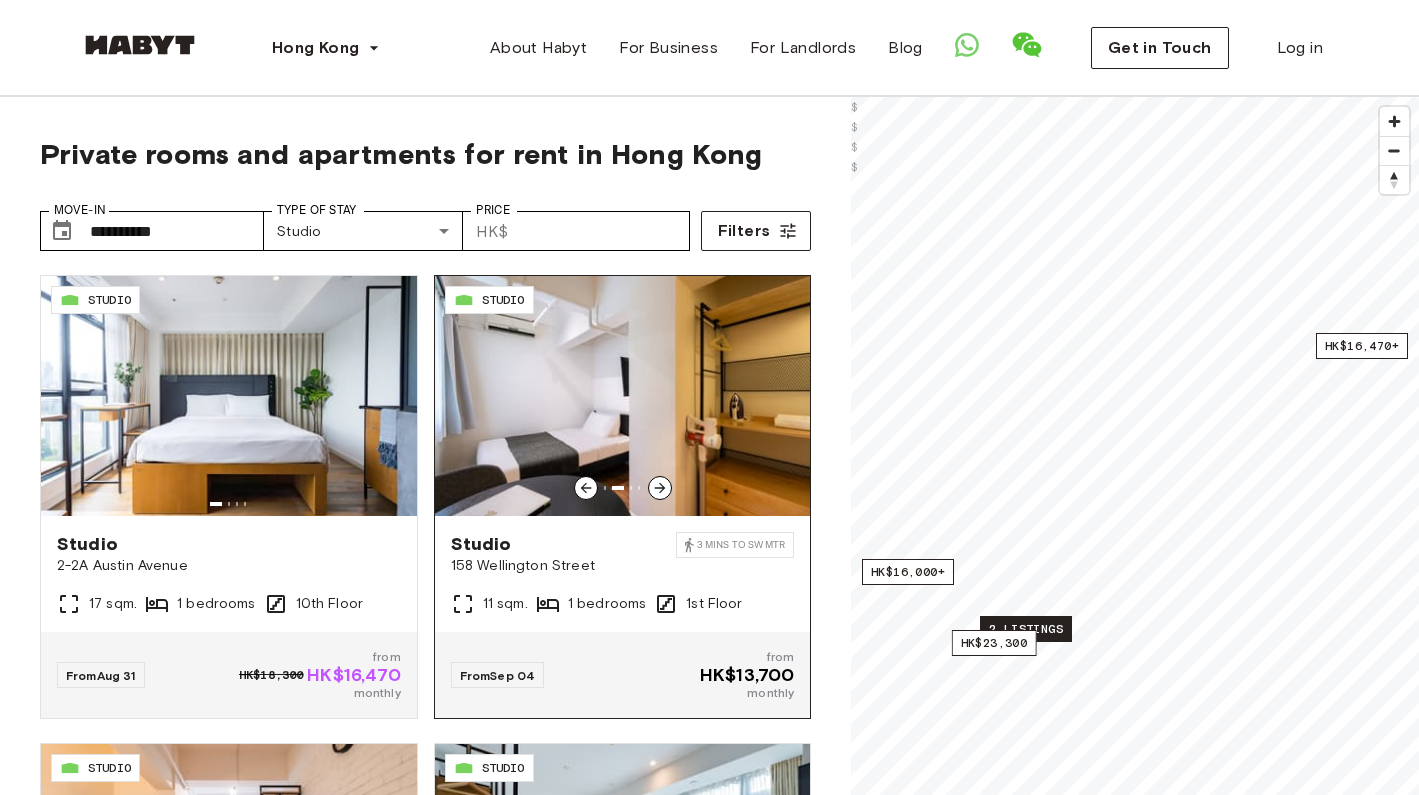 click 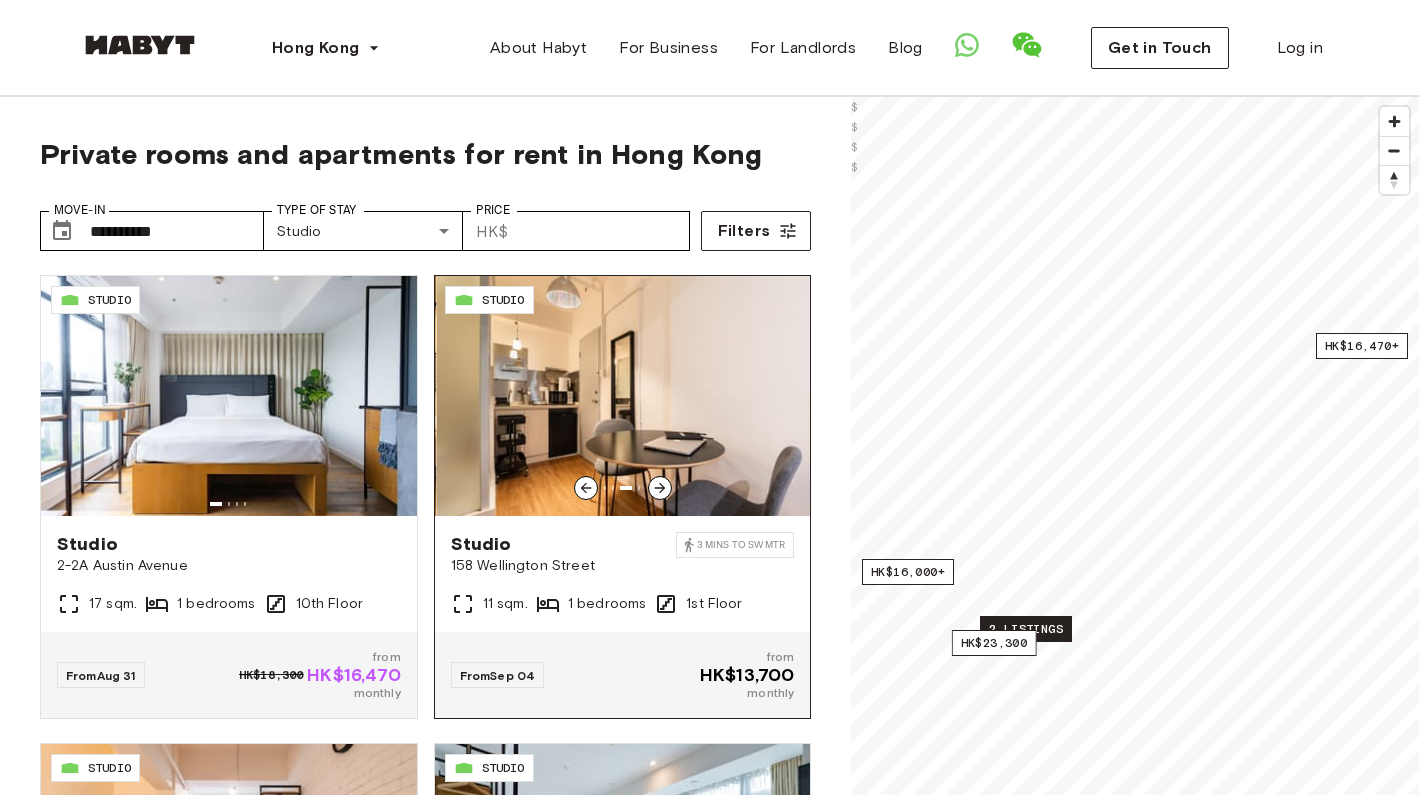 click 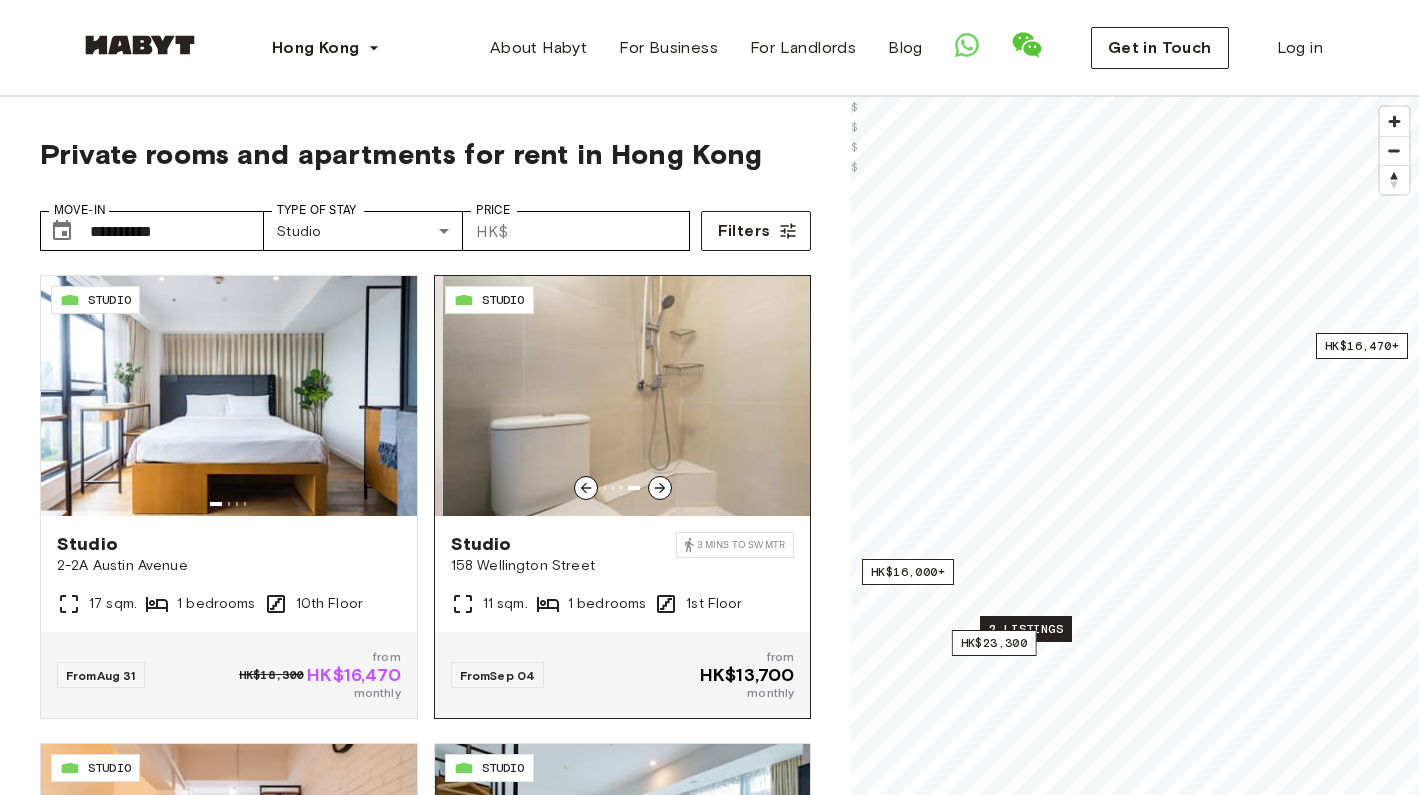 click 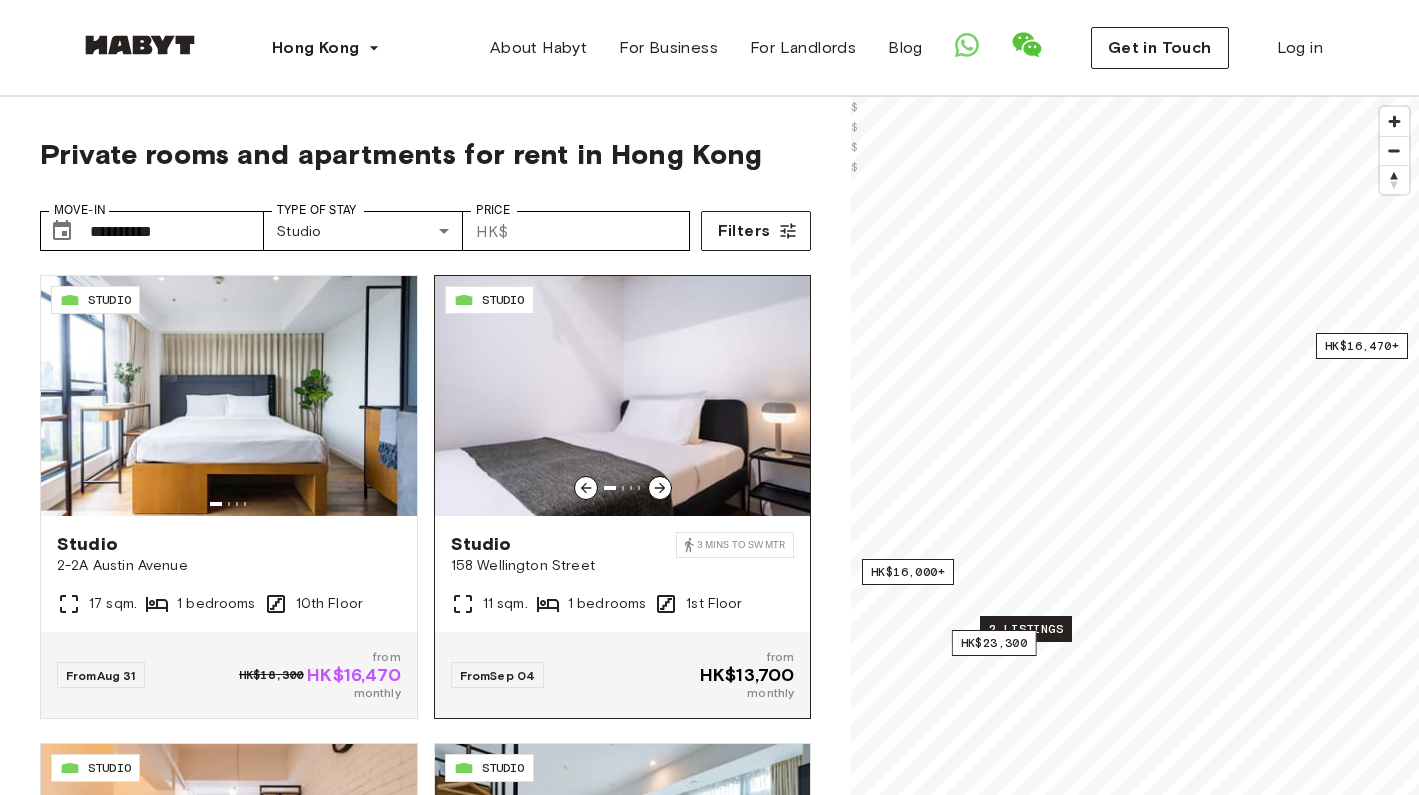 click 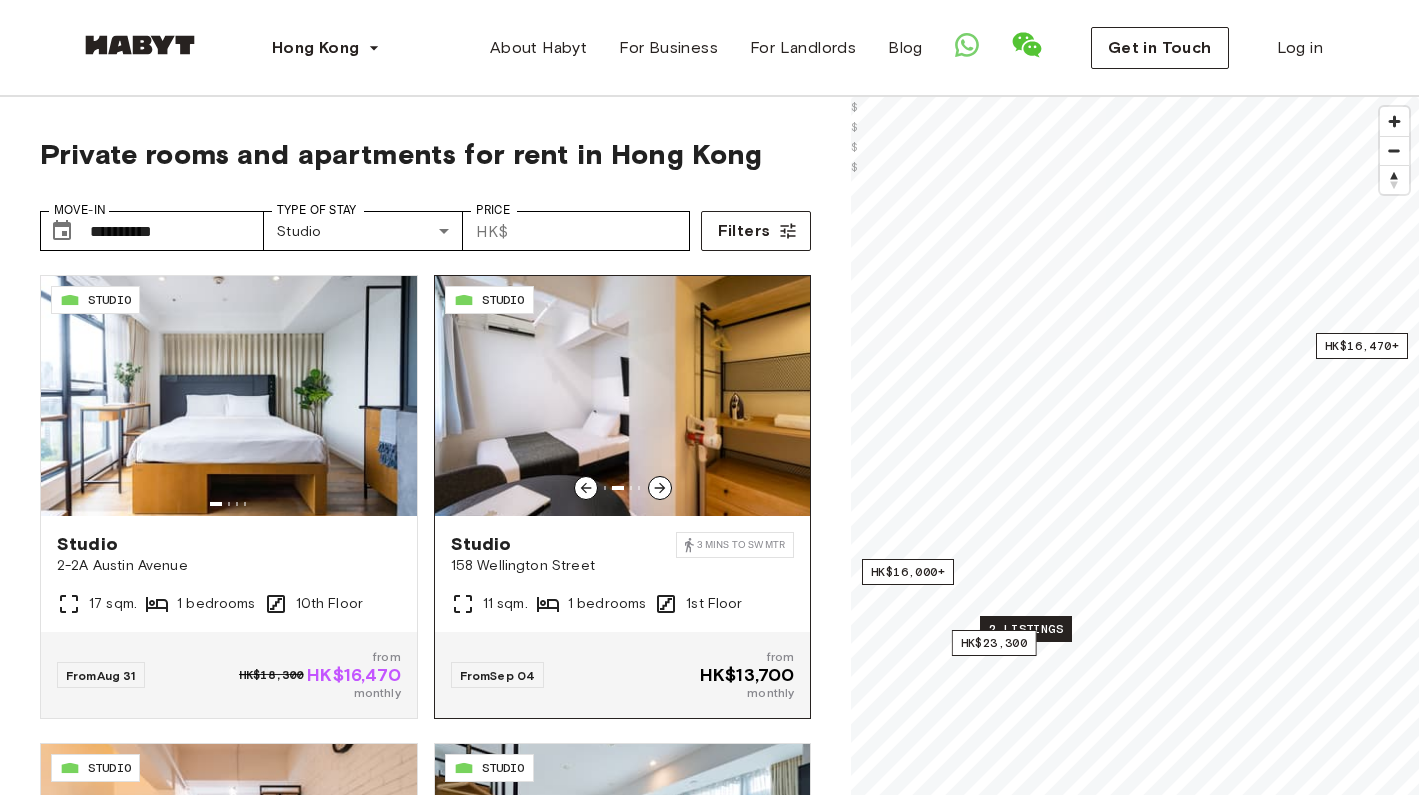 click 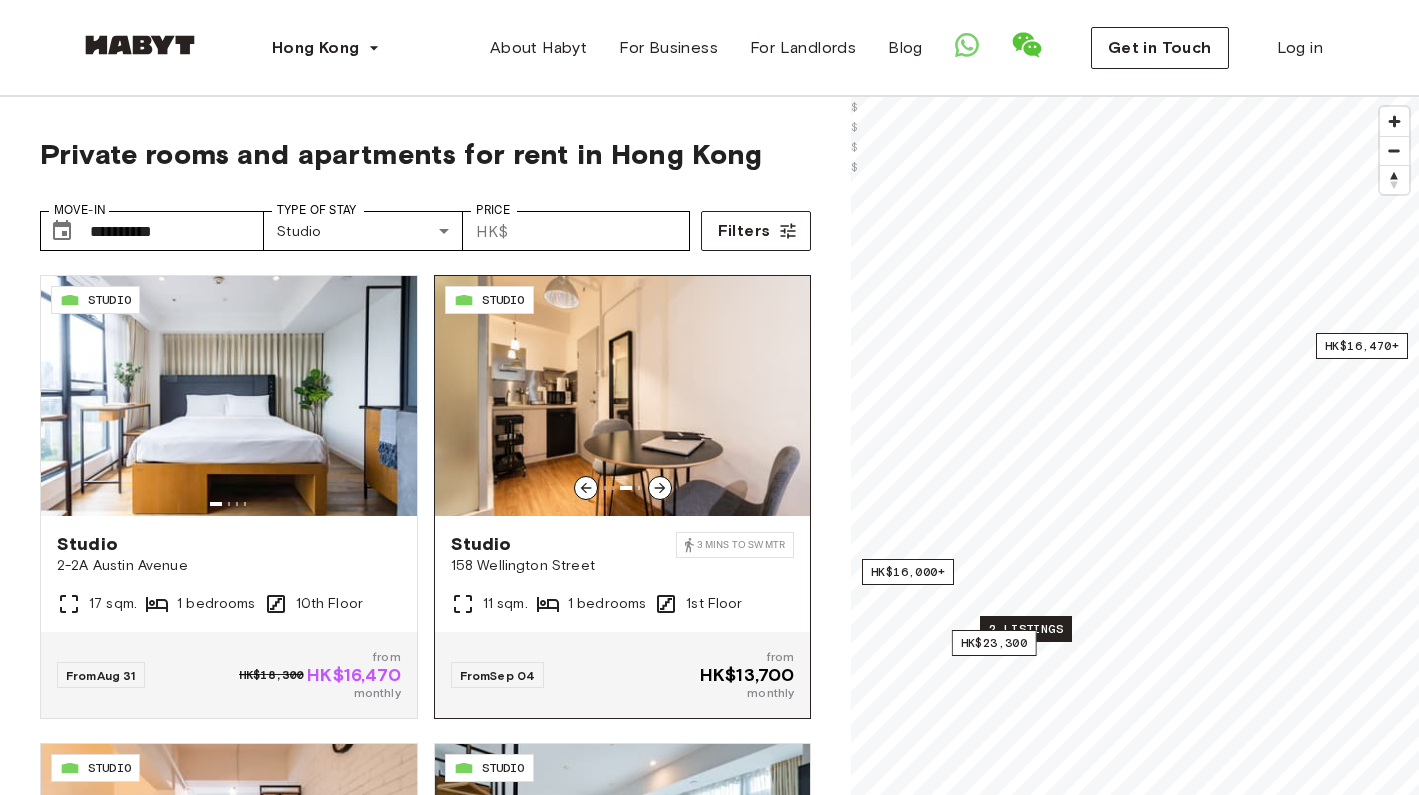 click at bounding box center [623, 396] 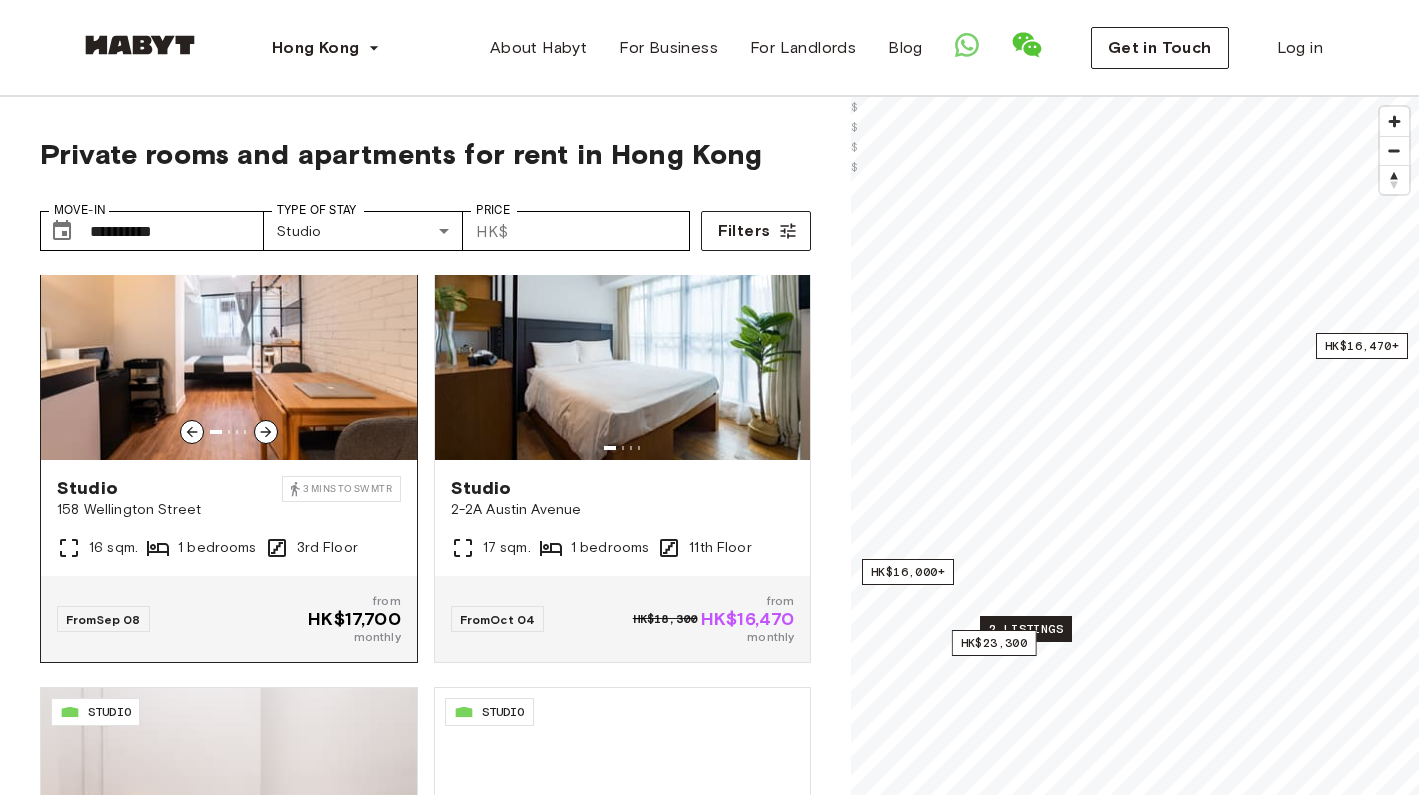 scroll, scrollTop: 525, scrollLeft: 0, axis: vertical 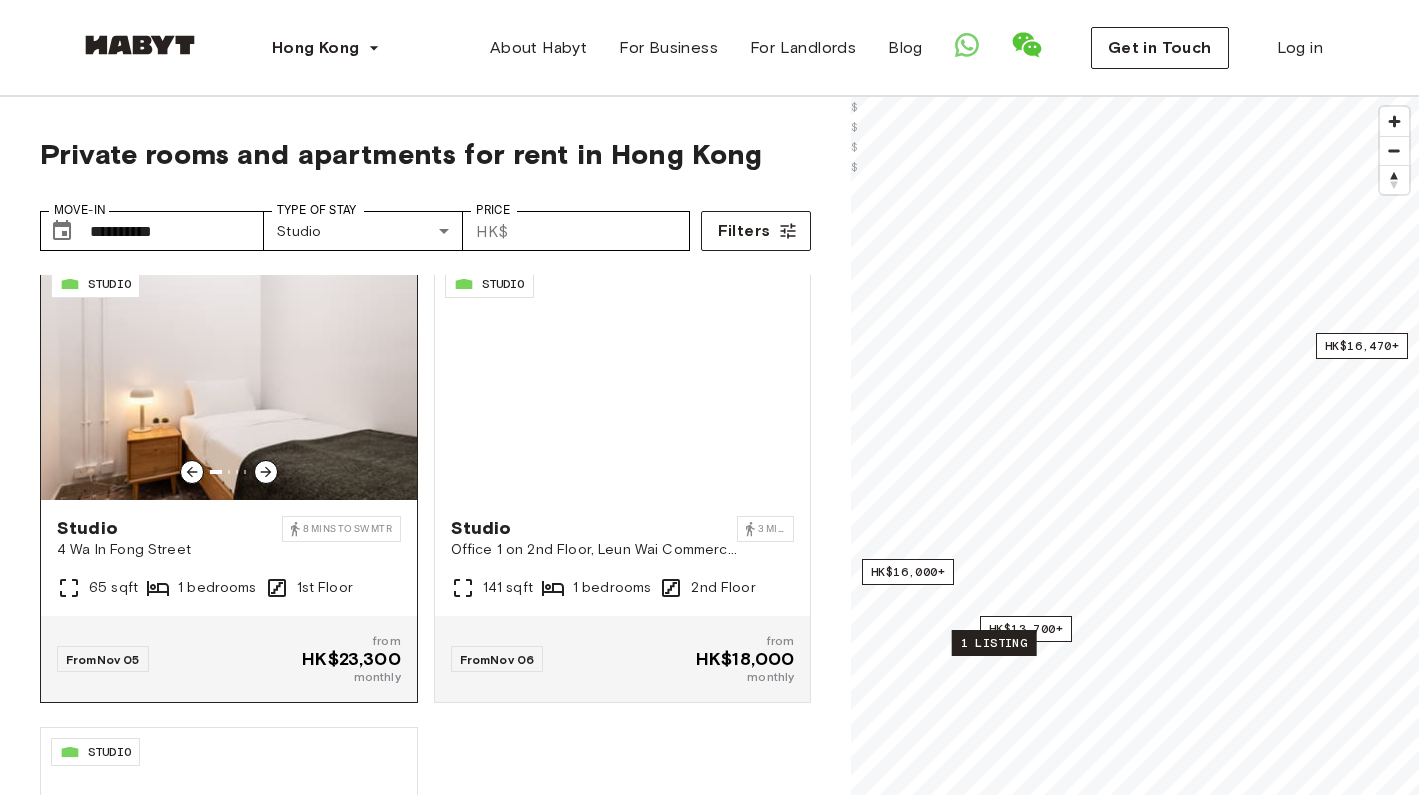 click 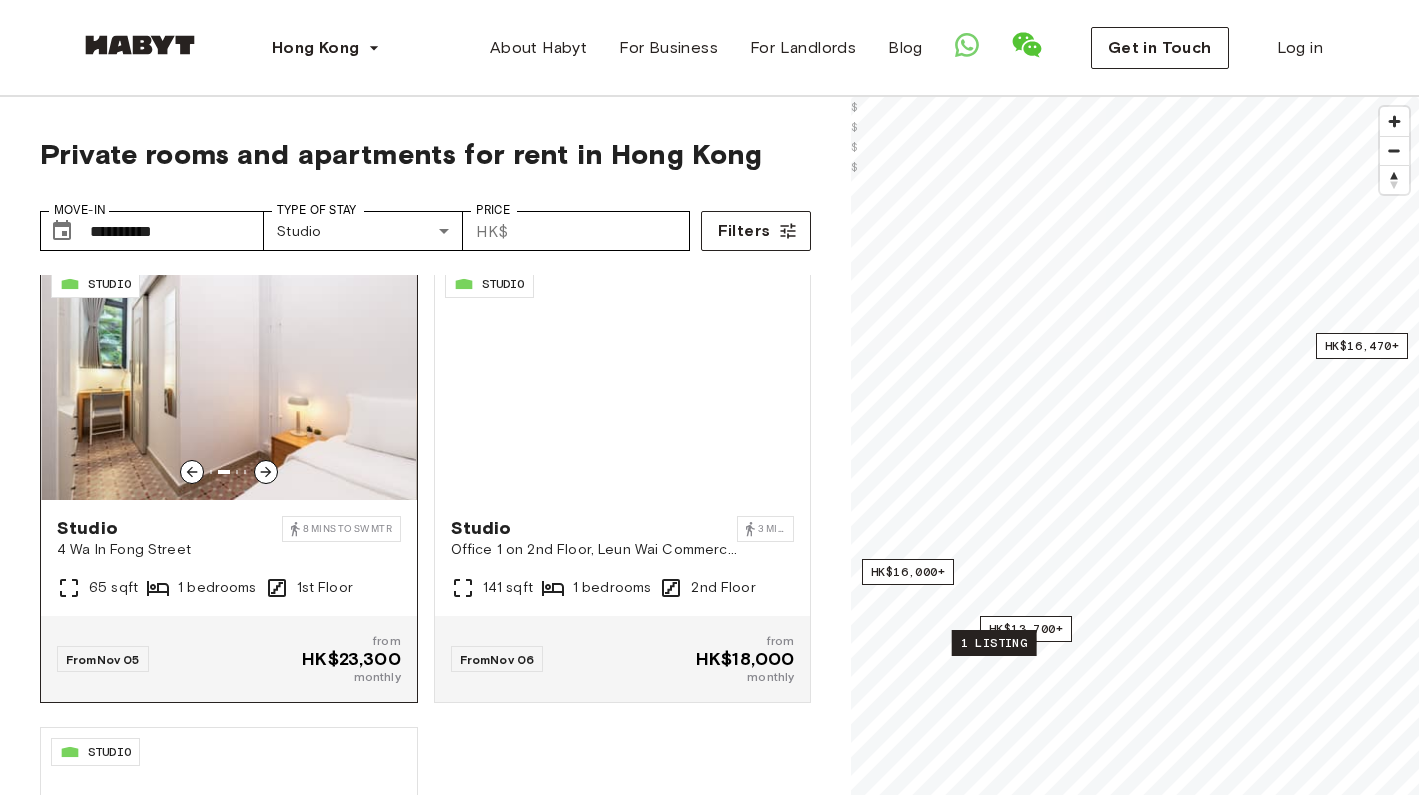 click 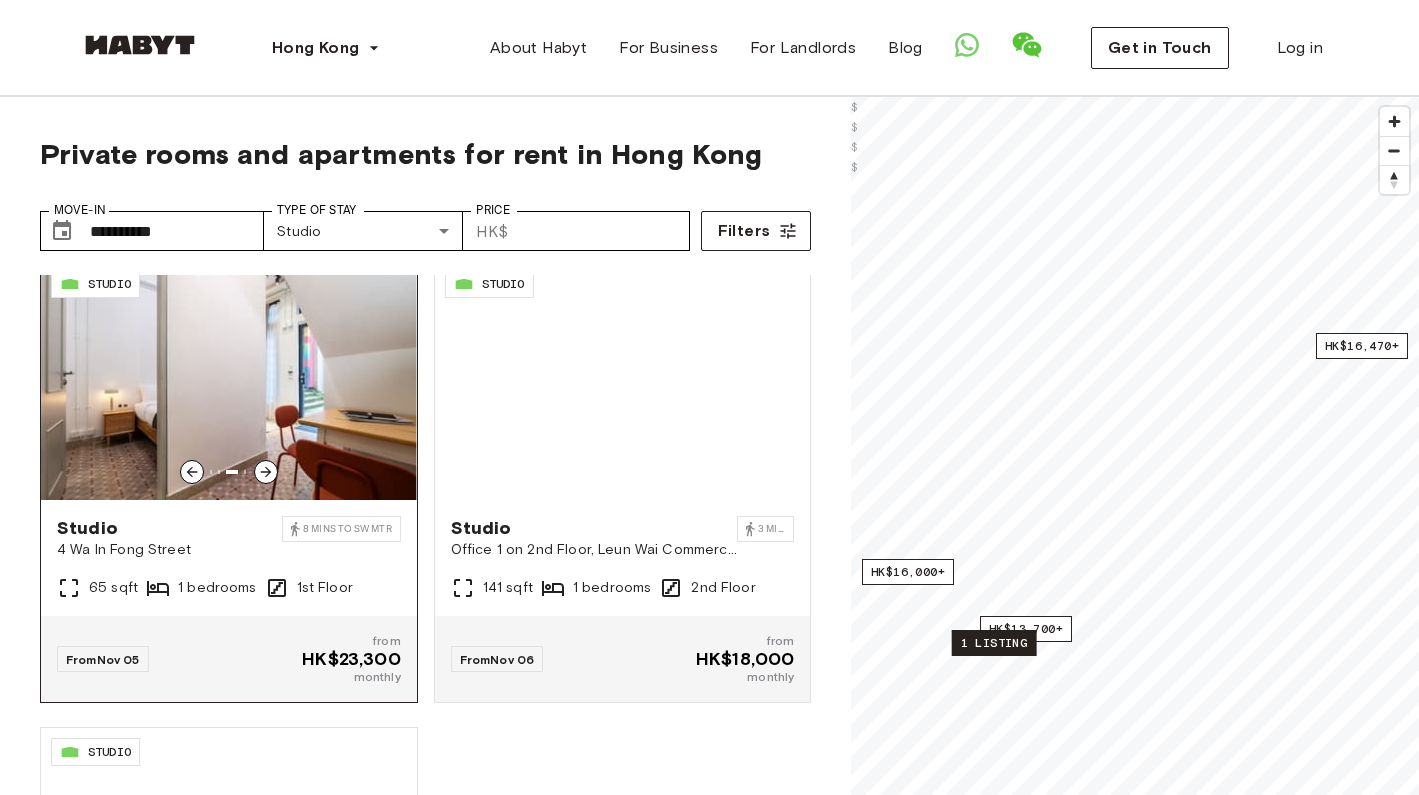 click 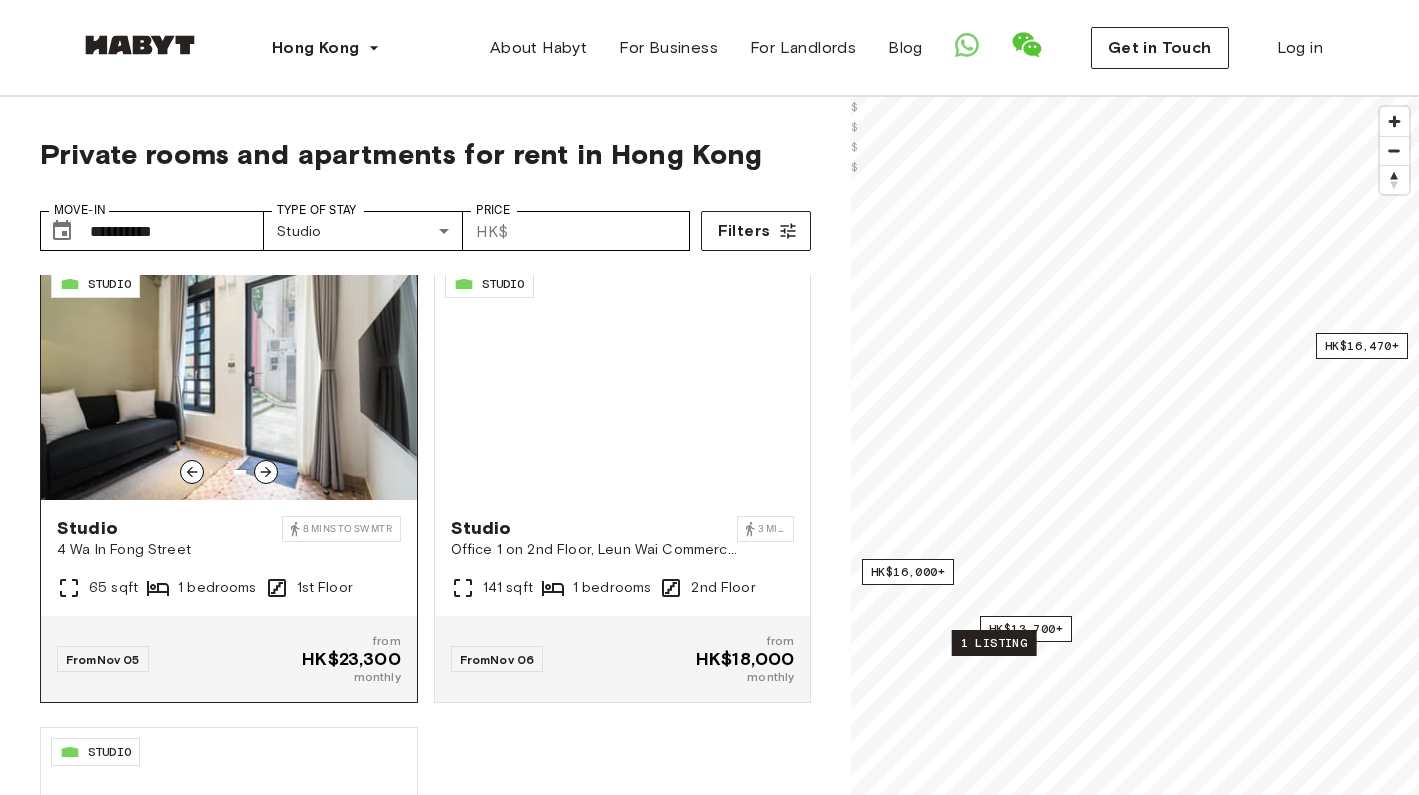 click 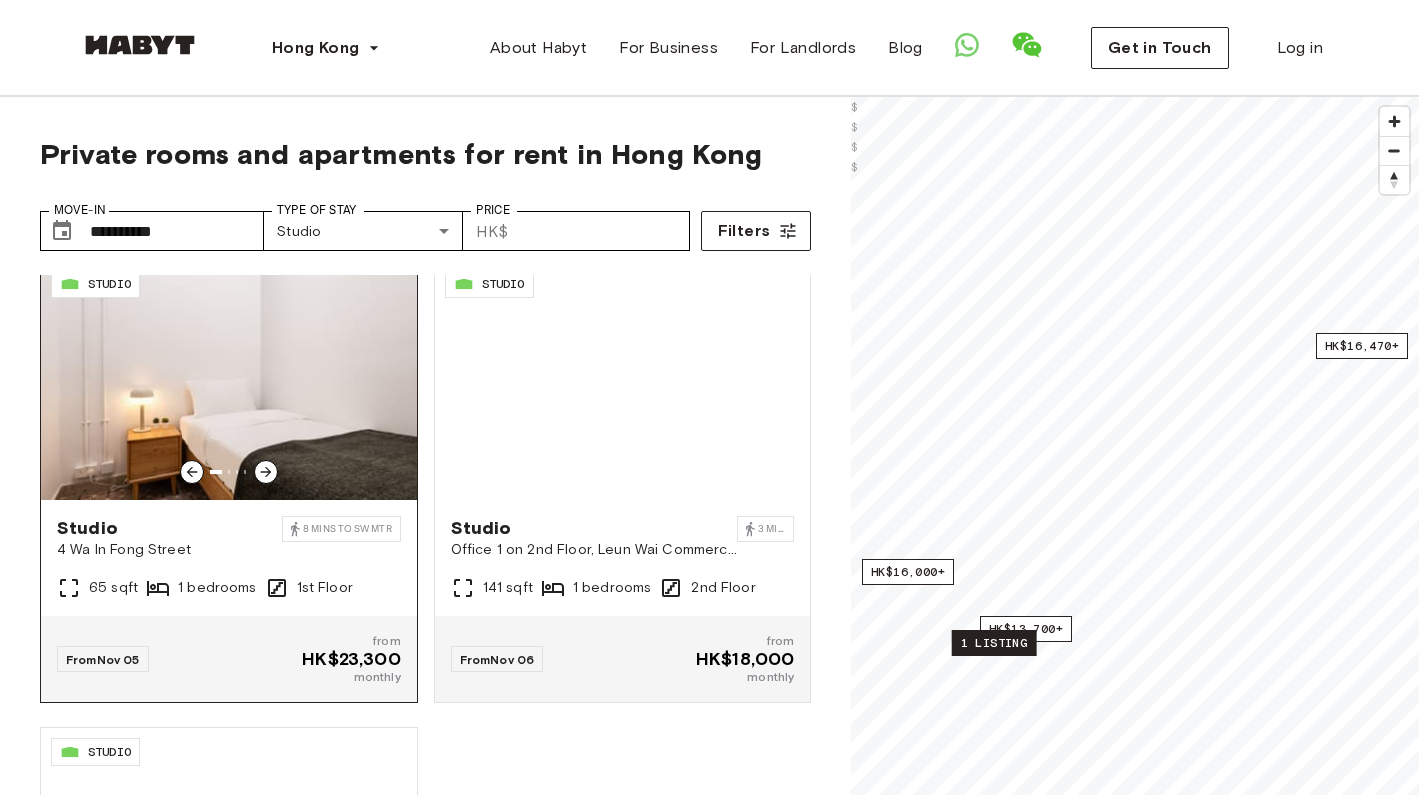 click 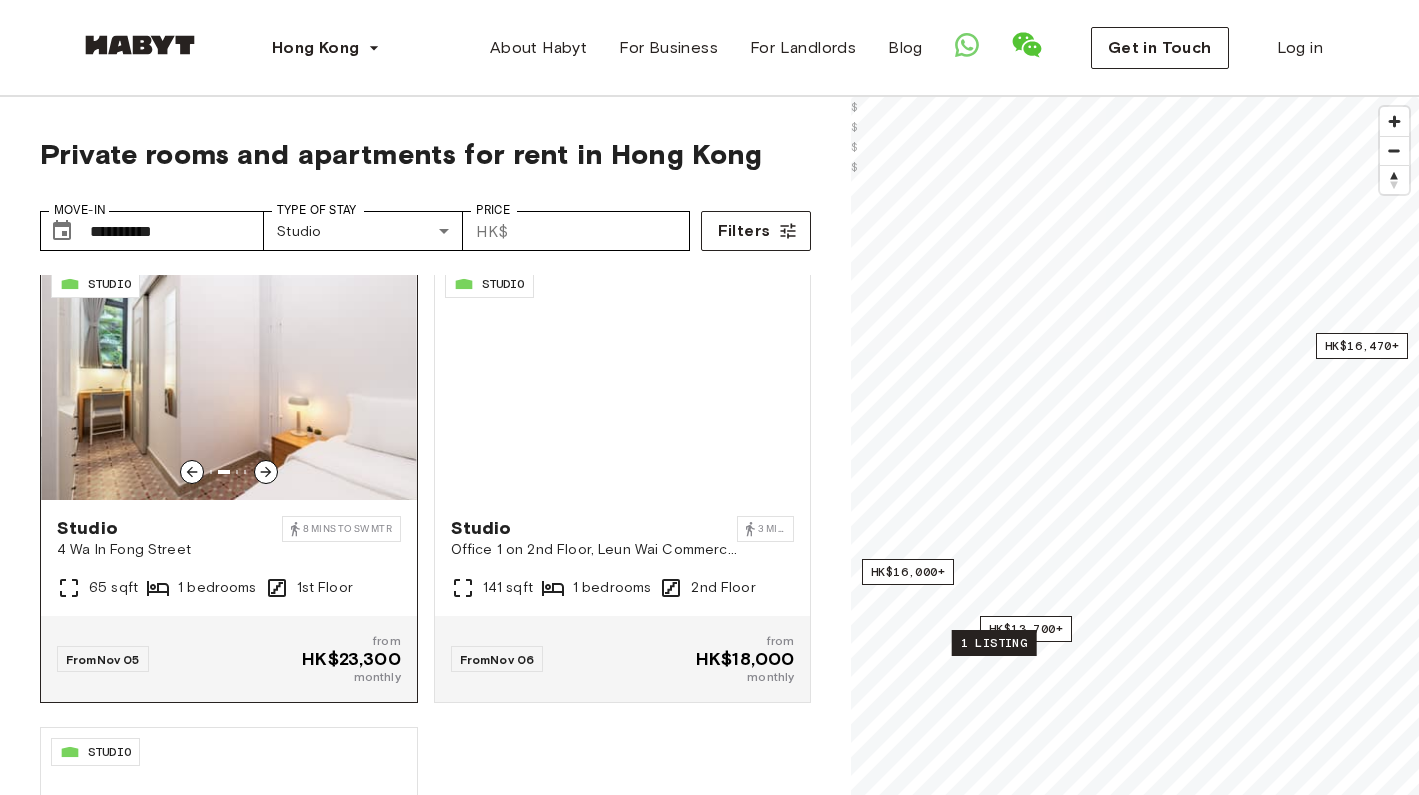 click at bounding box center [229, 380] 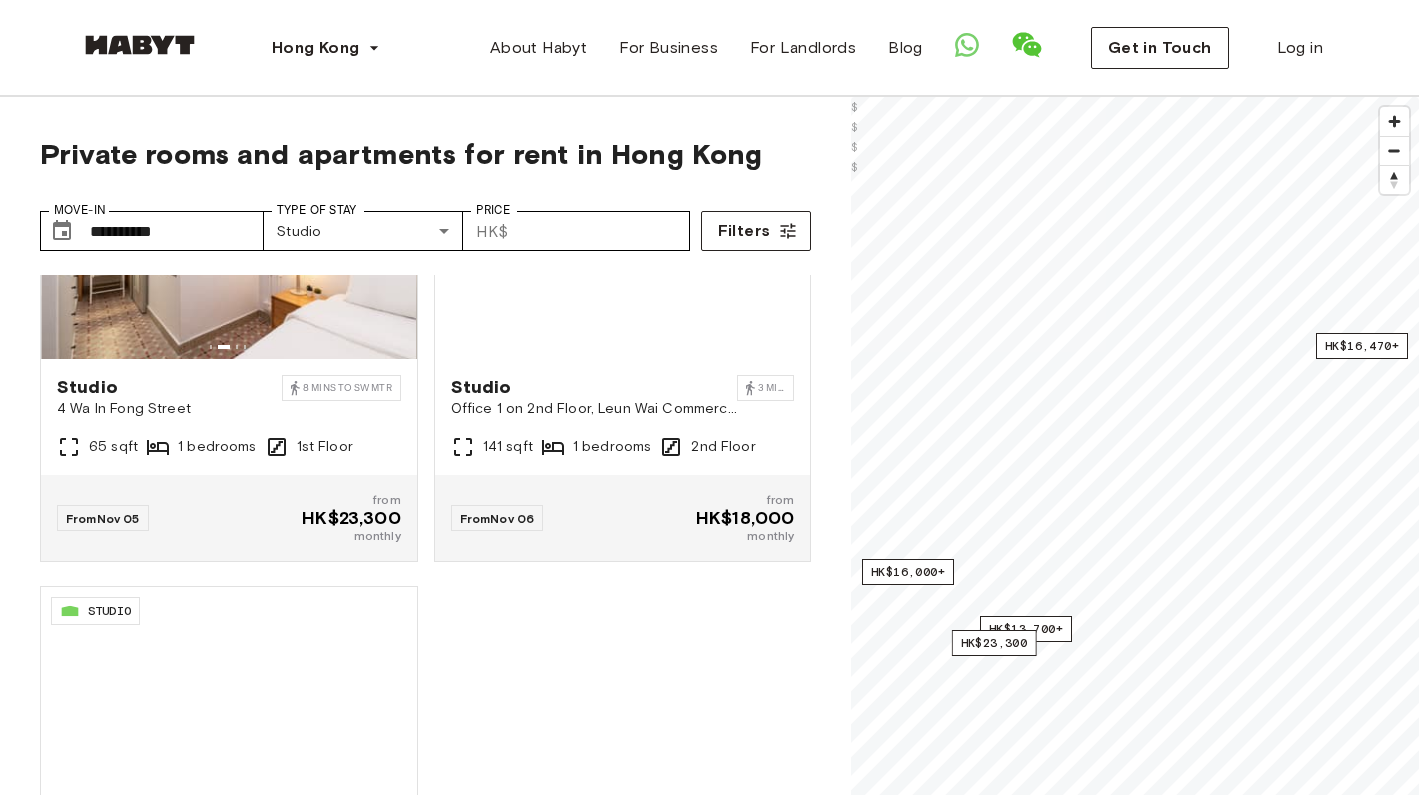 scroll, scrollTop: 1093, scrollLeft: 0, axis: vertical 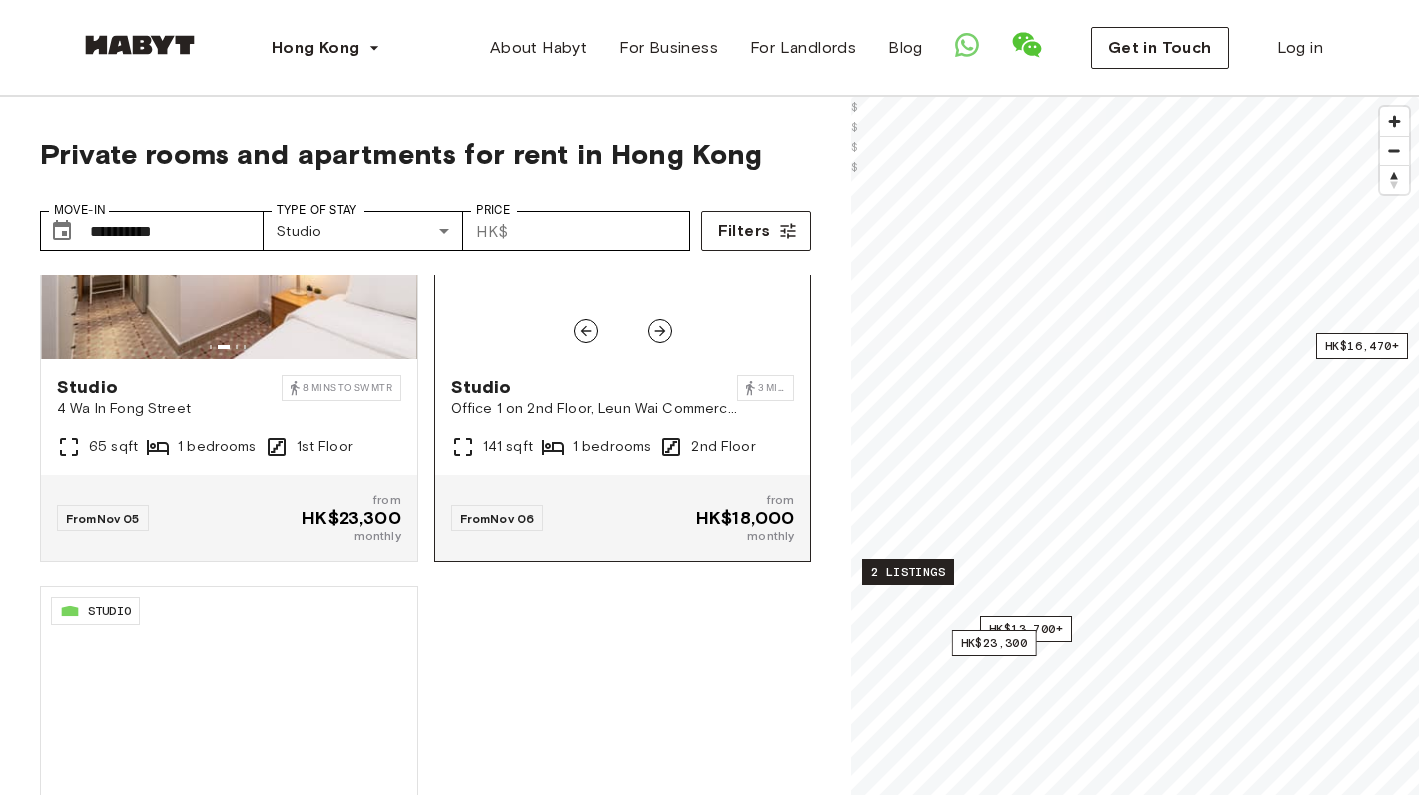 click at bounding box center [623, 239] 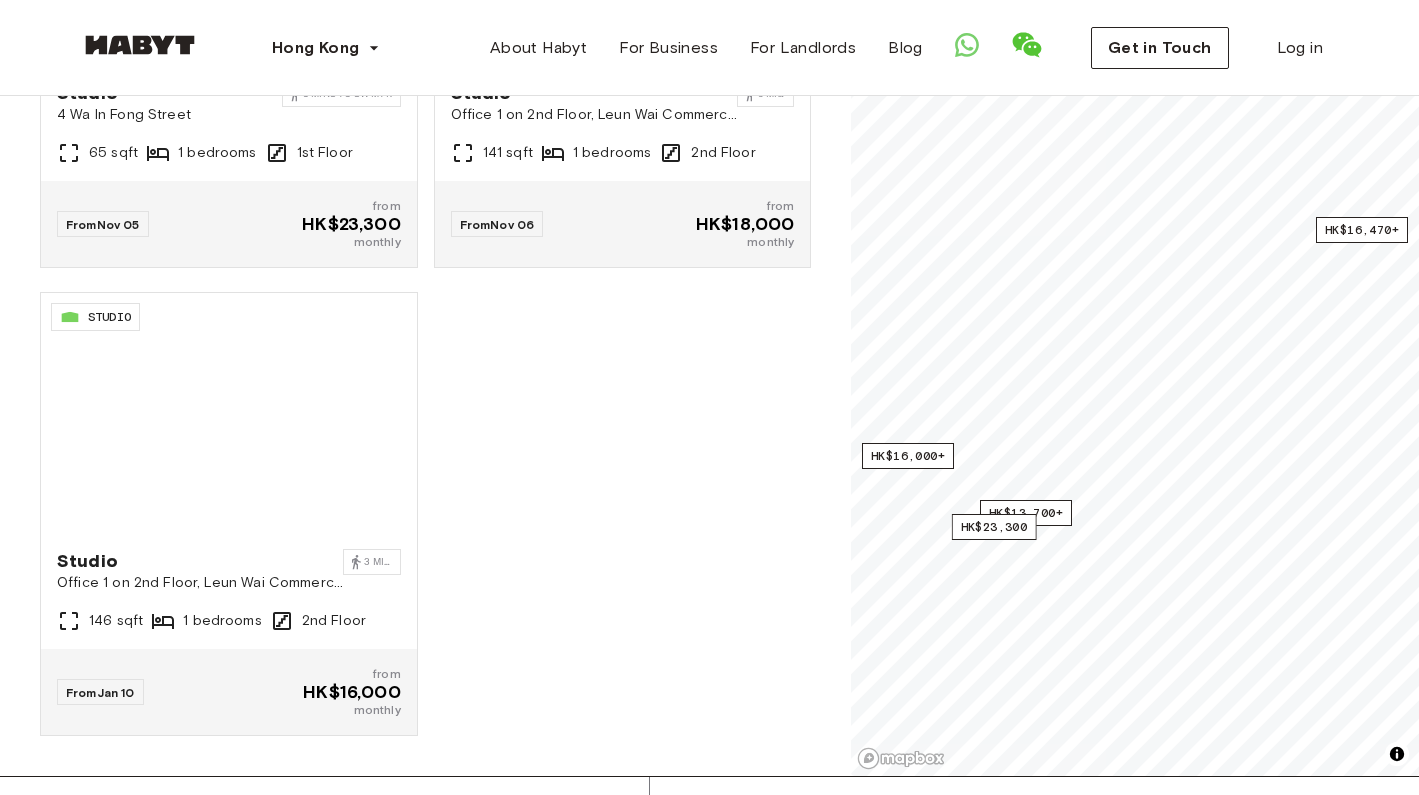 scroll, scrollTop: 295, scrollLeft: 0, axis: vertical 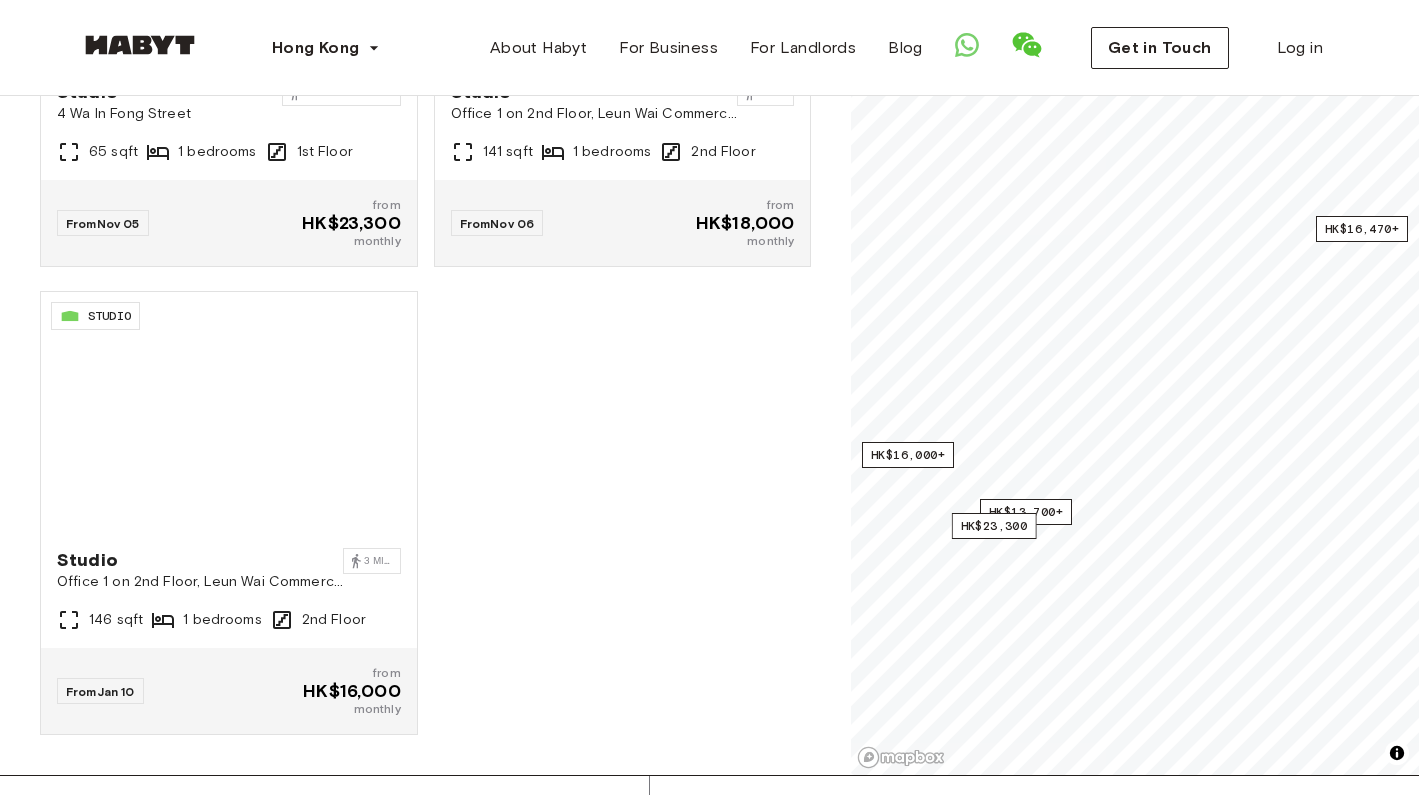 click on "HK-01-001-016-01 STUDIO Studio 2-2A Austin Avenue 17 sqm. 1 bedrooms 10th Floor From  Aug 31 HK$18,300 from HK$16,470 monthly HK-01-063-001-001 STUDIO Studio 158 Wellington Street 3 mins to SW MTR 11 sqm. 1 bedrooms 1st Floor From  Sep 04 from HK$13,700 monthly HK-01-063-008-001 STUDIO Studio 158 Wellington Street 3 mins to SW MTR 16 sqm. 1 bedrooms 3rd Floor From  Sep 08 from HK$17,700 monthly HK-01-001-019-01 STUDIO Studio 2-2A Austin Avenue 17 sqm. 1 bedrooms 11th Floor From  Oct 04 HK$18,300 from HK$16,470 monthly HK-01-059-001-001 STUDIO Studio 4 Wa In Fong Street 8 mins to SW MTR 65 sqft 1 bedrooms 1st Floor From  Nov 05 from HK$23,300 monthly HK-01-066-004-001 STUDIO Studio Office 1 on 2nd Floor, Leun Wai Commercial Building, Nos 93, 95 and 97 Des Voeux Road West, Hong Kong 3 mins to SYP MTR 141 sqft 1 bedrooms 2nd Floor From  Nov 06 from HK$18,000 monthly HK-01-066-003-001 STUDIO Studio Office 1 on 2nd Floor, Leun Wai Commercial Building, Nos 93, 95 and 97 Des Voeux Road West, Hong Kong 146 sqft From" at bounding box center (417, -201) 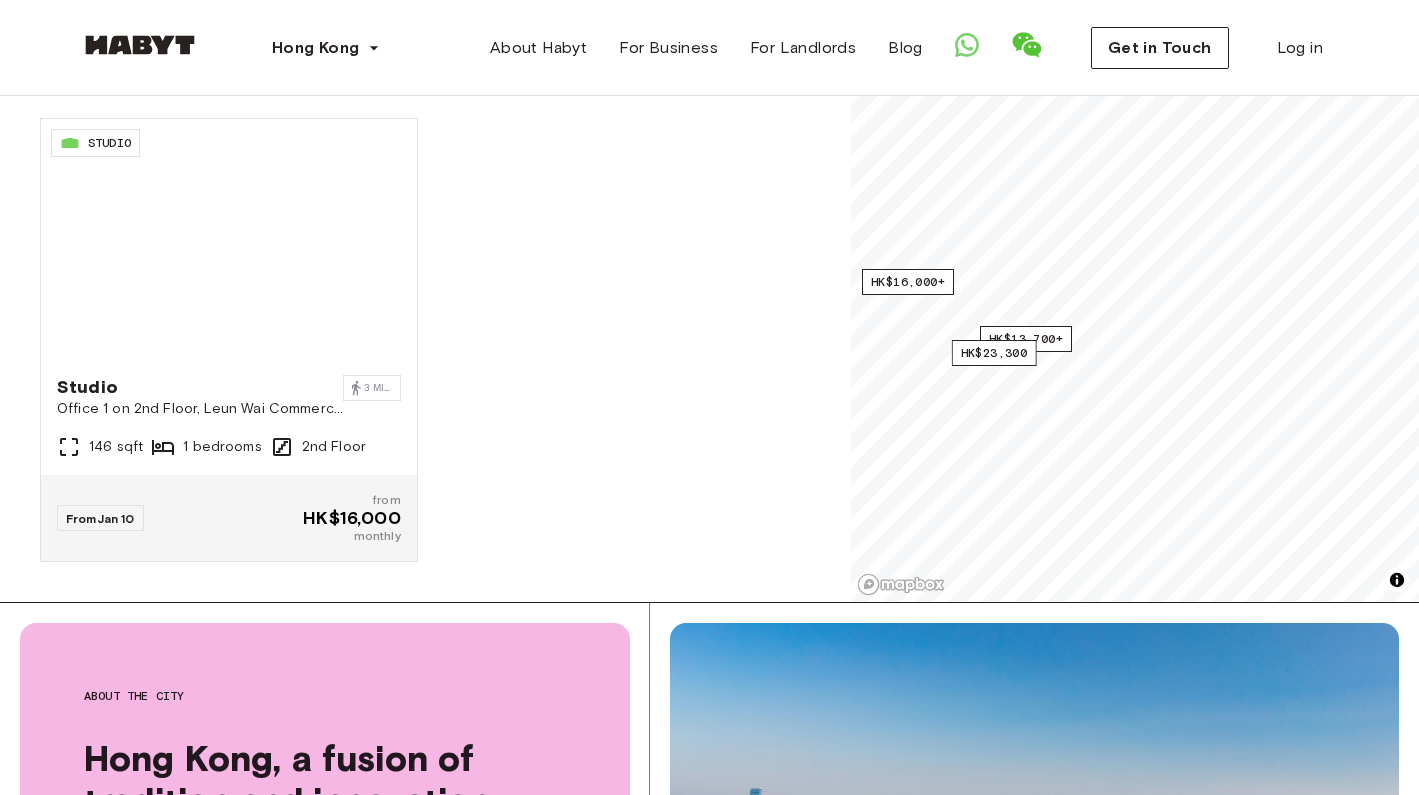 scroll, scrollTop: 468, scrollLeft: 0, axis: vertical 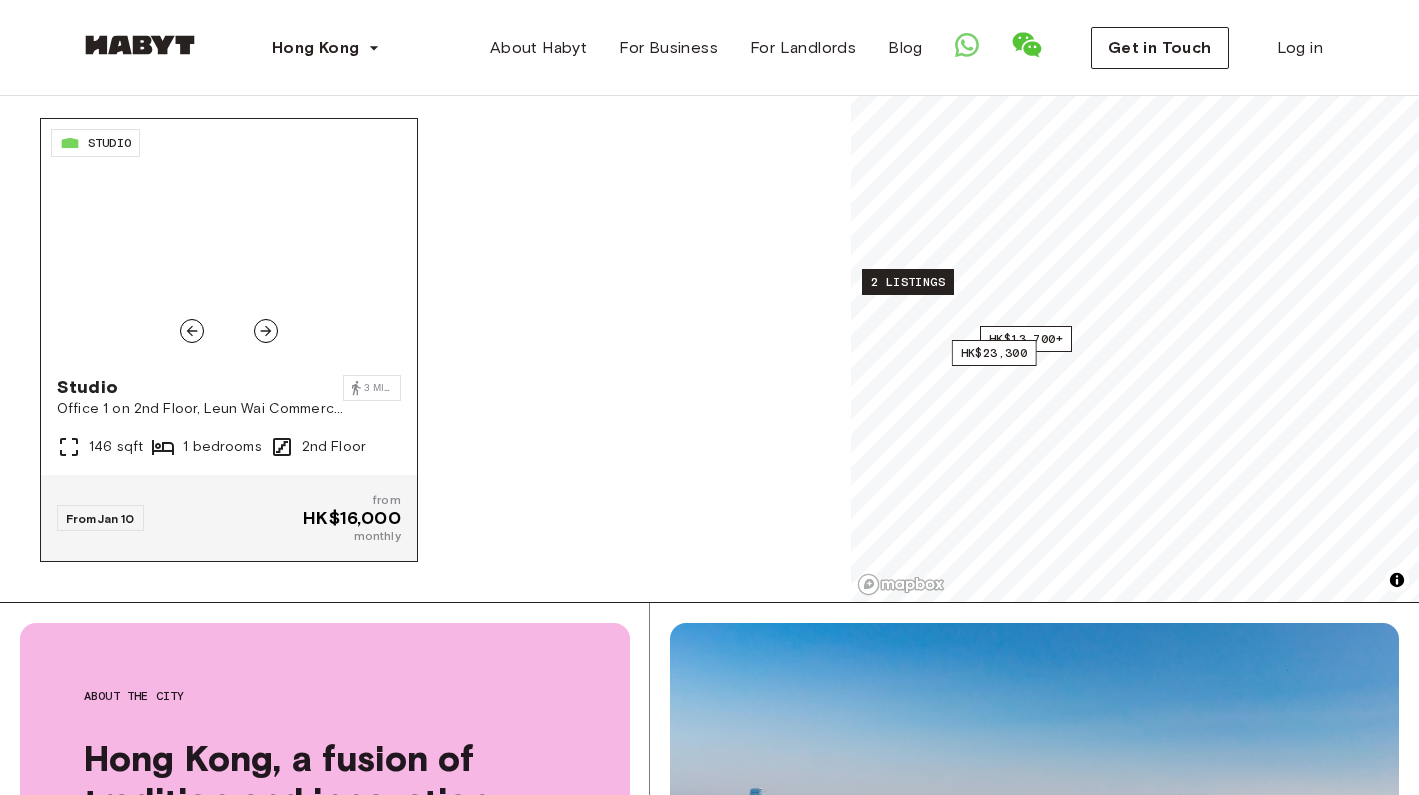 click at bounding box center [229, 239] 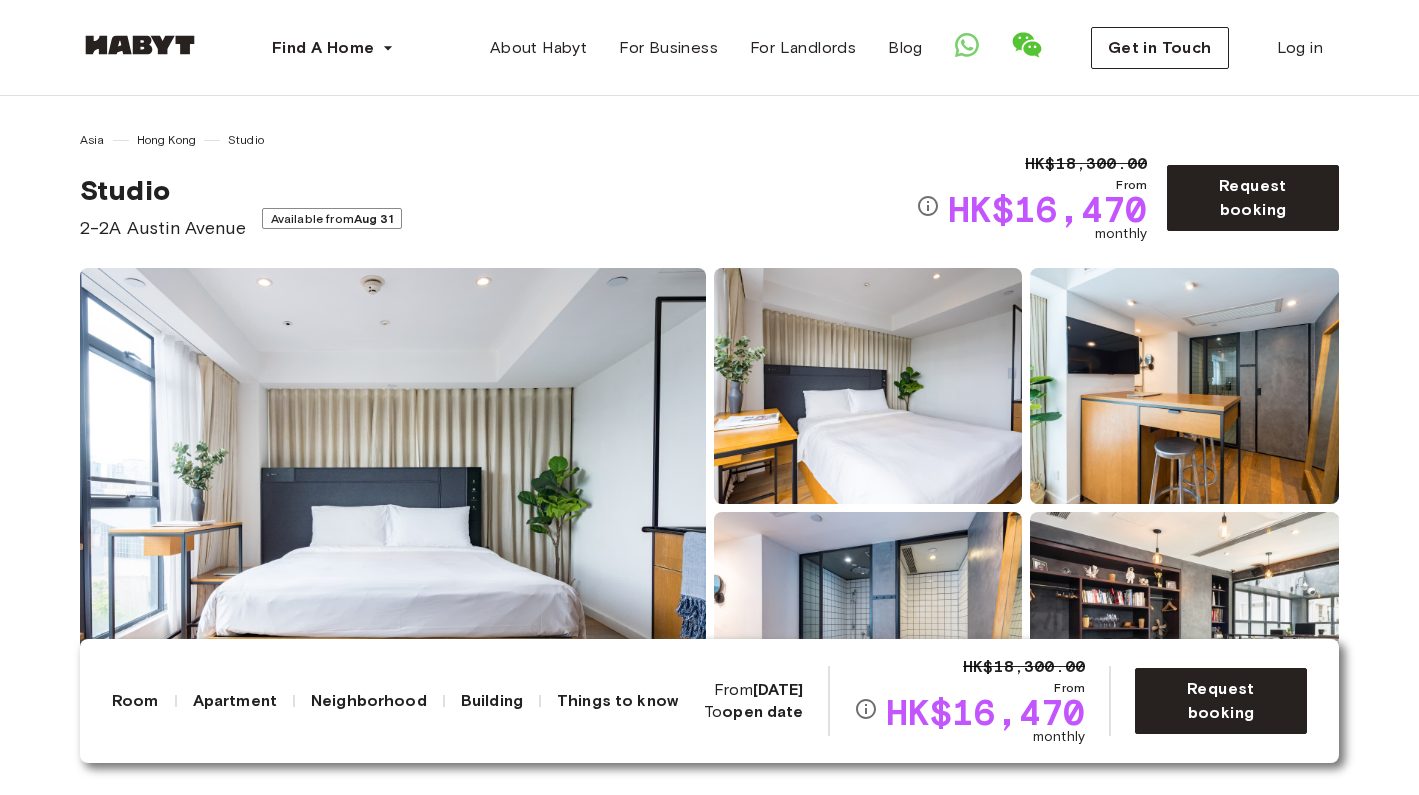 scroll, scrollTop: 0, scrollLeft: 0, axis: both 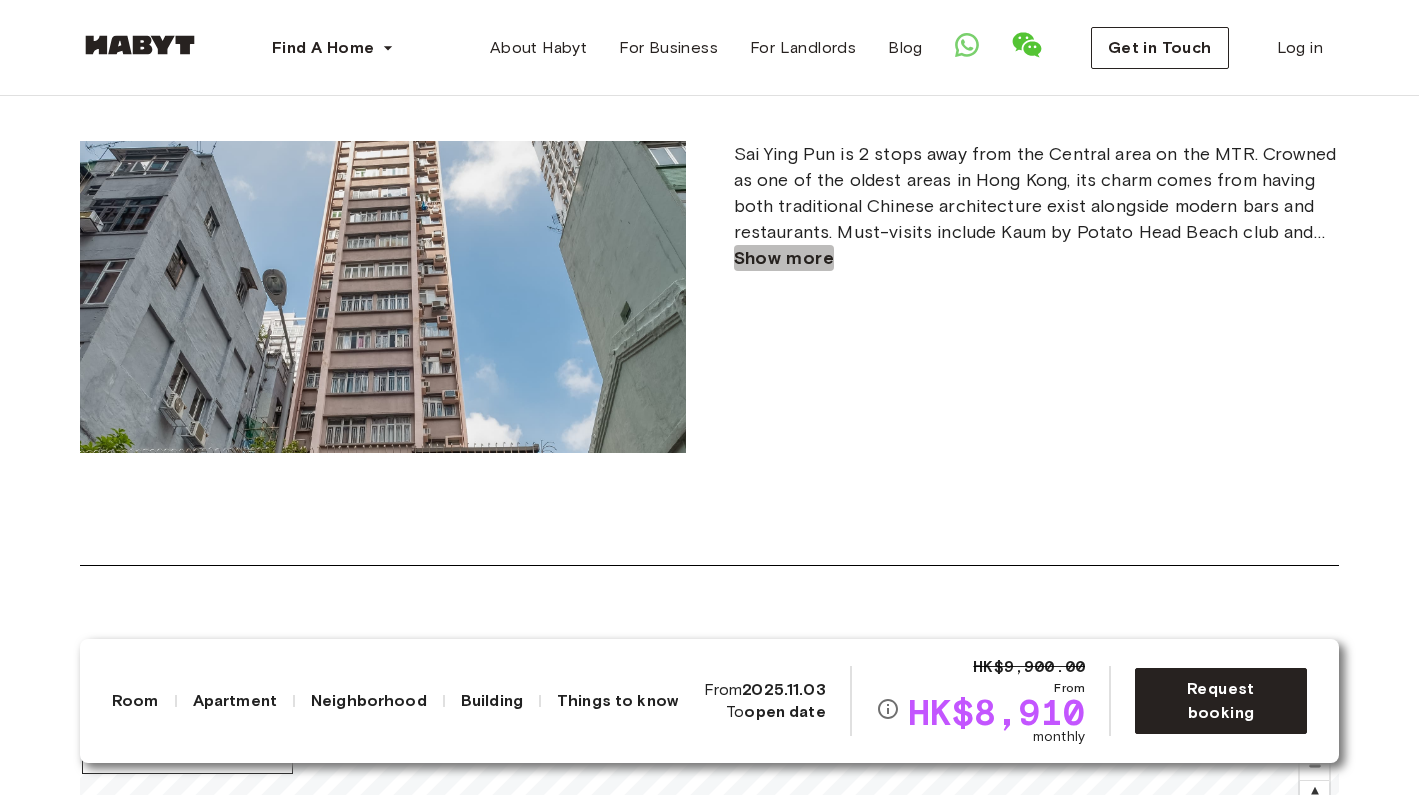 click on "Show more" at bounding box center [784, 258] 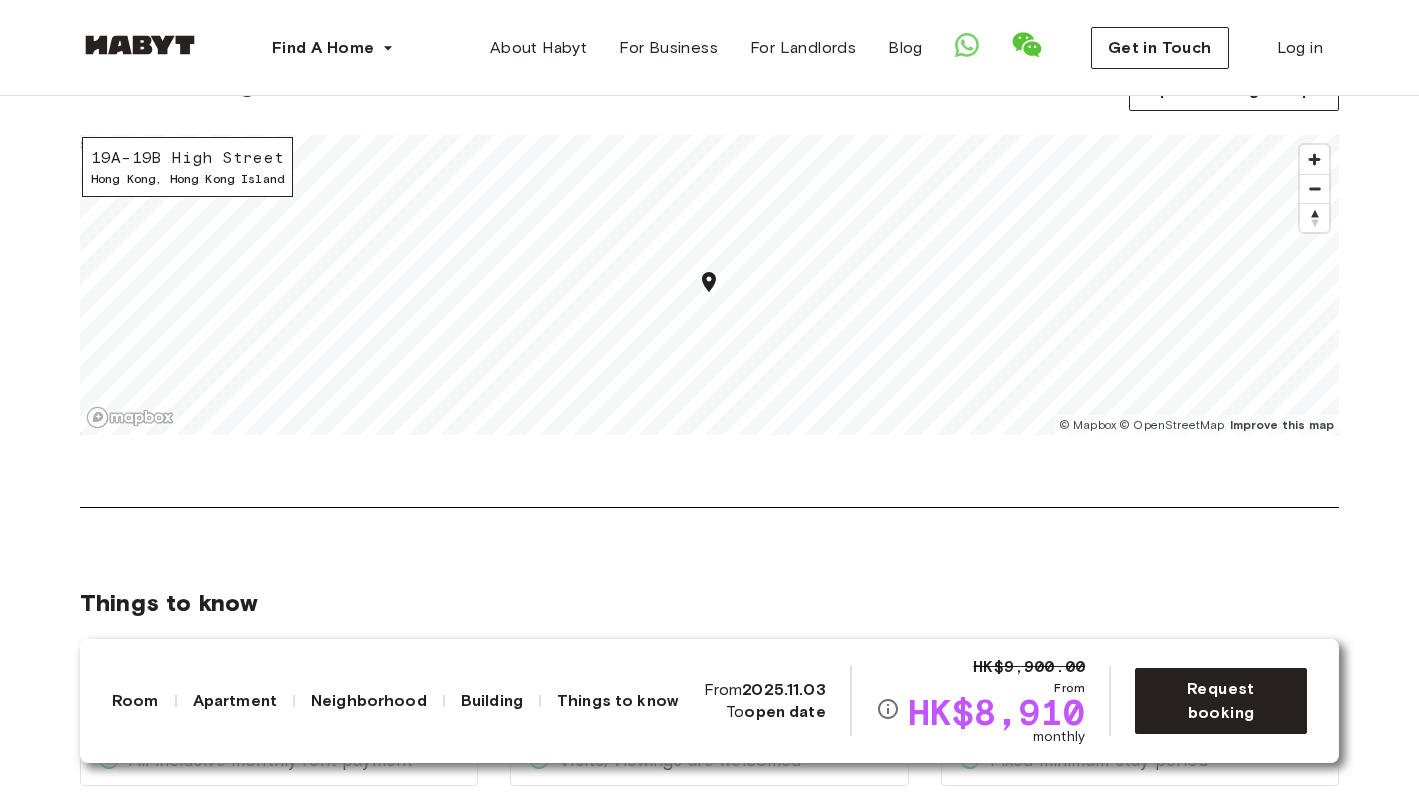 scroll, scrollTop: 1861, scrollLeft: 0, axis: vertical 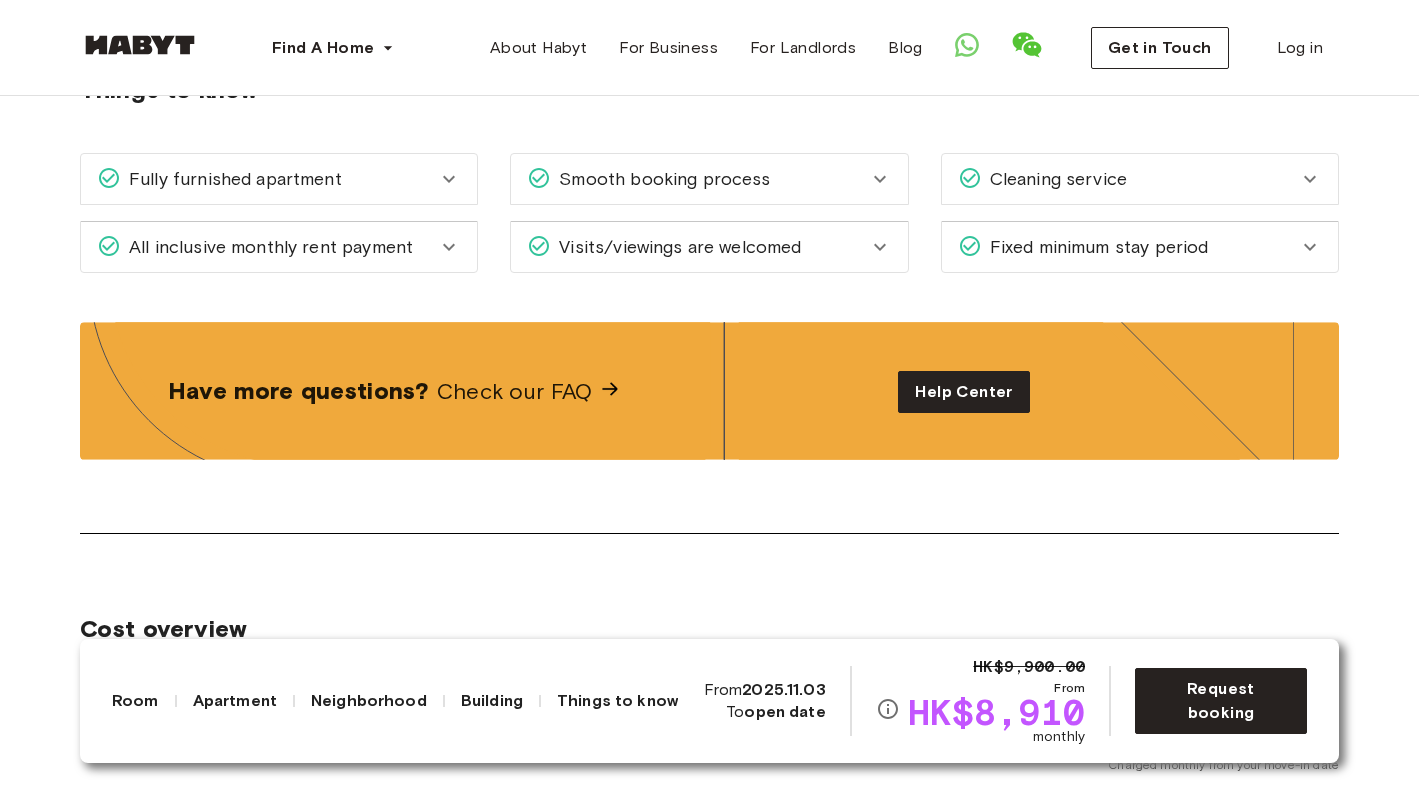 click on "Fully furnished apartment" at bounding box center (279, 179) 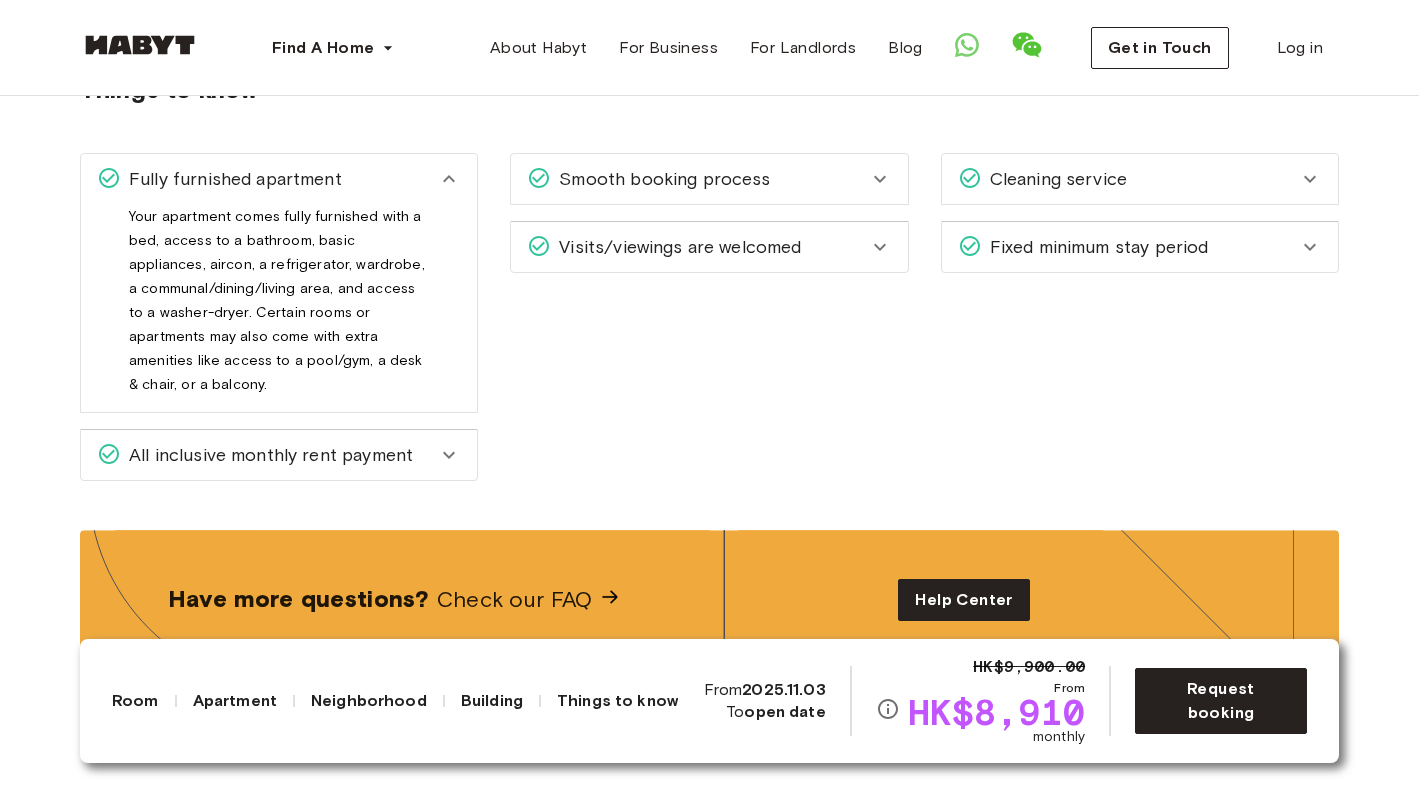 click on "Smooth booking process" at bounding box center (697, 179) 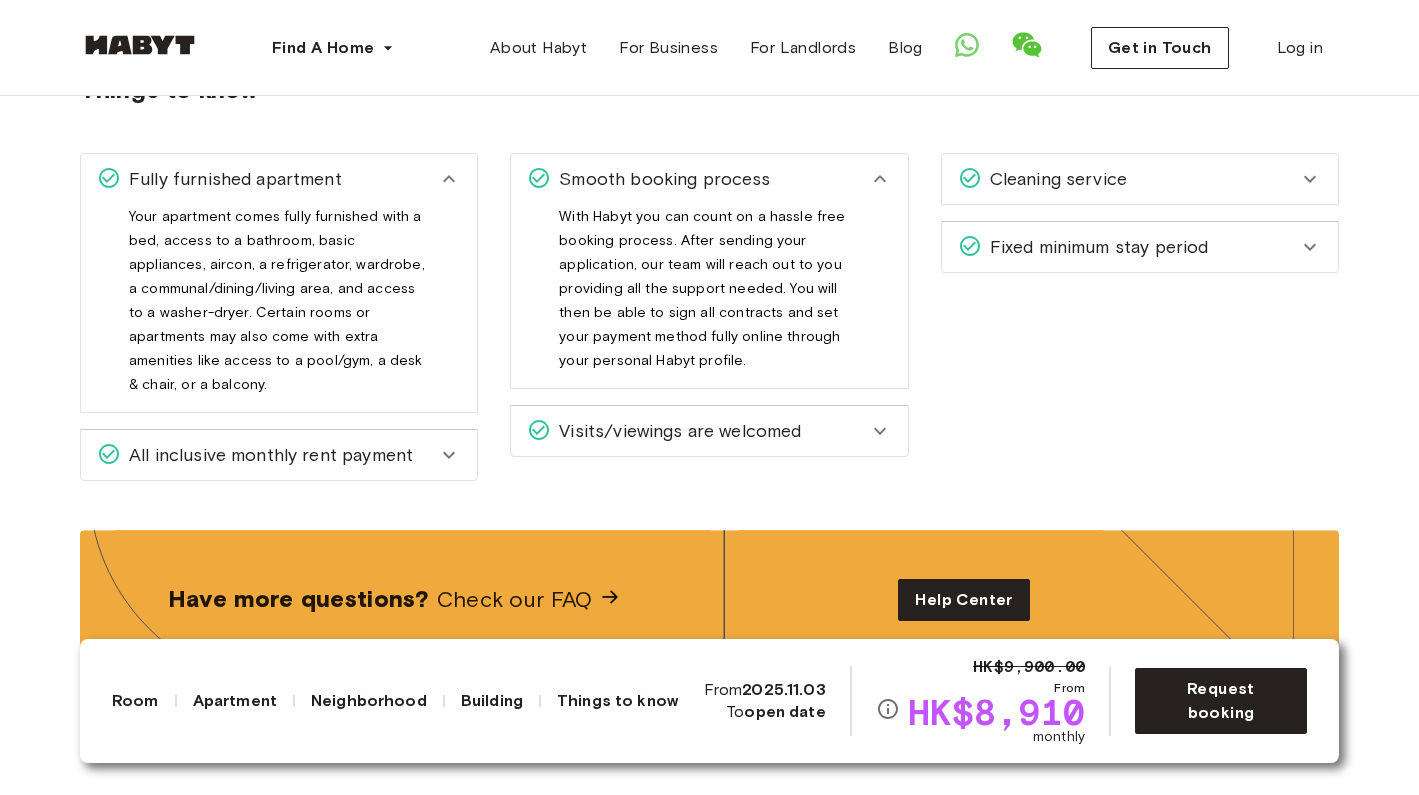 click on "Visits/viewings are welcomed" at bounding box center [676, 431] 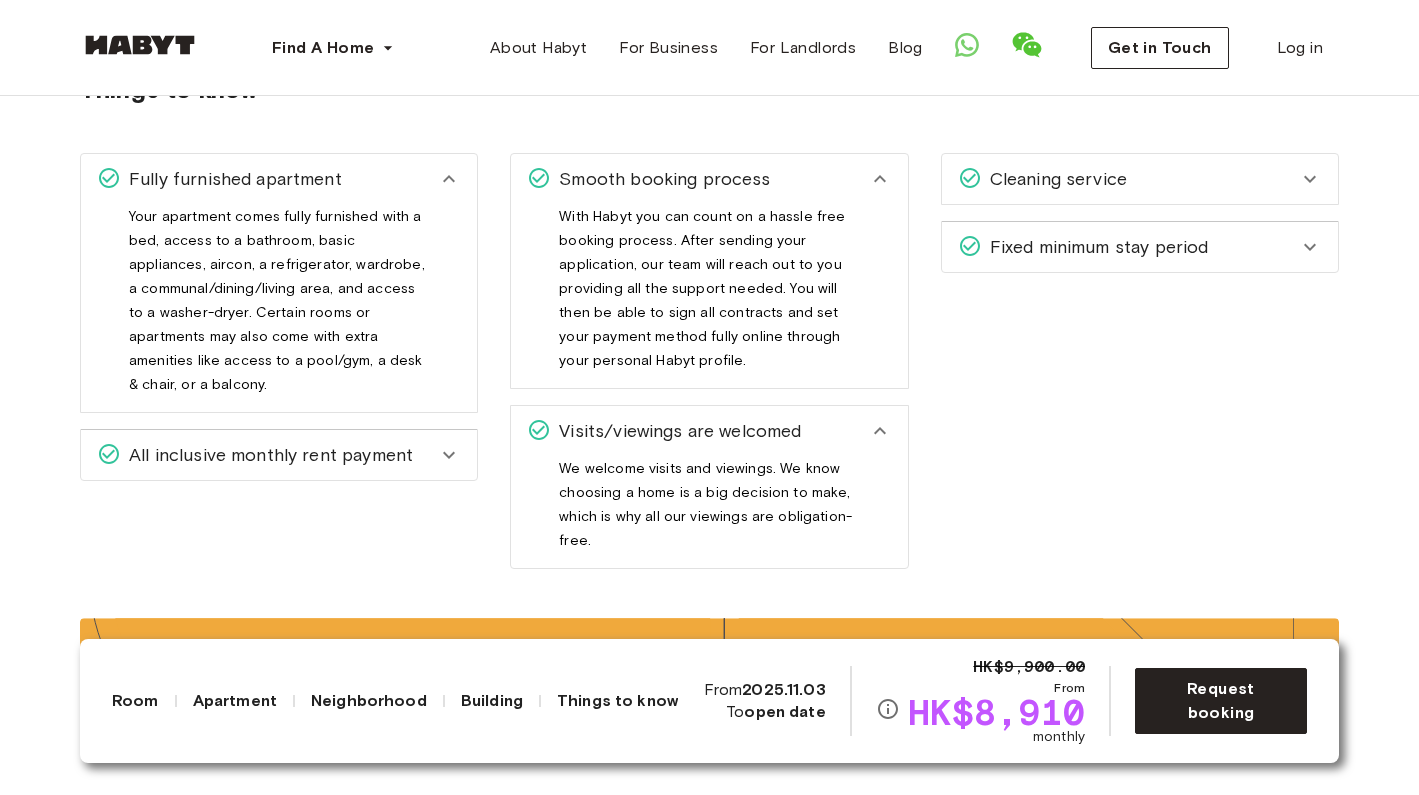 click on "All inclusive monthly rent payment" at bounding box center [267, 455] 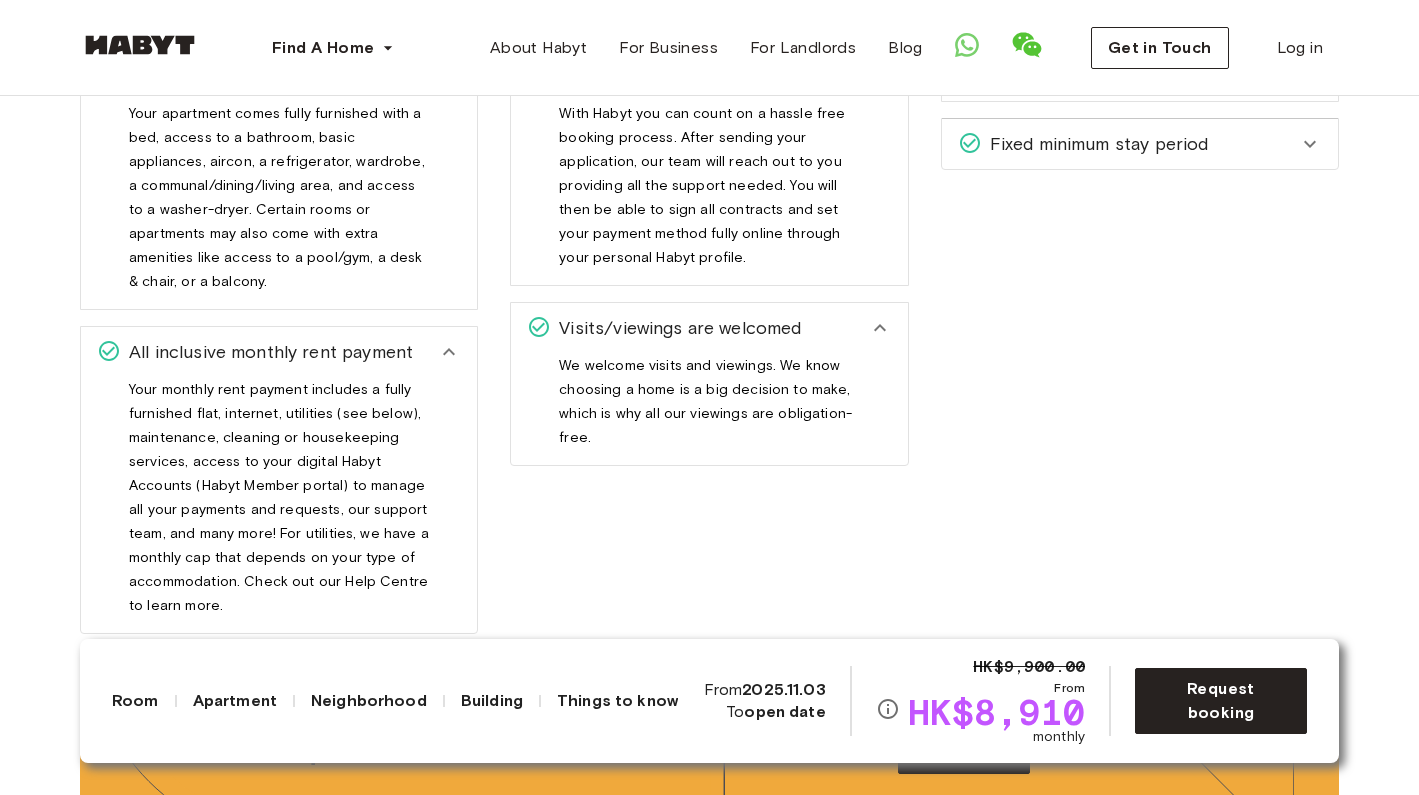 scroll, scrollTop: 2464, scrollLeft: 0, axis: vertical 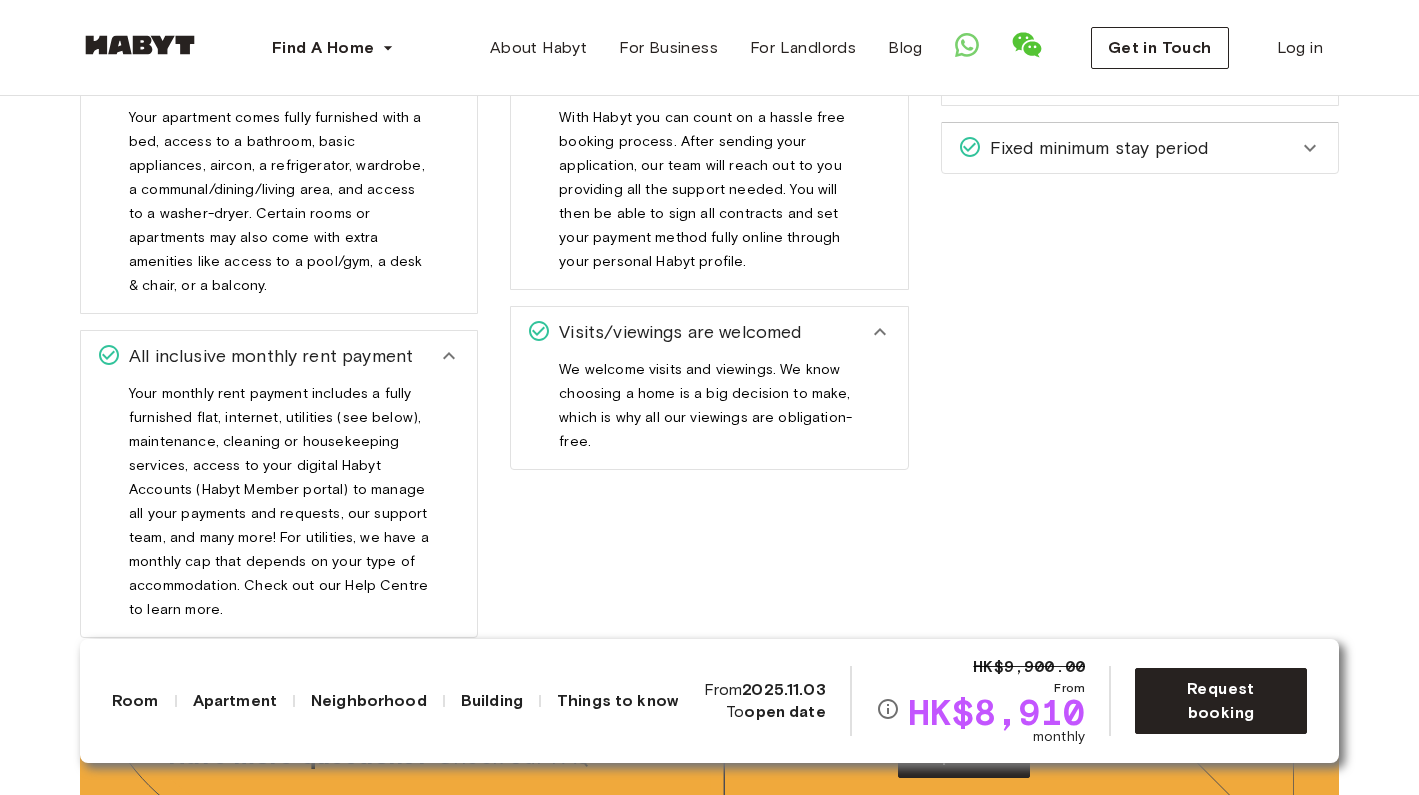click on "Fixed minimum stay period" at bounding box center [1095, 148] 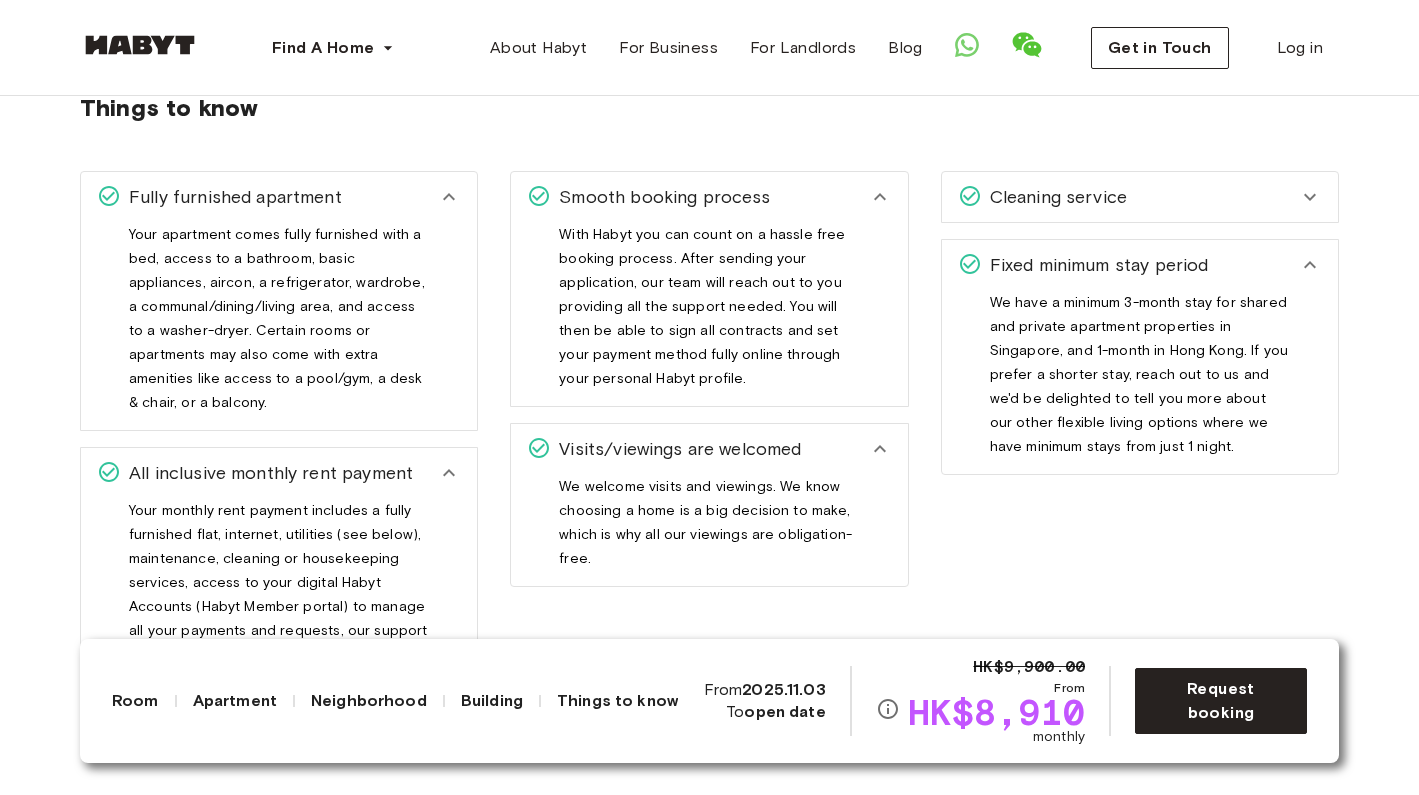 scroll, scrollTop: 2338, scrollLeft: 0, axis: vertical 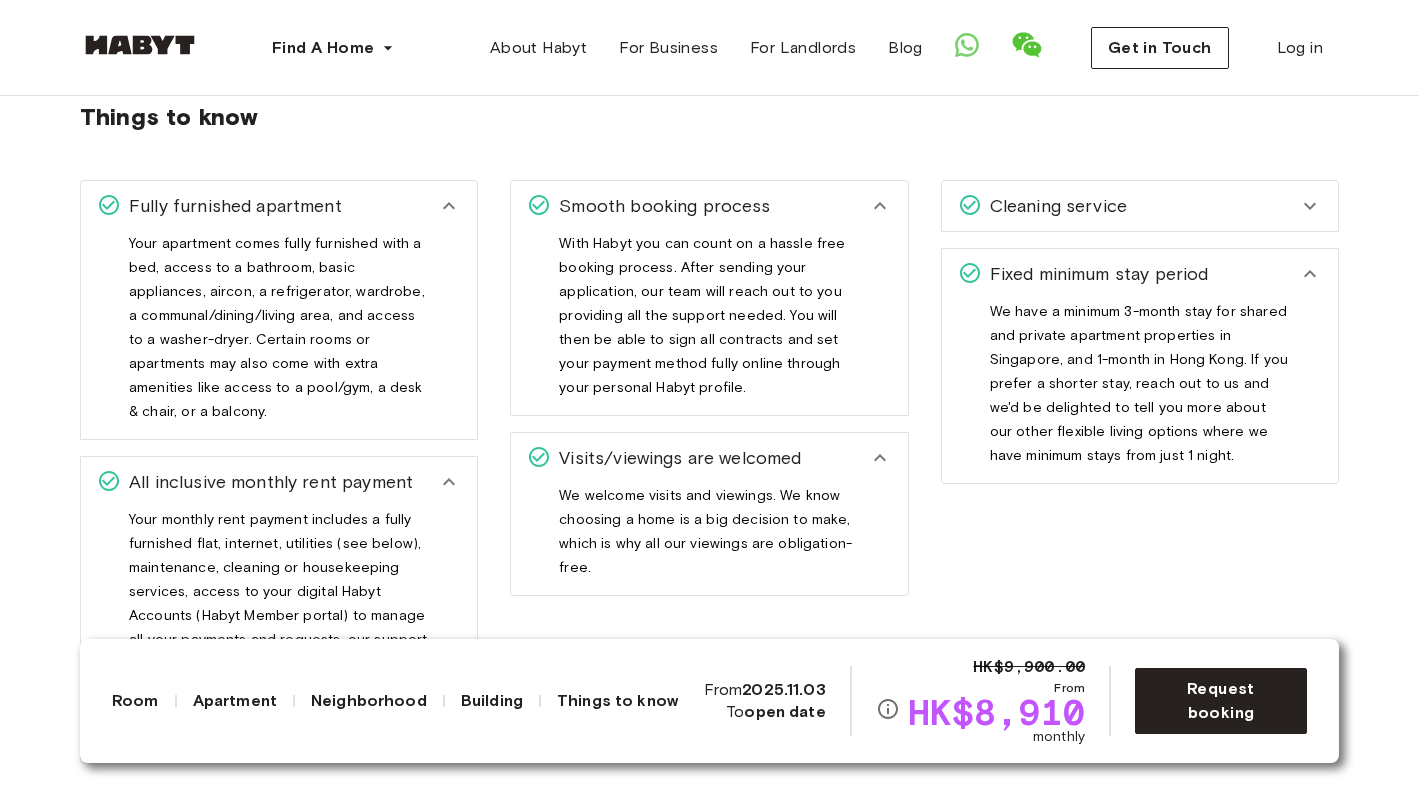 click 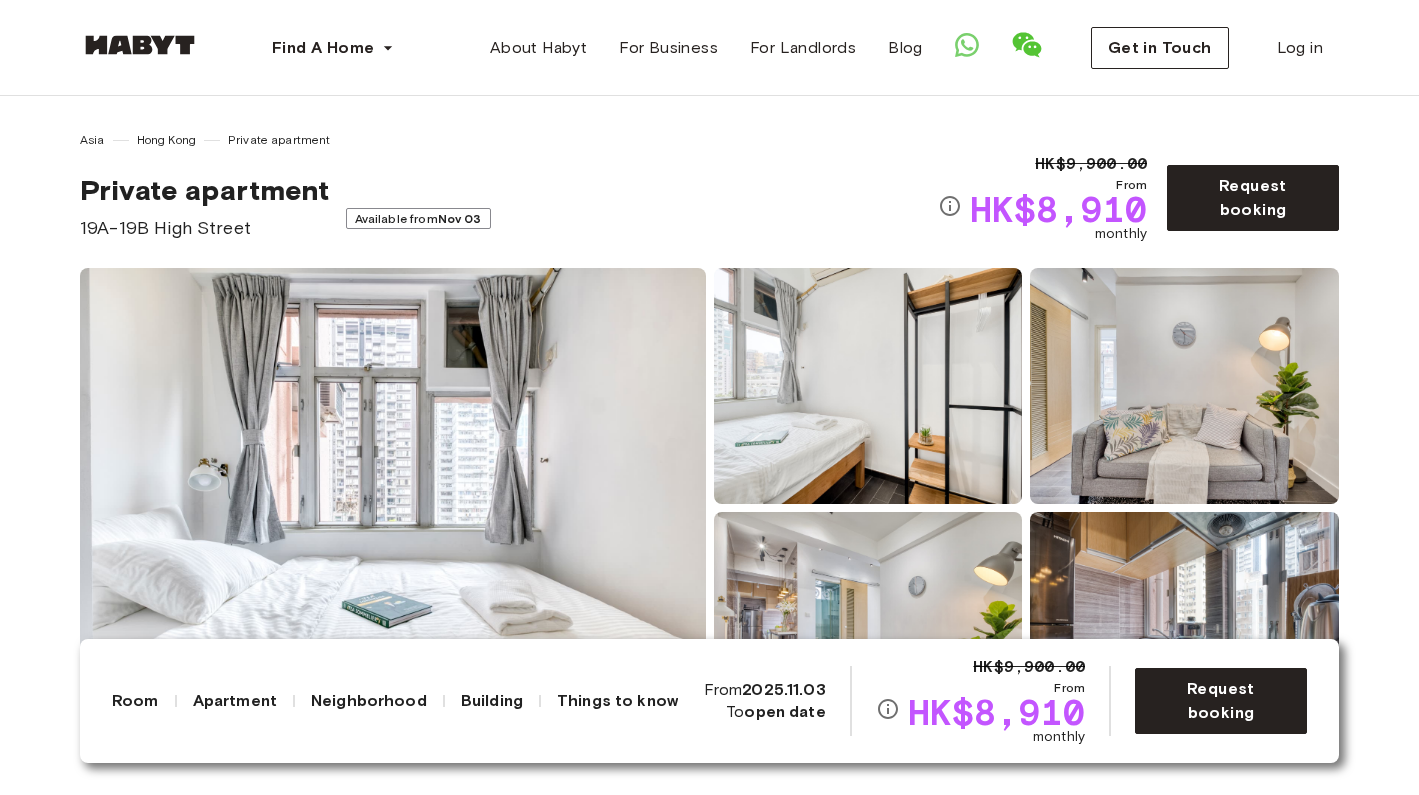 scroll, scrollTop: 0, scrollLeft: 0, axis: both 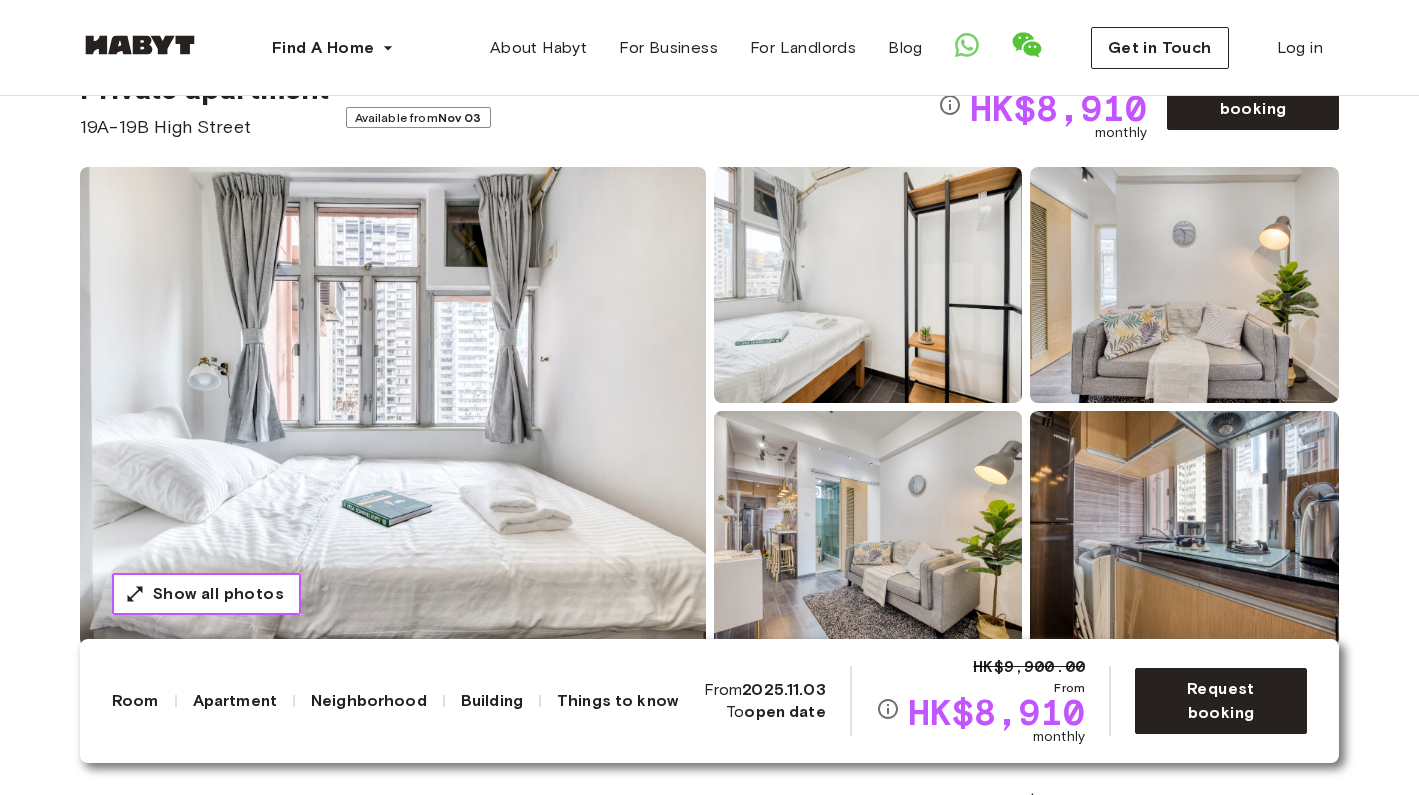 click on "Show all photos" at bounding box center (218, 594) 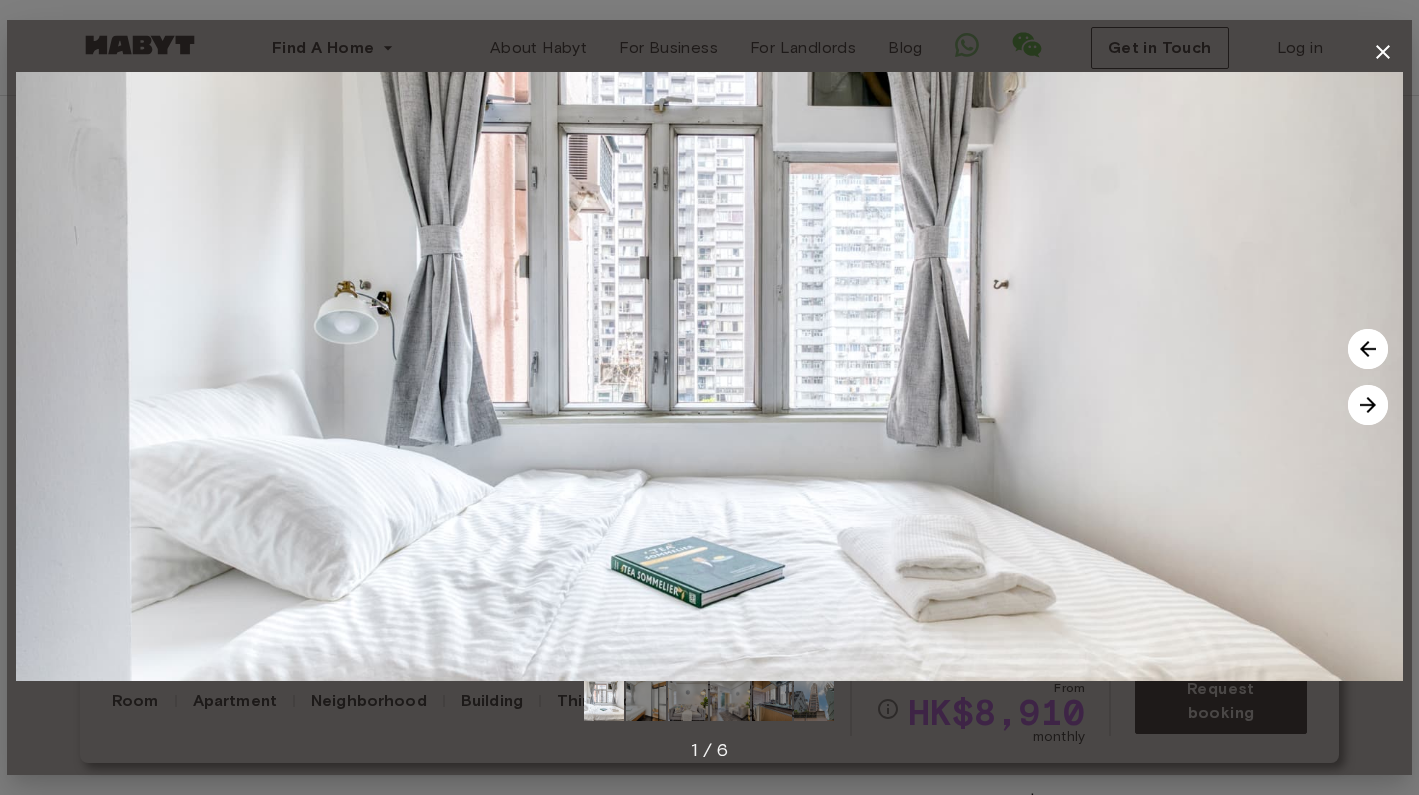 click at bounding box center [1368, 405] 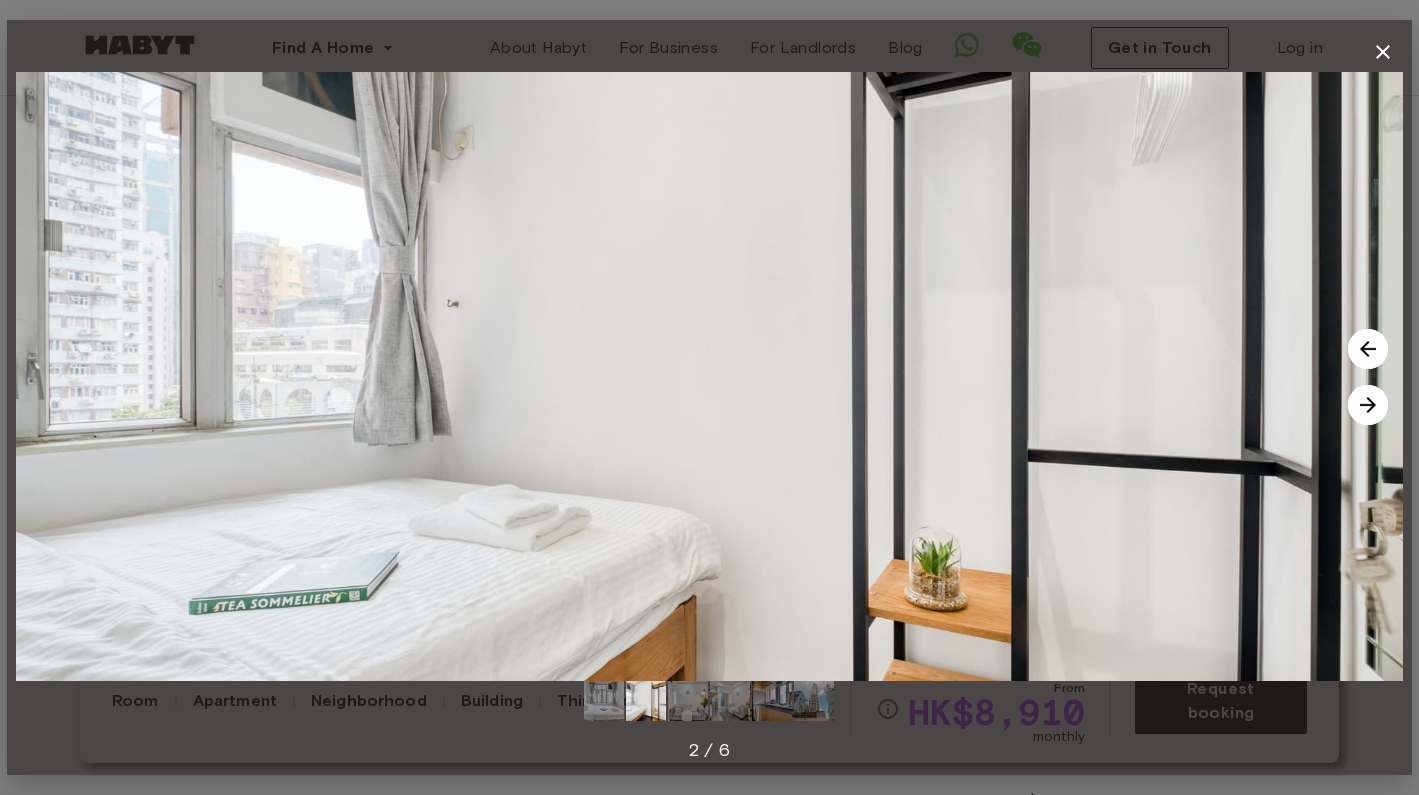 click at bounding box center [1368, 405] 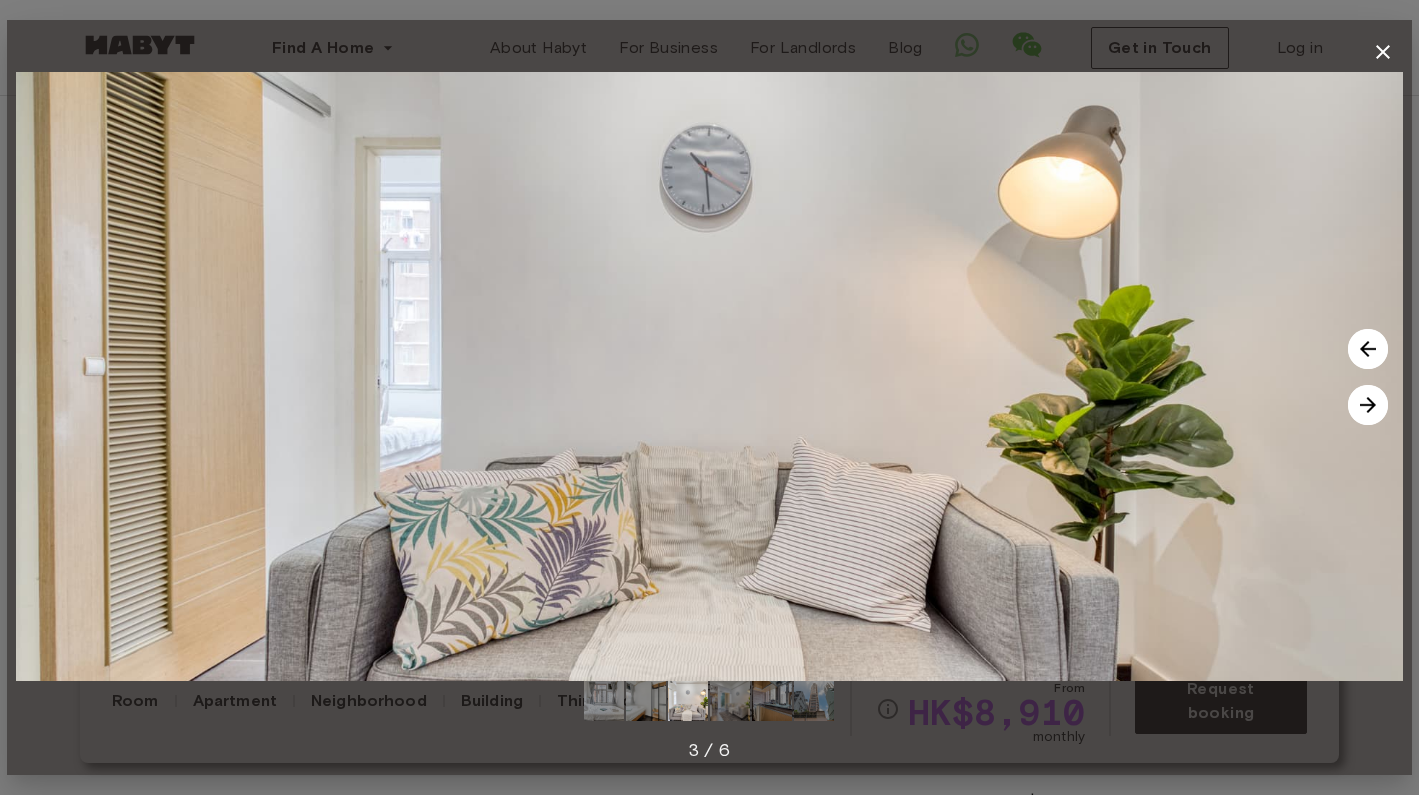 click at bounding box center [1368, 405] 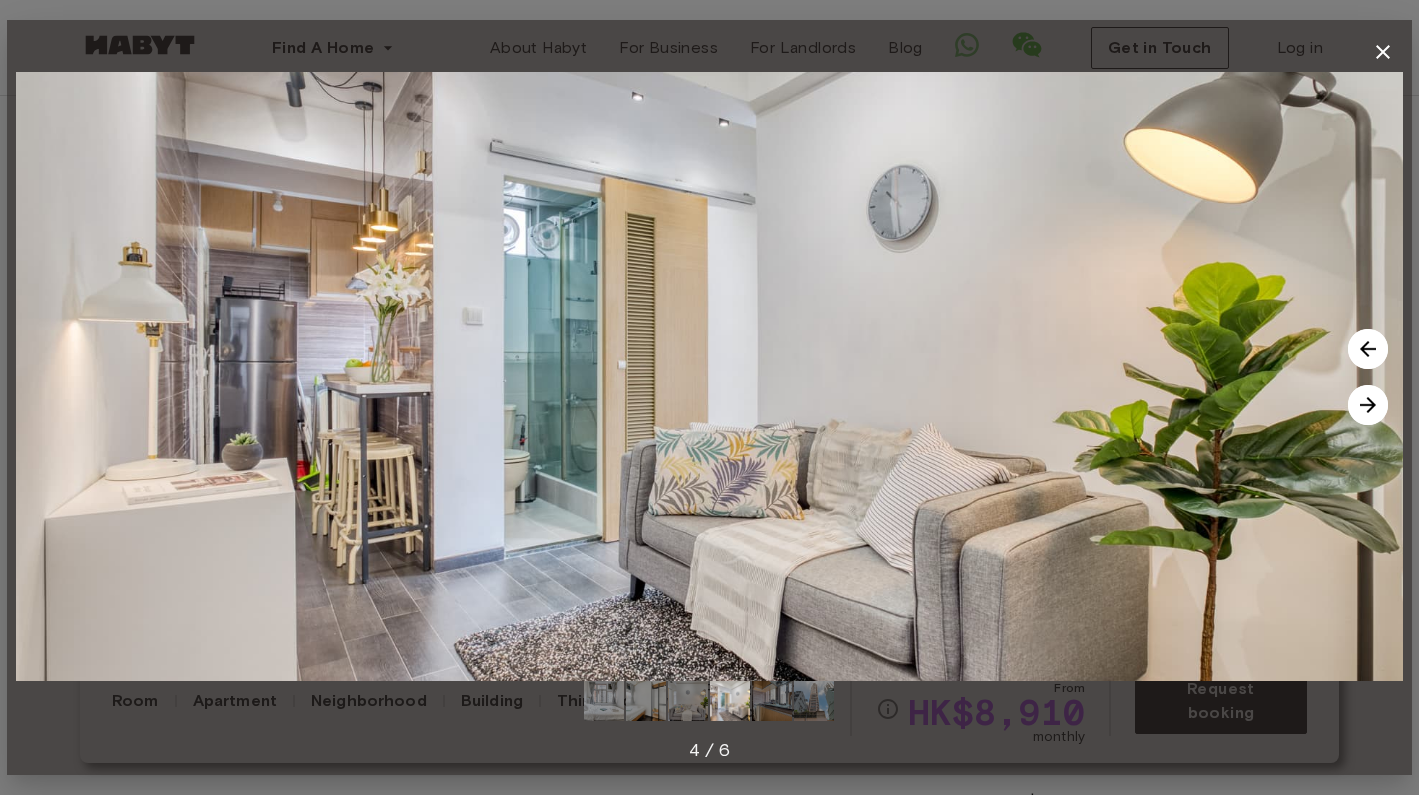 click at bounding box center [1368, 405] 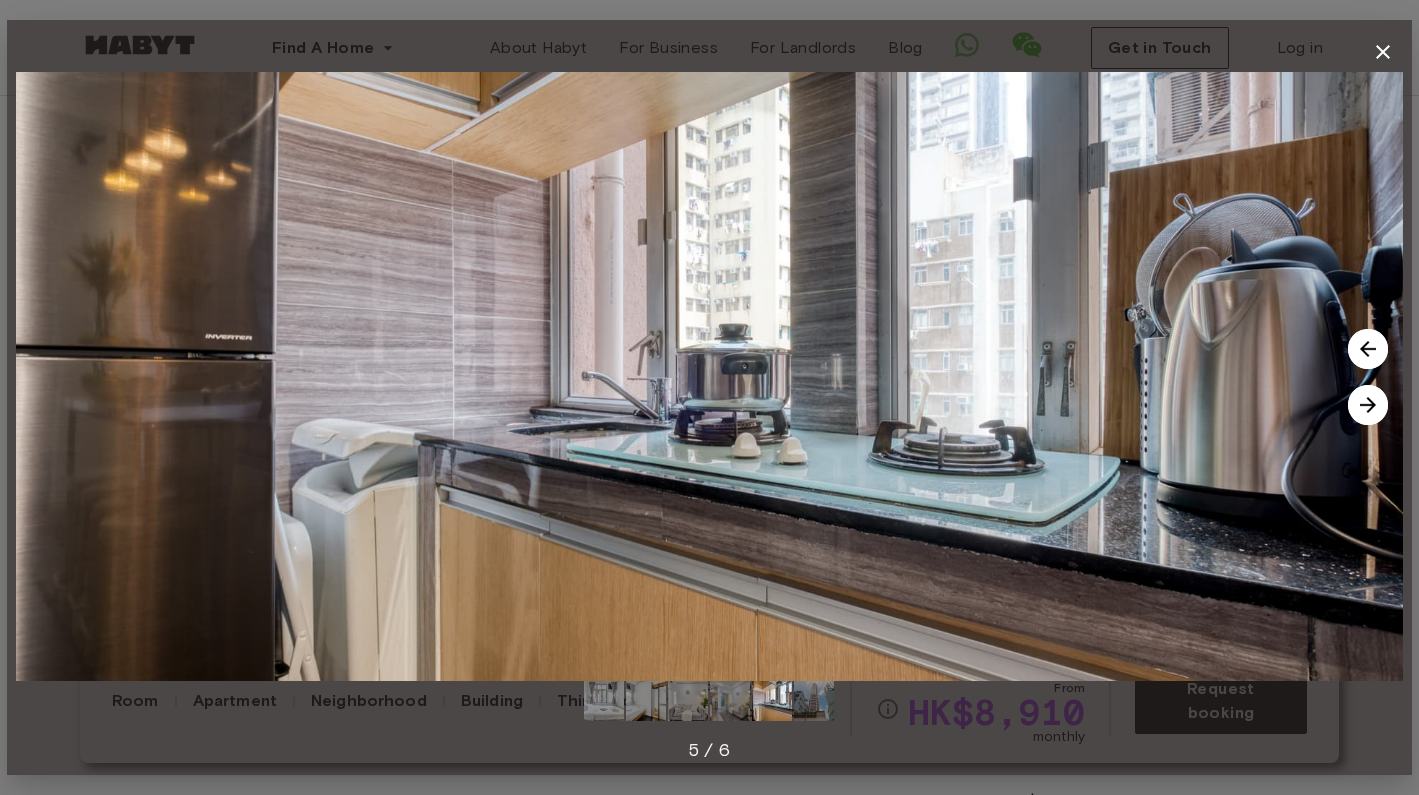 click at bounding box center [1368, 405] 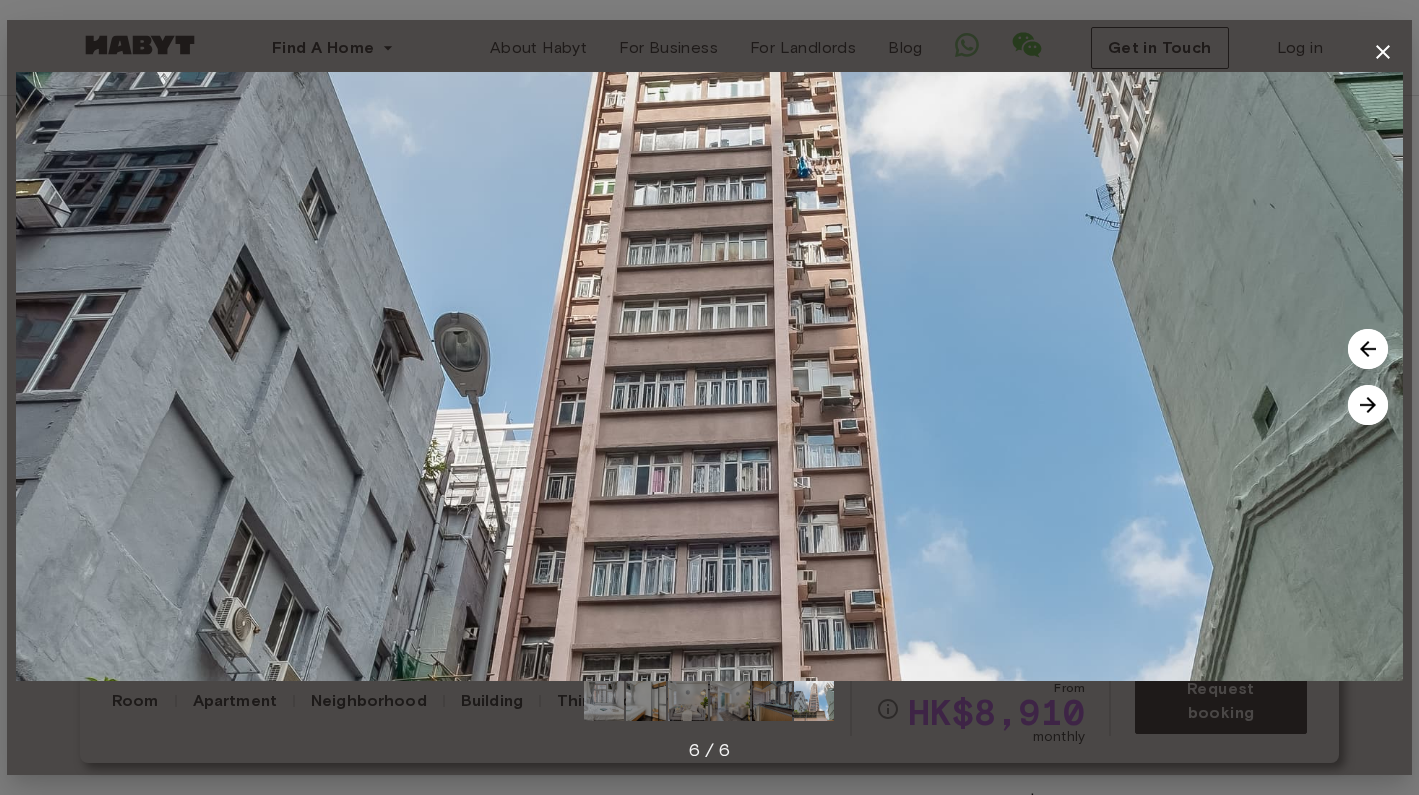 click at bounding box center [1368, 405] 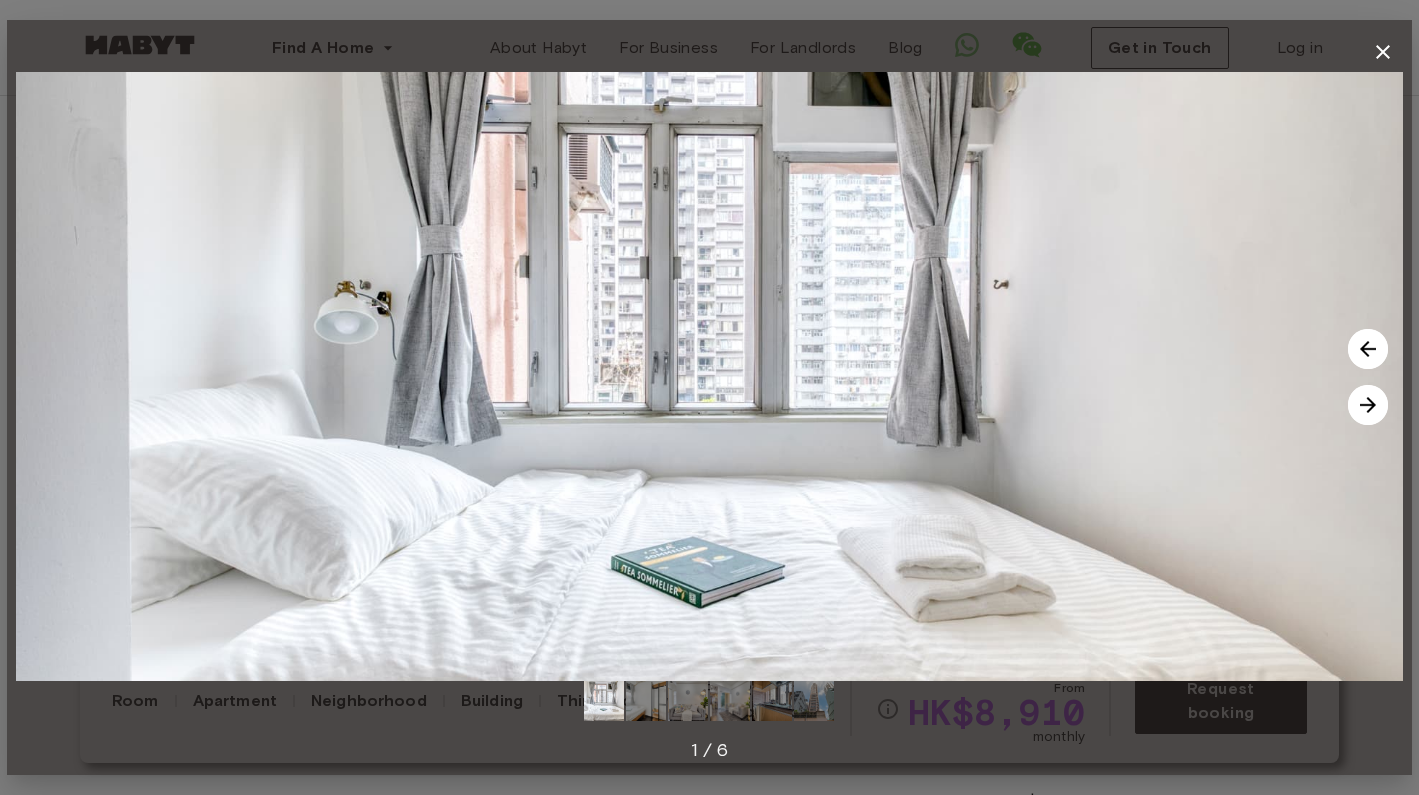 click at bounding box center [1368, 405] 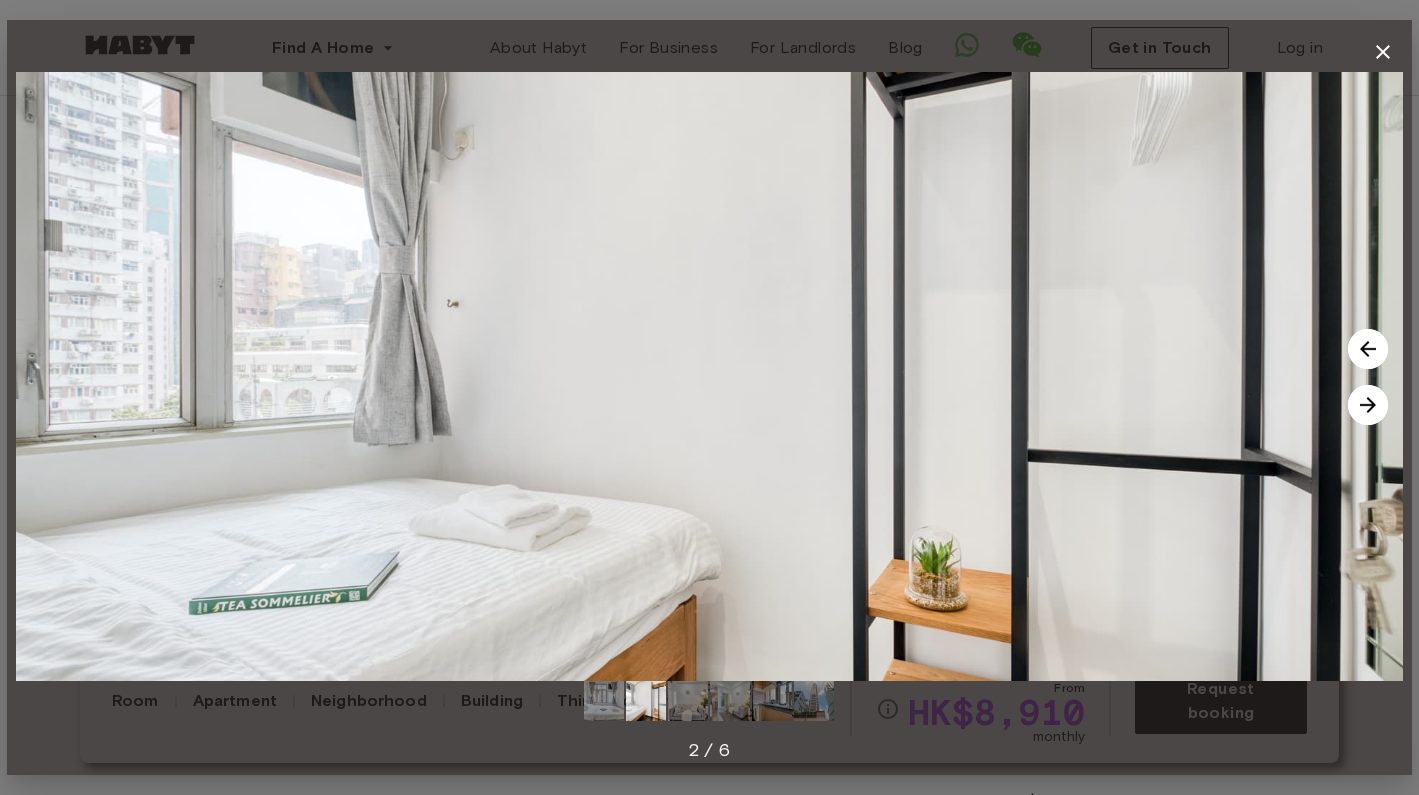 click 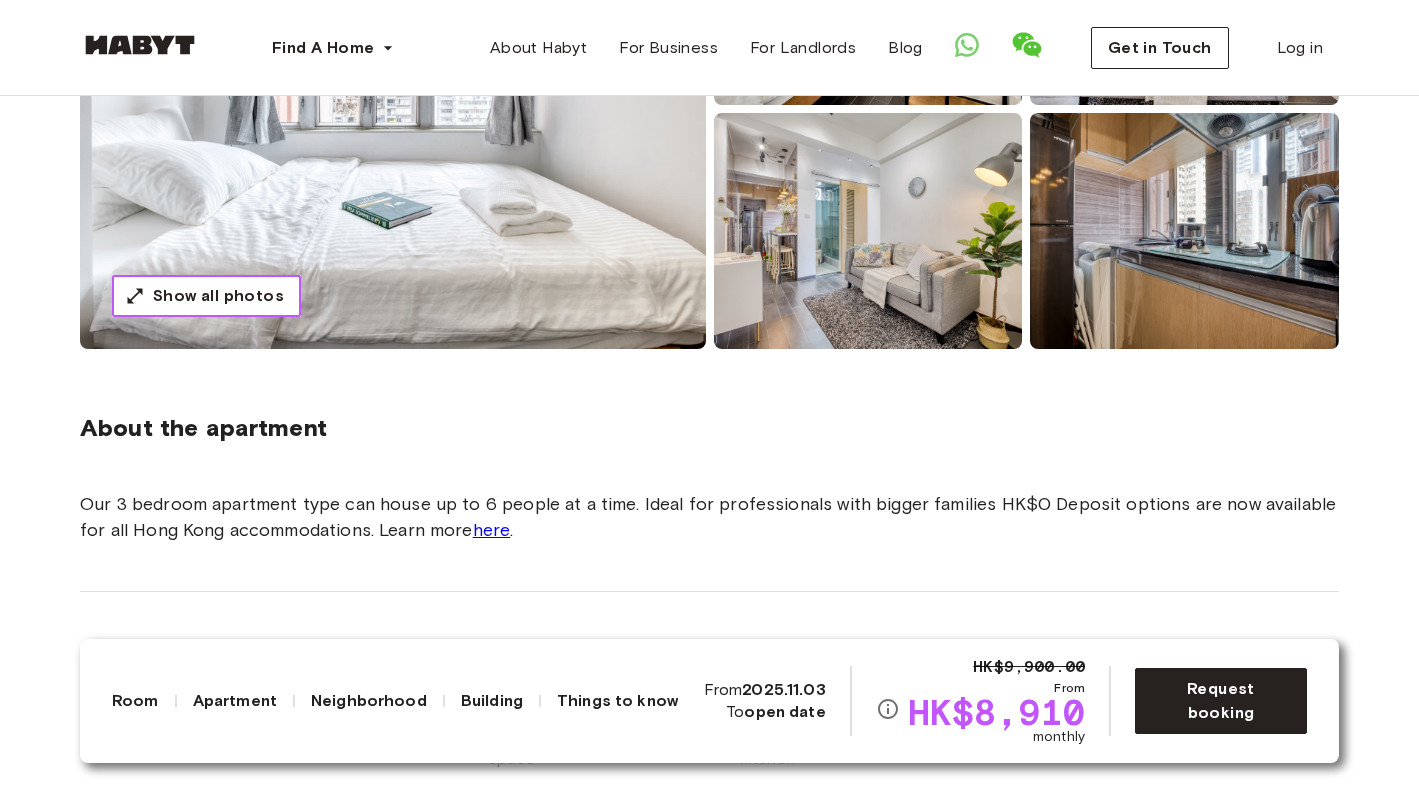 scroll, scrollTop: 394, scrollLeft: 0, axis: vertical 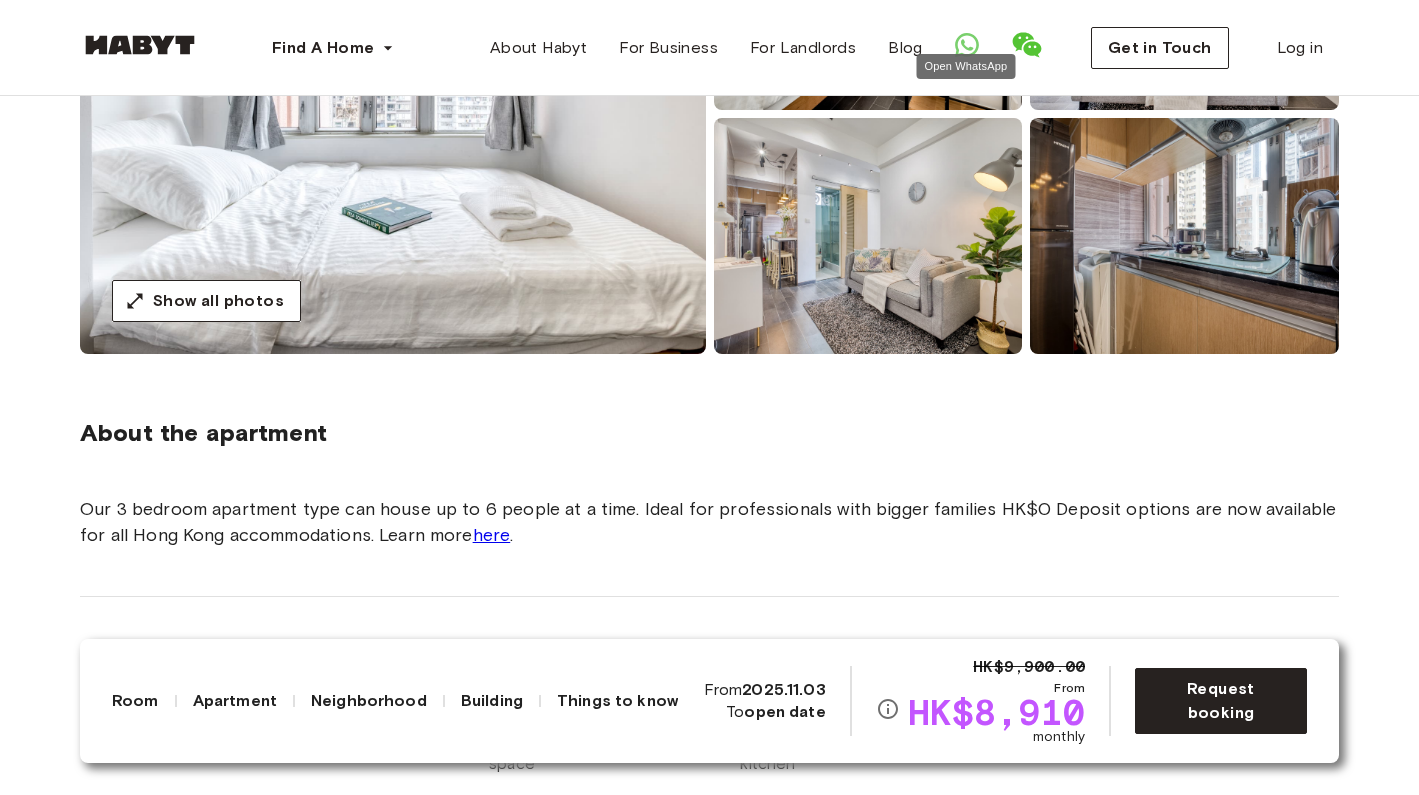 click 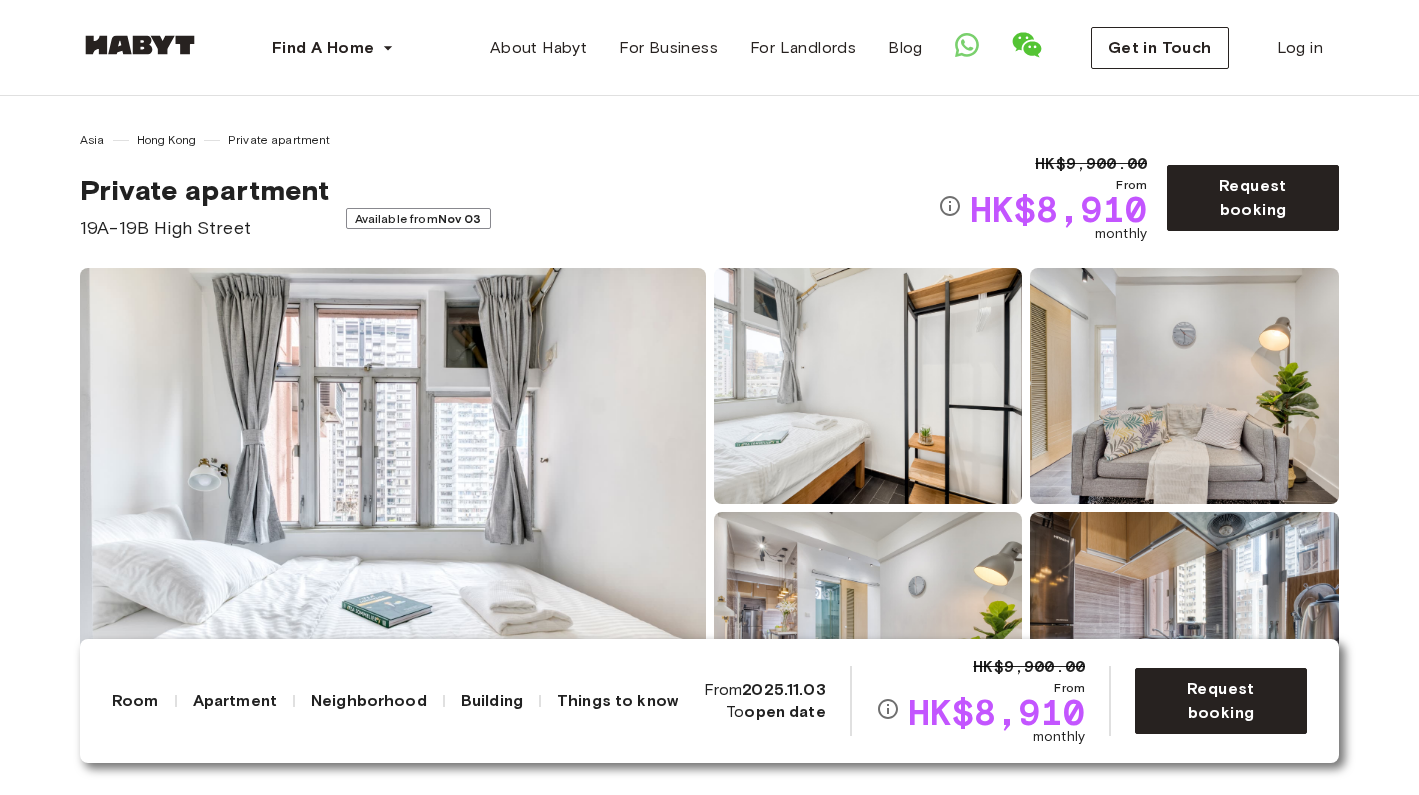 scroll, scrollTop: 0, scrollLeft: 0, axis: both 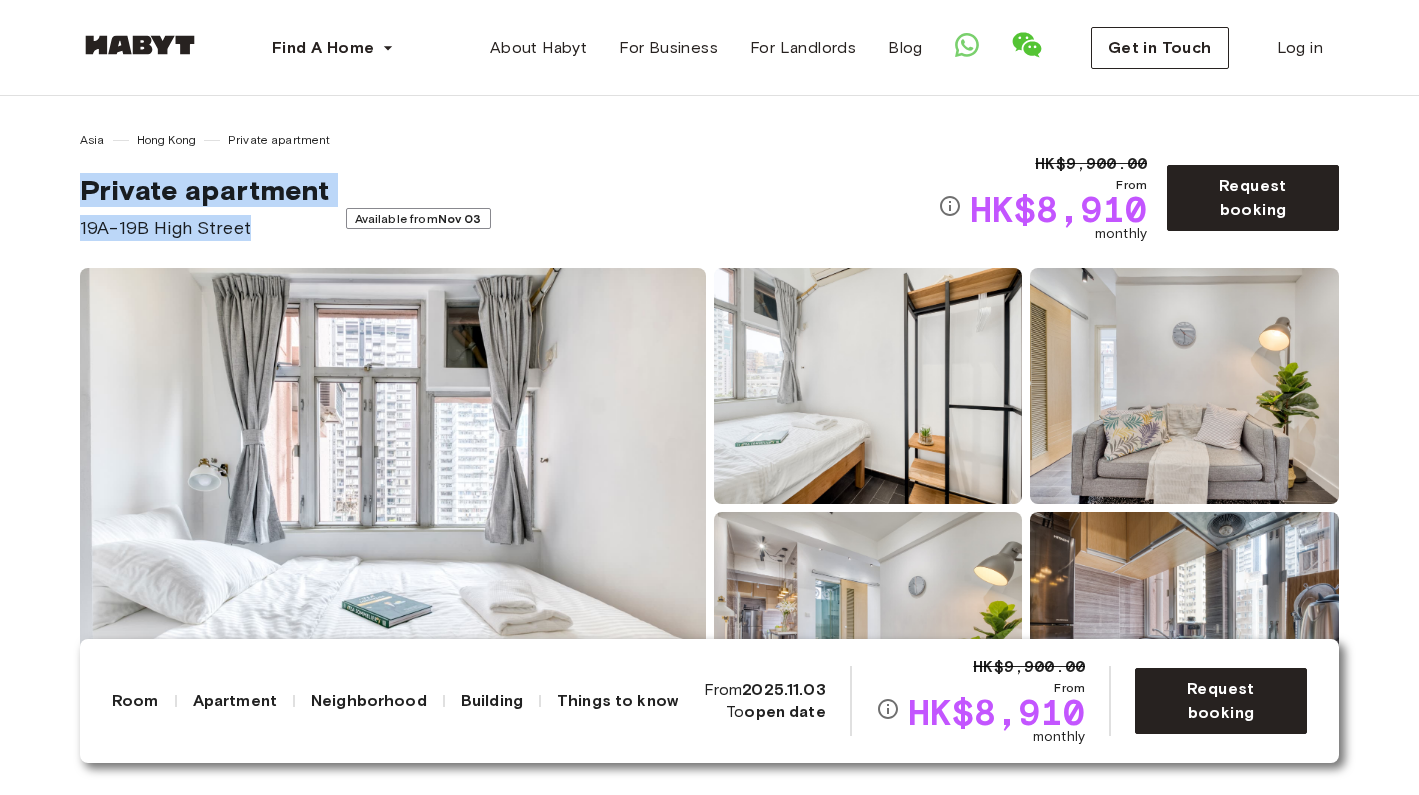 drag, startPoint x: 273, startPoint y: 234, endPoint x: 71, endPoint y: 193, distance: 206.1189 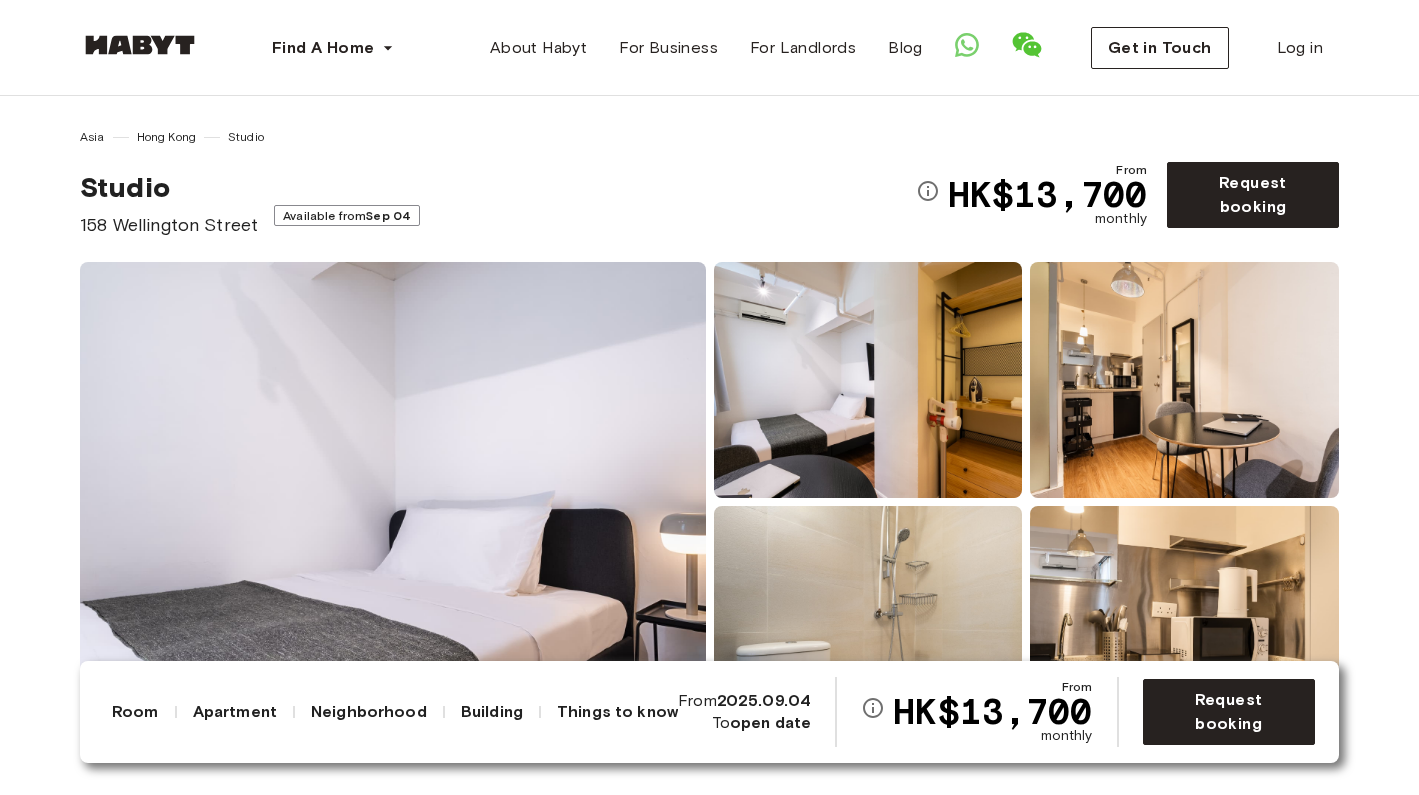 scroll, scrollTop: 0, scrollLeft: 0, axis: both 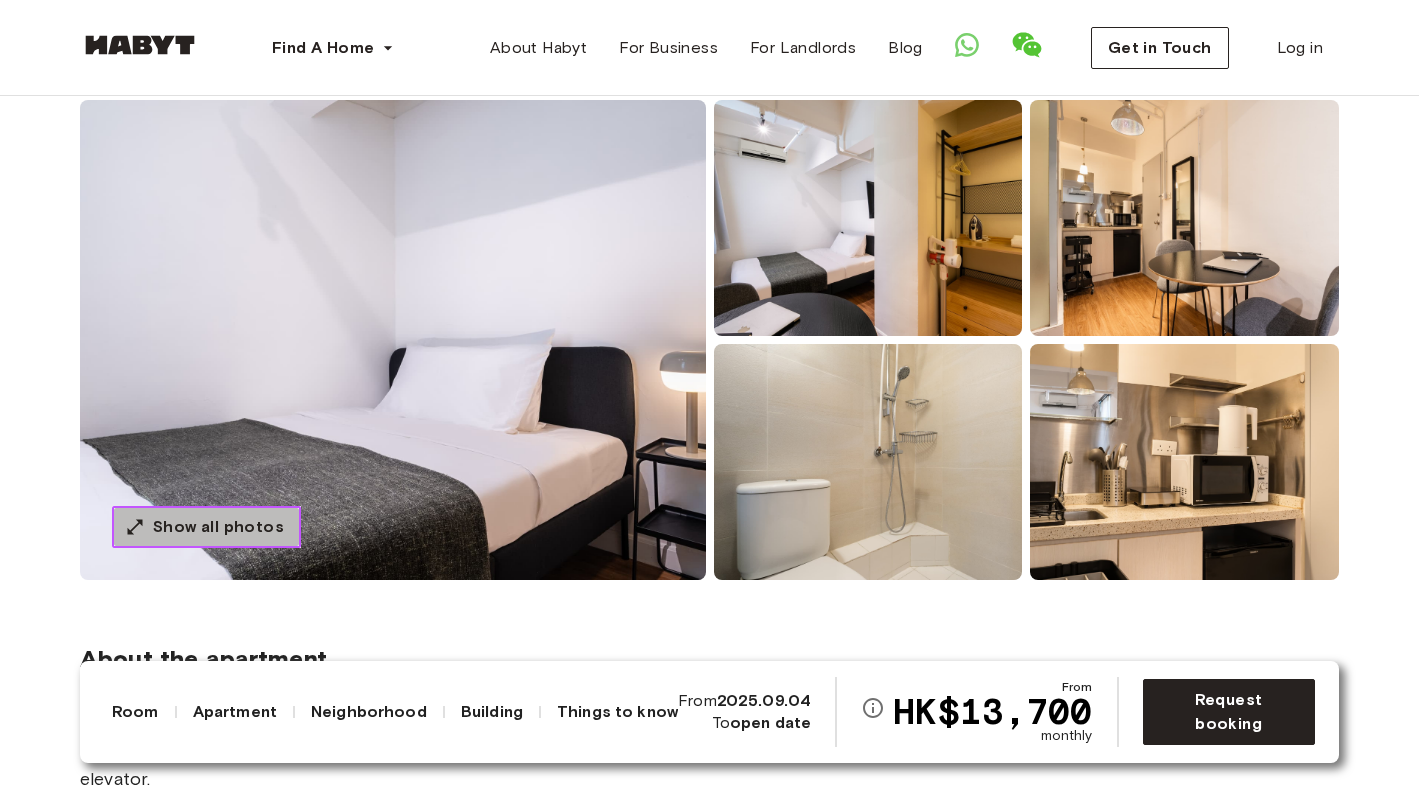 click on "Show all photos" at bounding box center [218, 527] 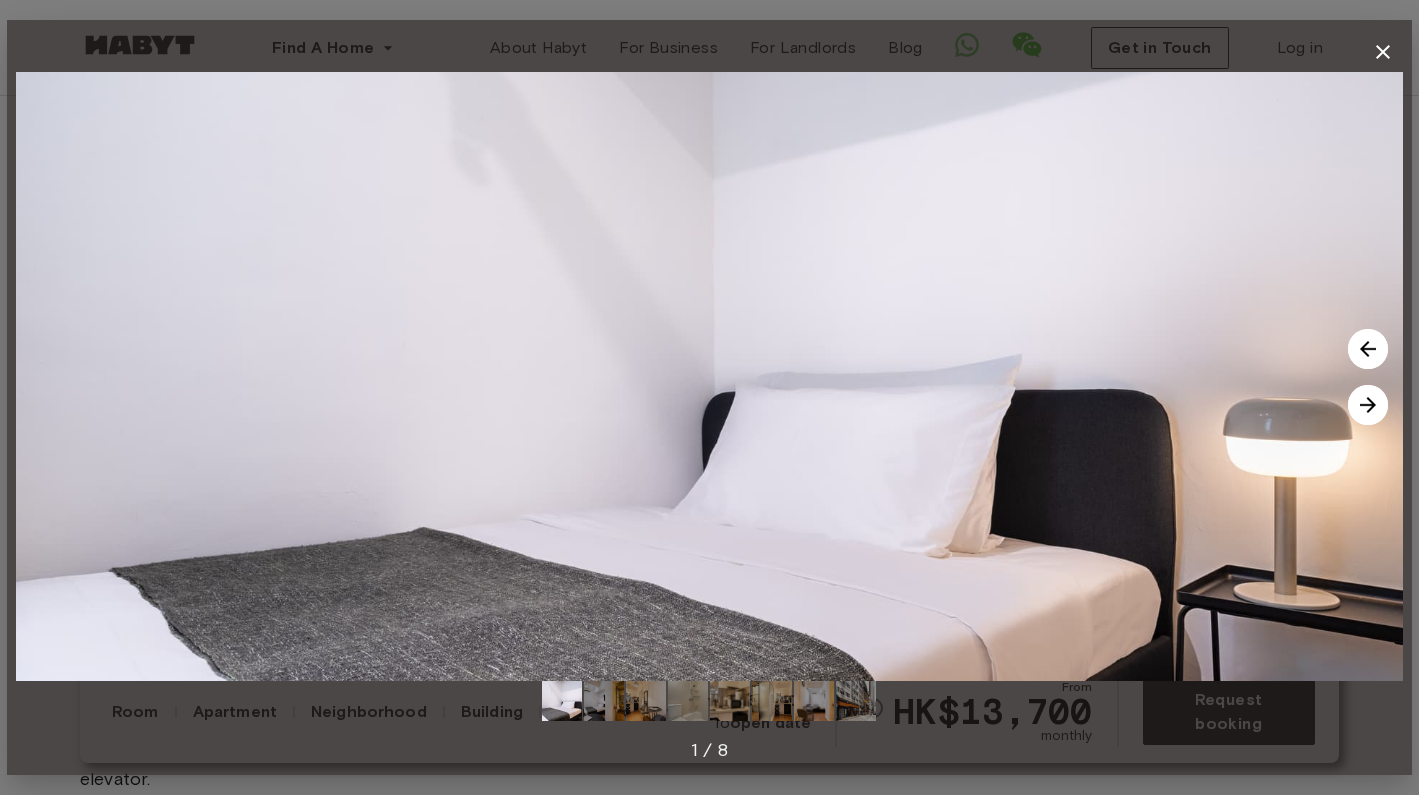 click 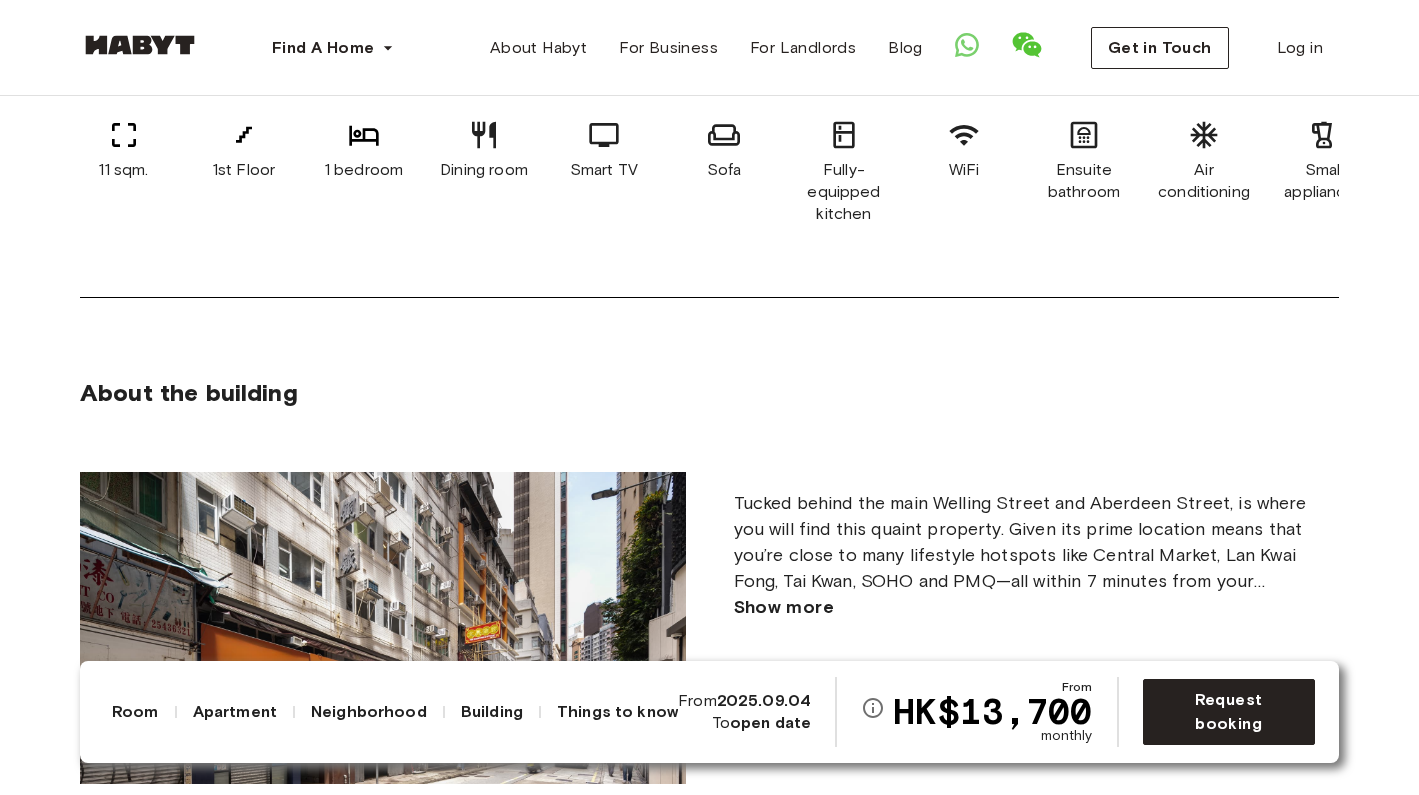 scroll, scrollTop: 1264, scrollLeft: 0, axis: vertical 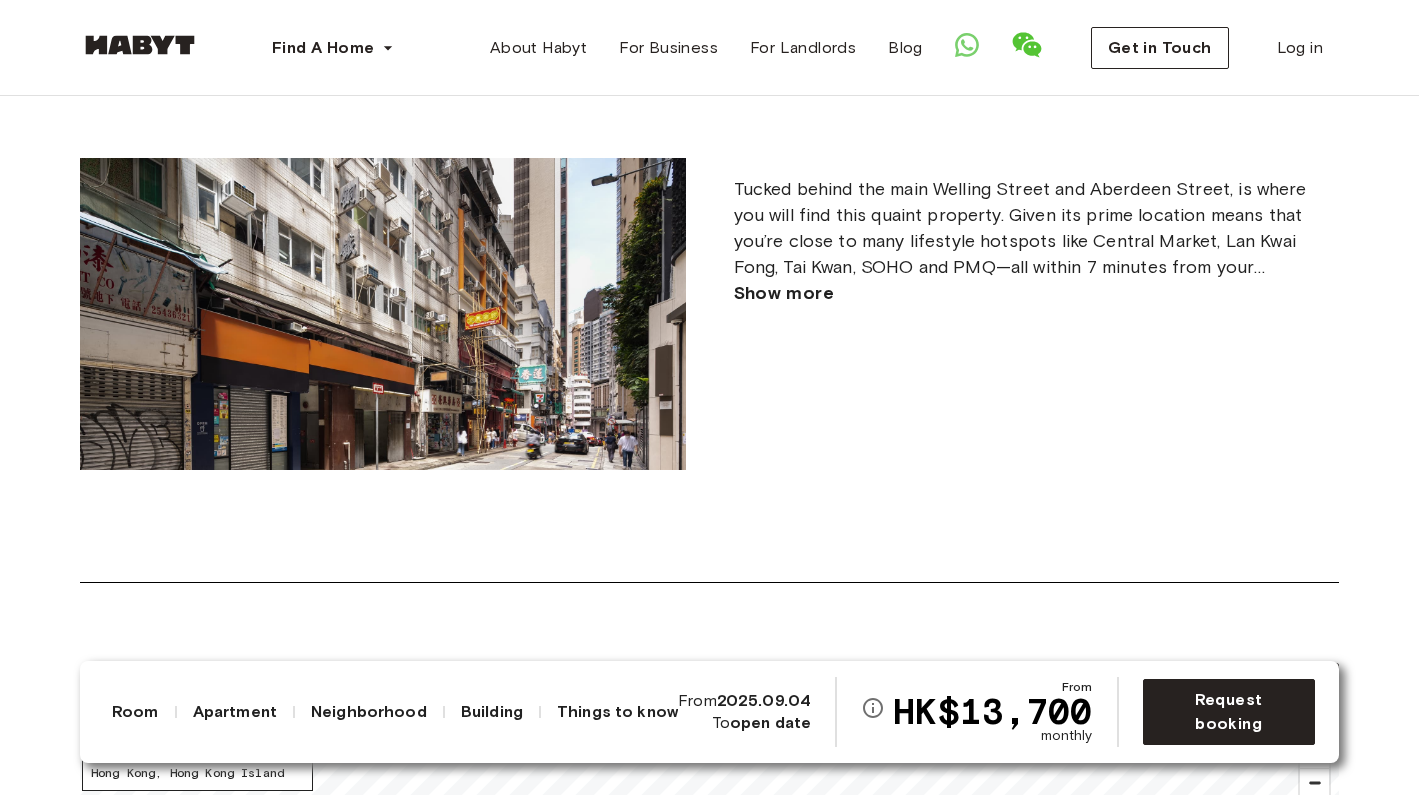 click on "Show more" at bounding box center (784, 293) 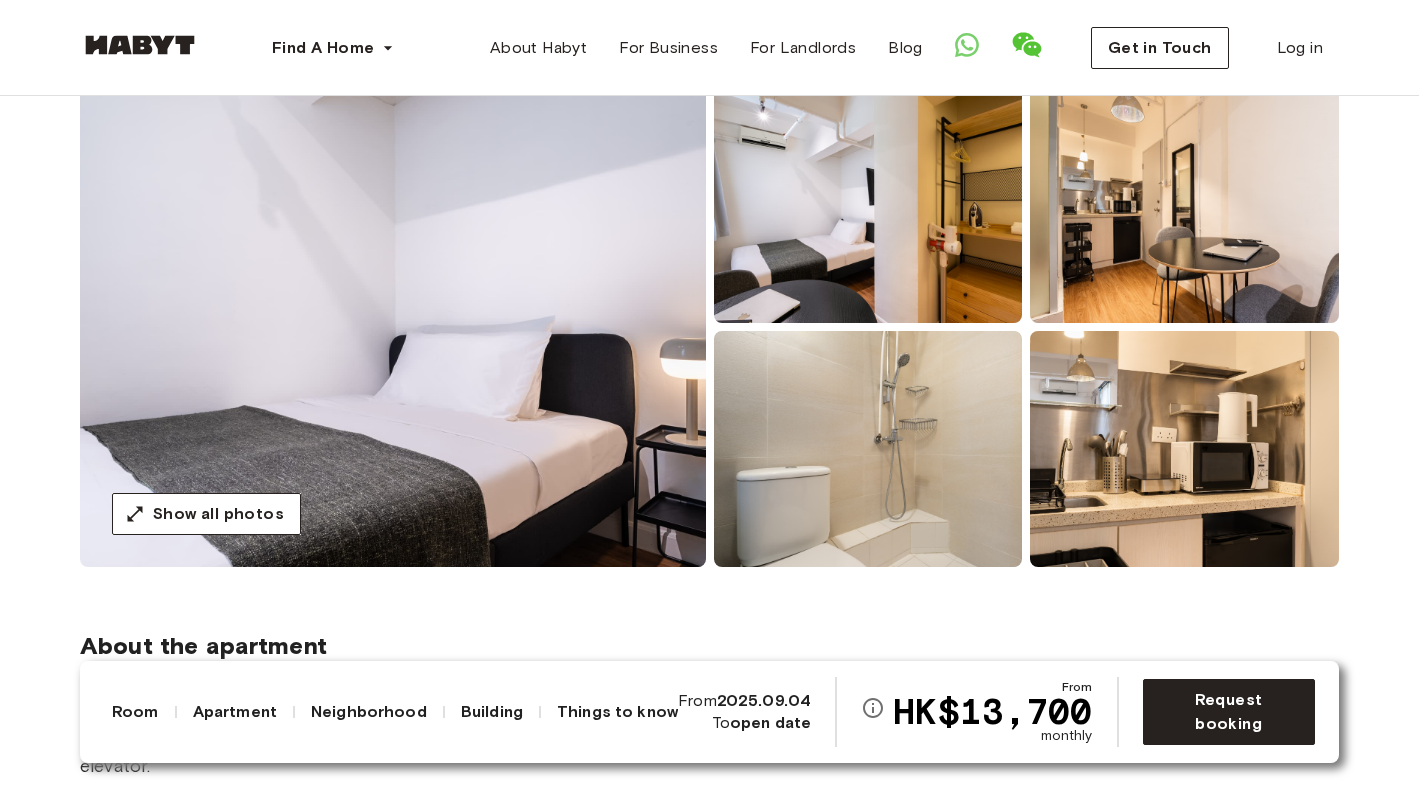 scroll, scrollTop: 161, scrollLeft: 0, axis: vertical 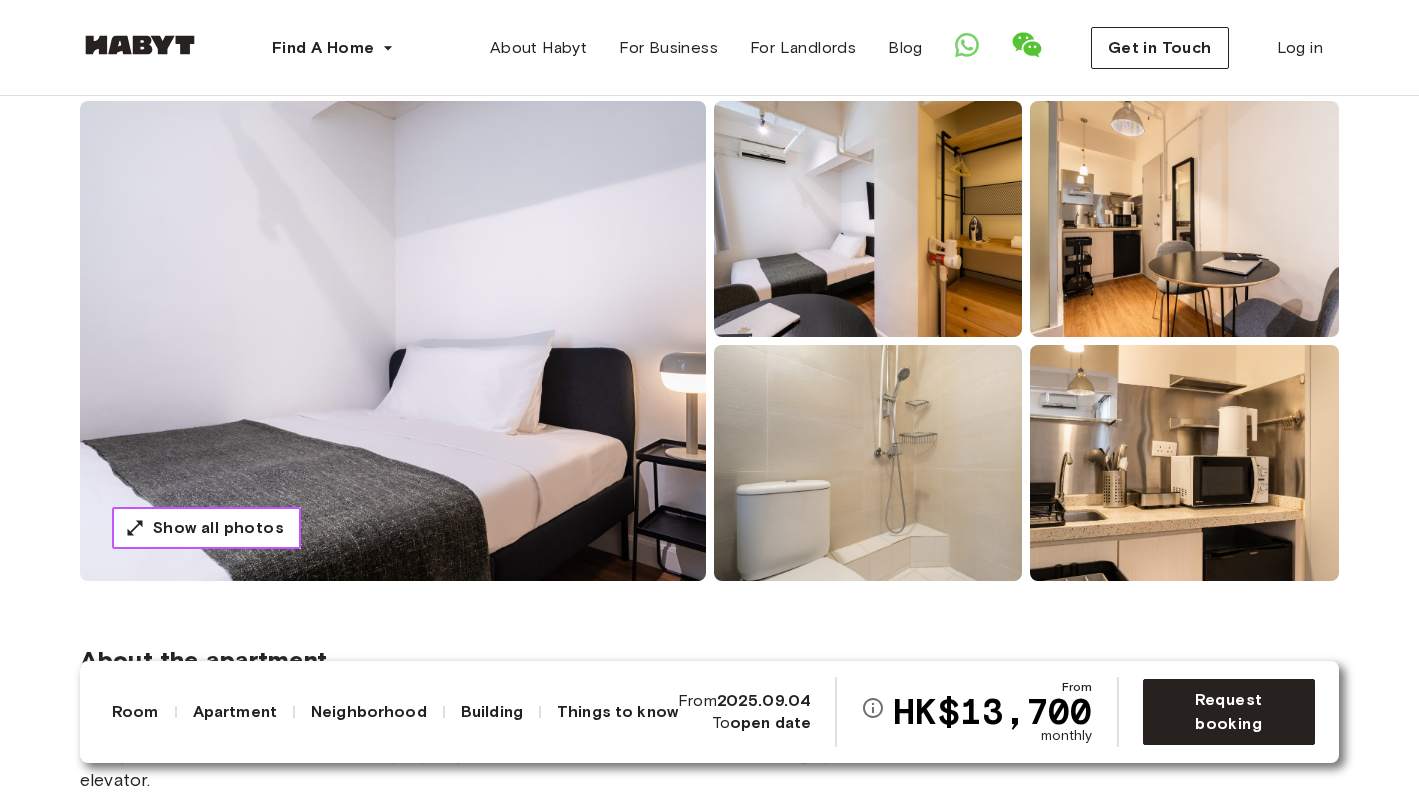 click on "Show all photos" at bounding box center [218, 528] 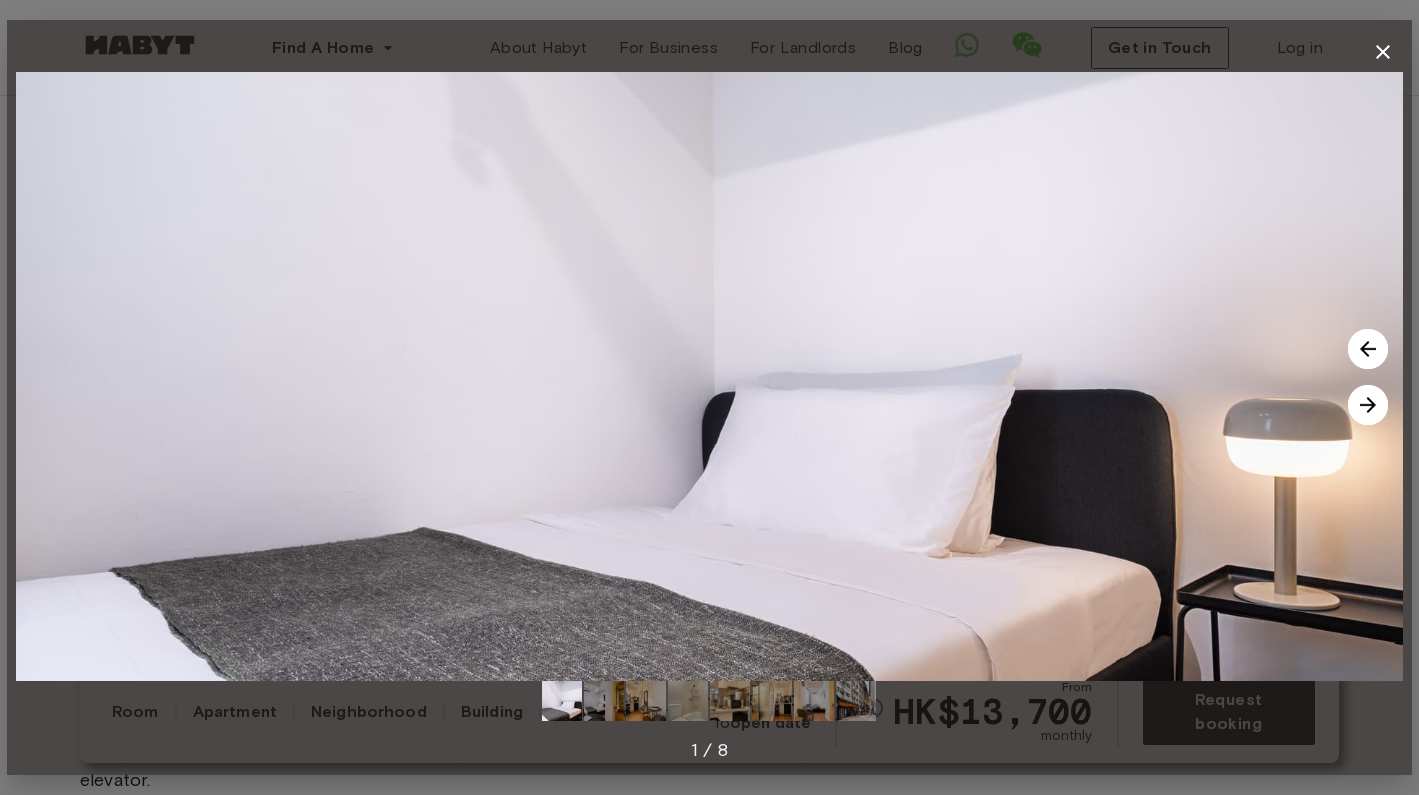 click at bounding box center (1368, 405) 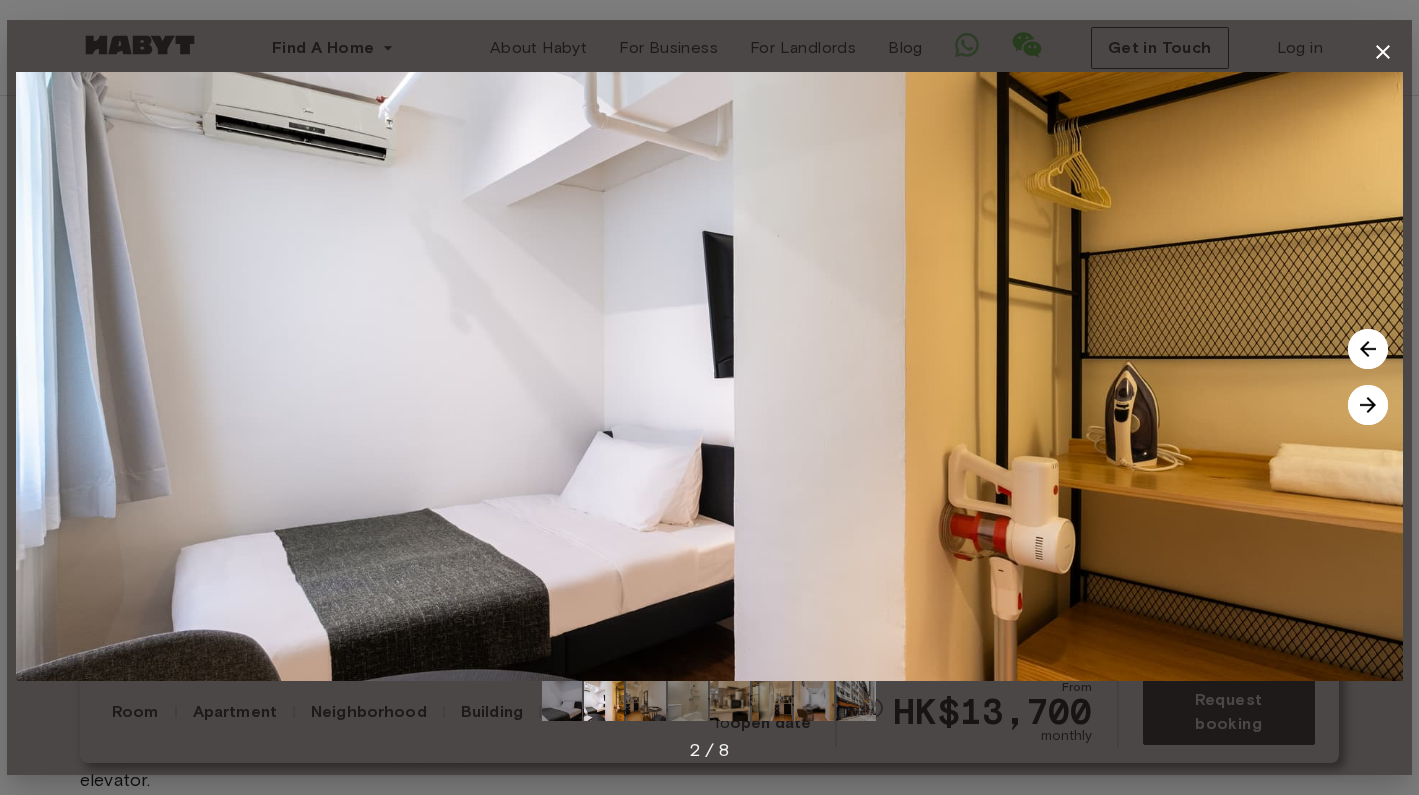 click at bounding box center (1368, 405) 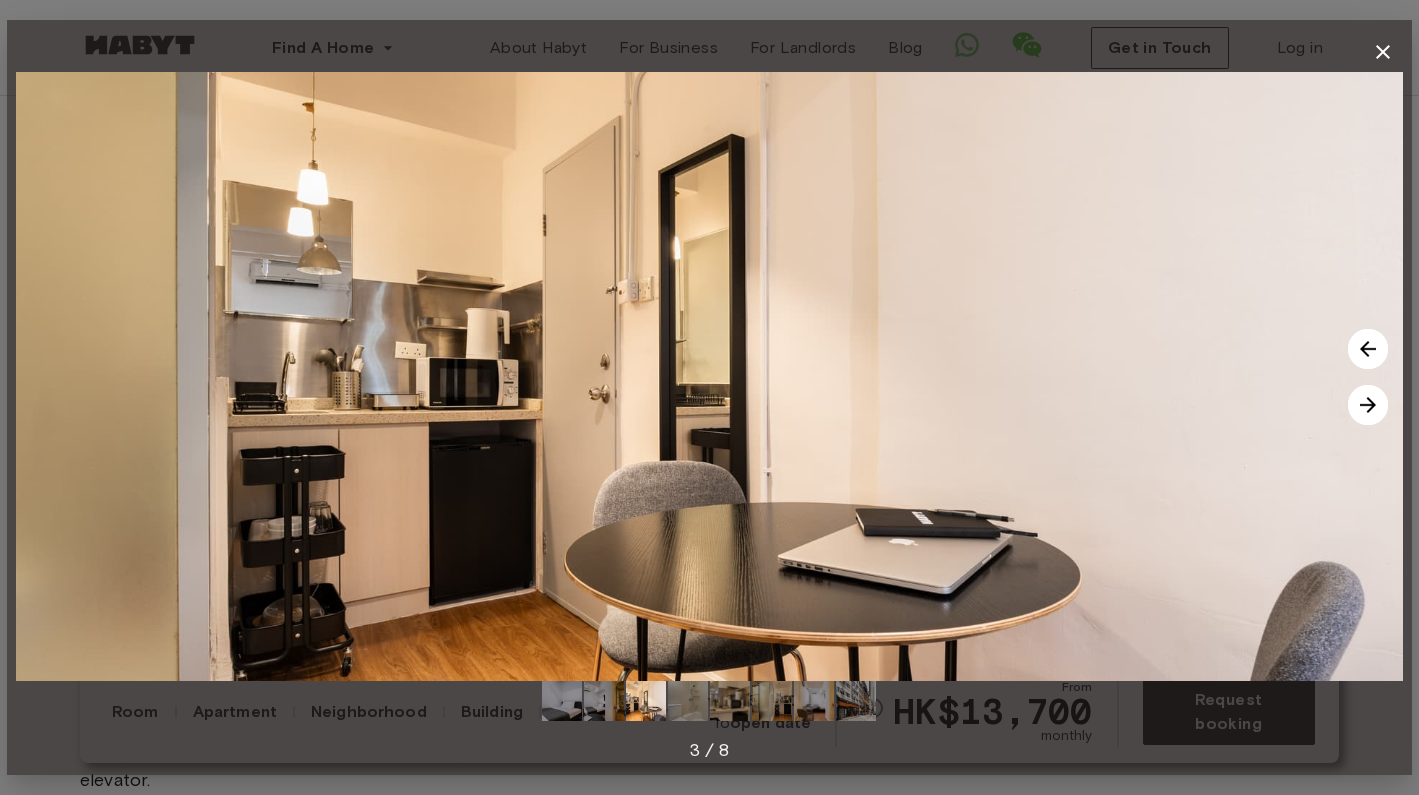 click at bounding box center [1368, 405] 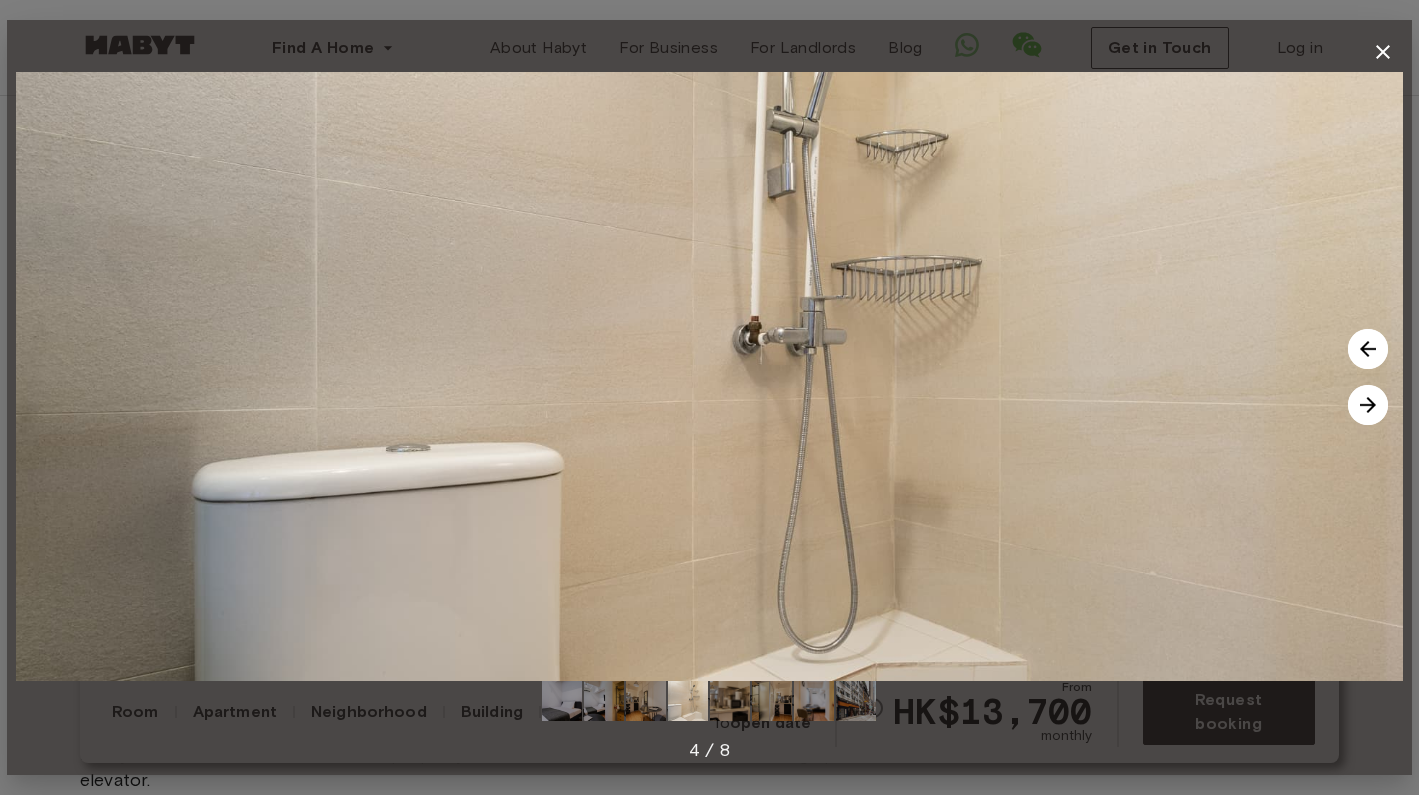 click at bounding box center [1368, 349] 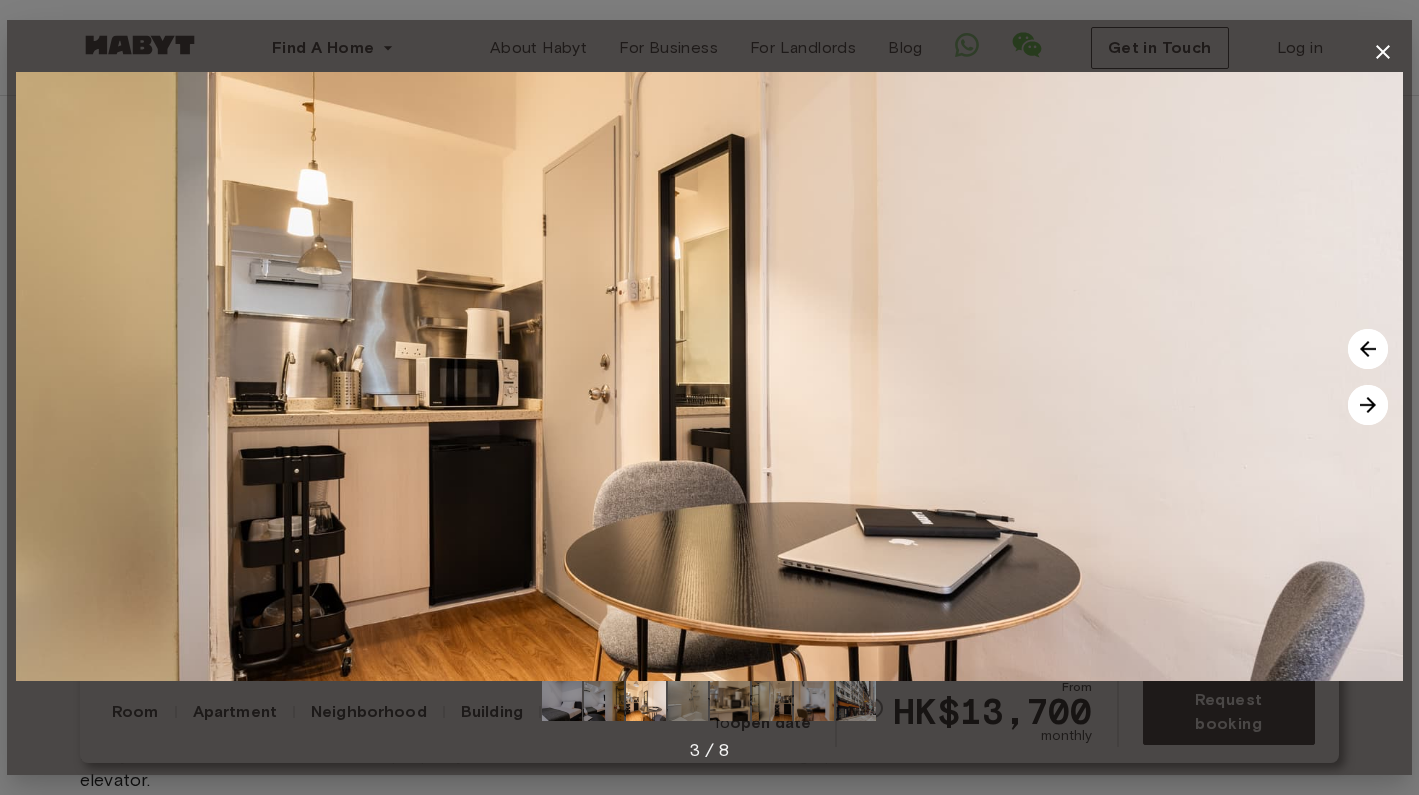 click at bounding box center [1368, 405] 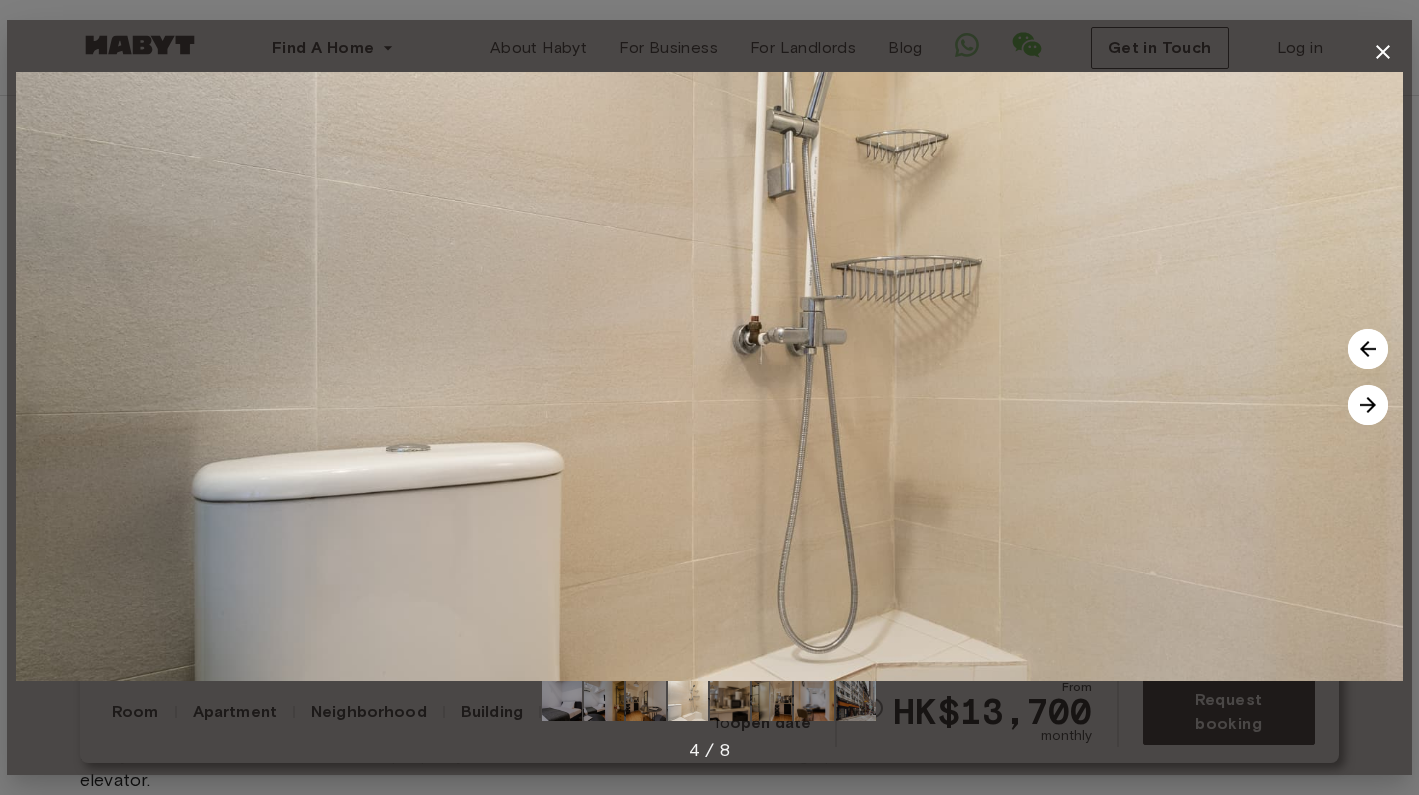 click at bounding box center [1368, 405] 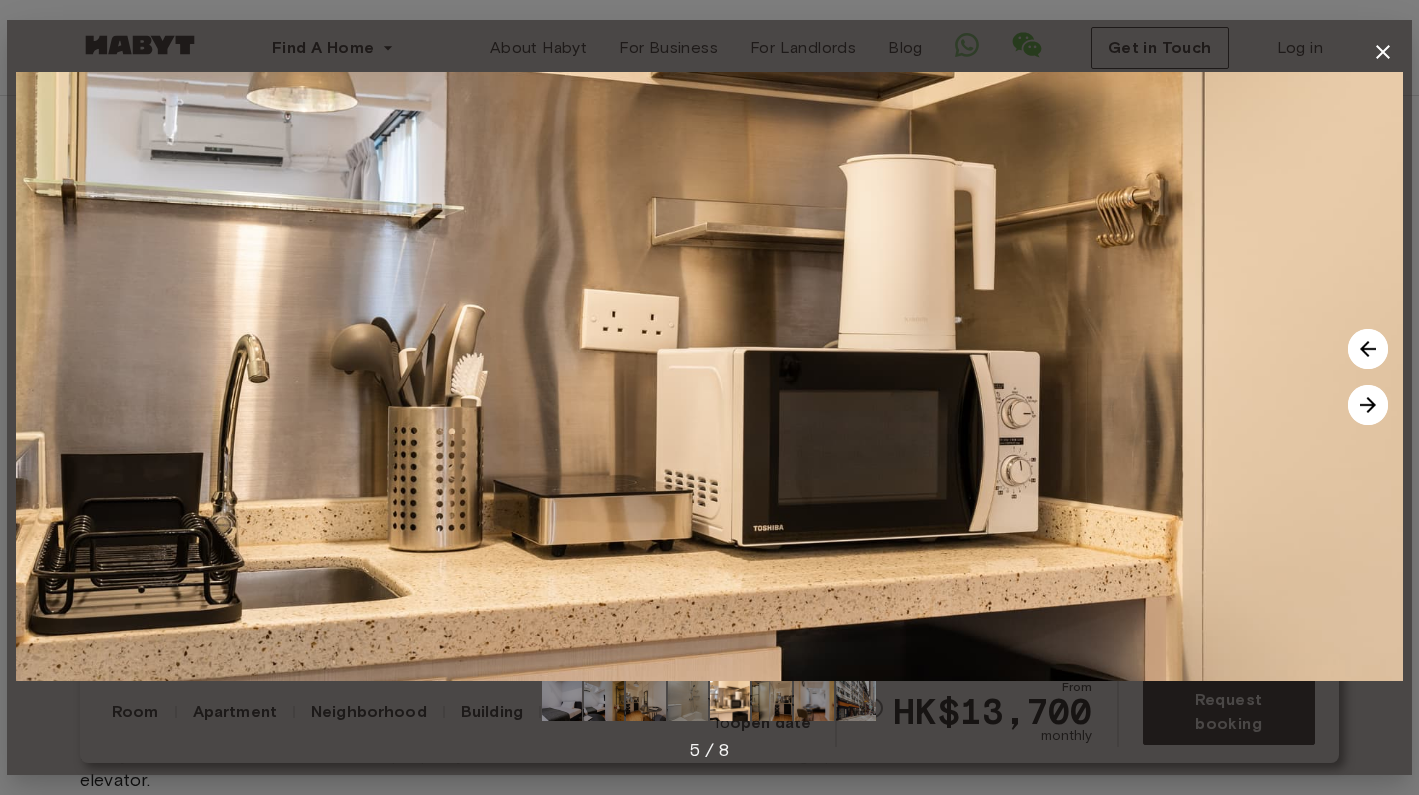 click at bounding box center [1368, 405] 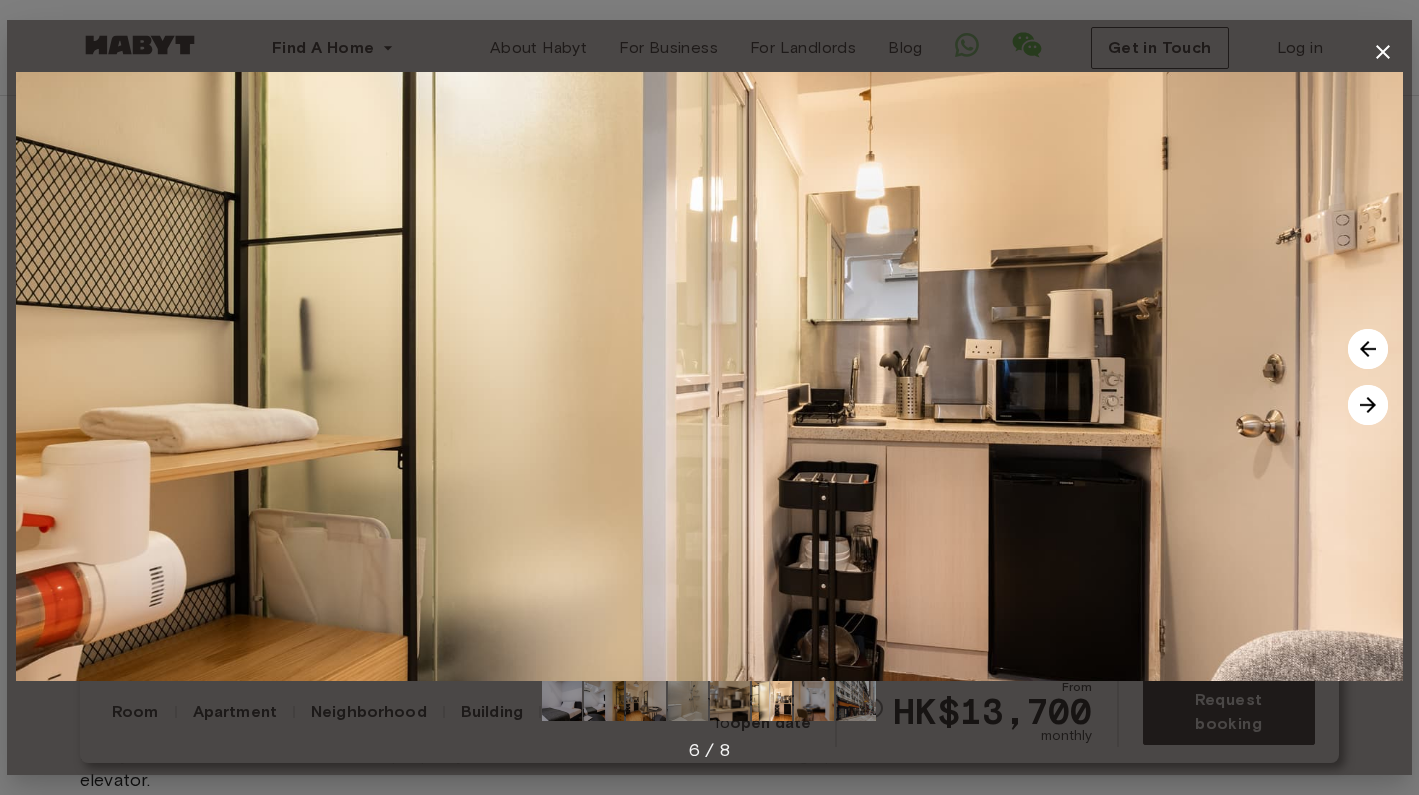 click at bounding box center [1368, 405] 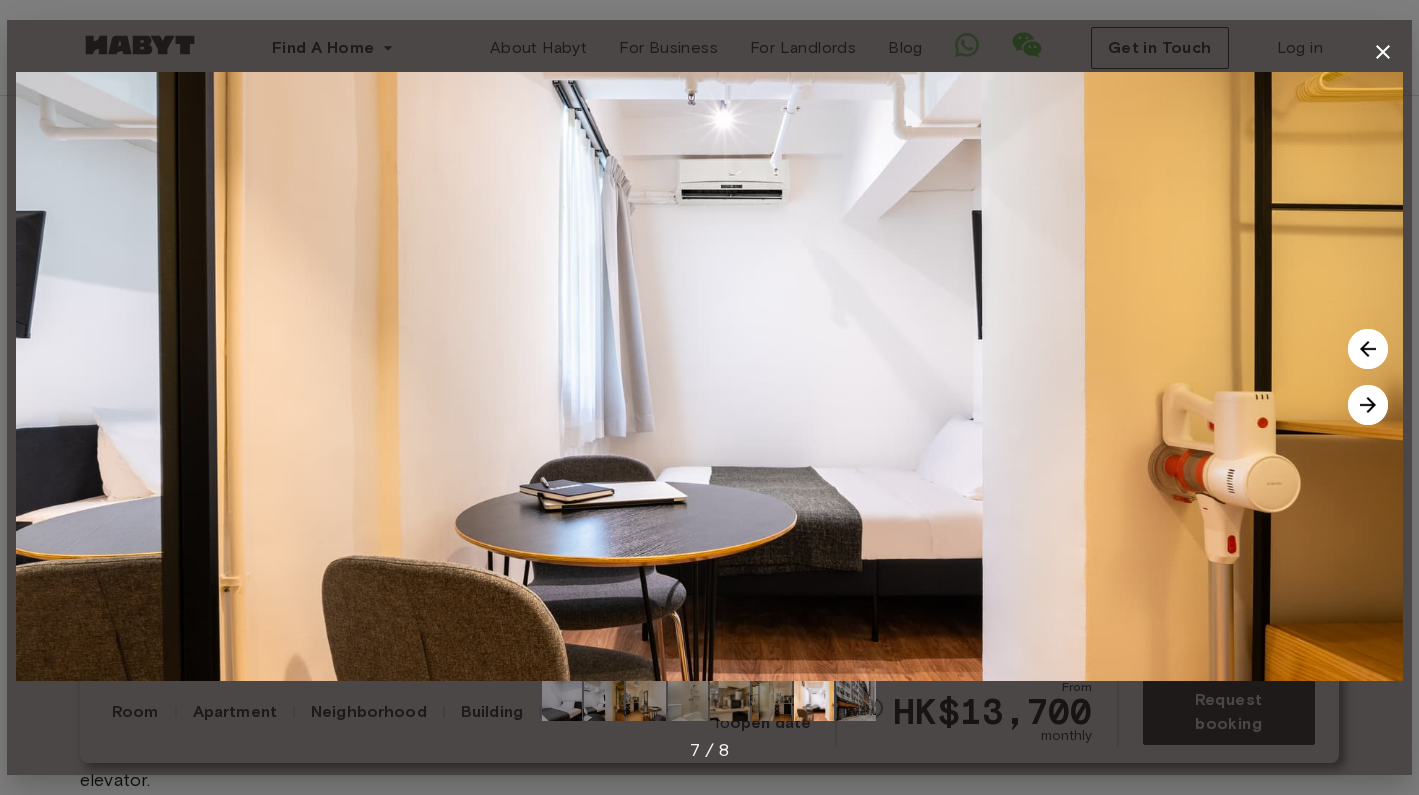 click at bounding box center (1368, 405) 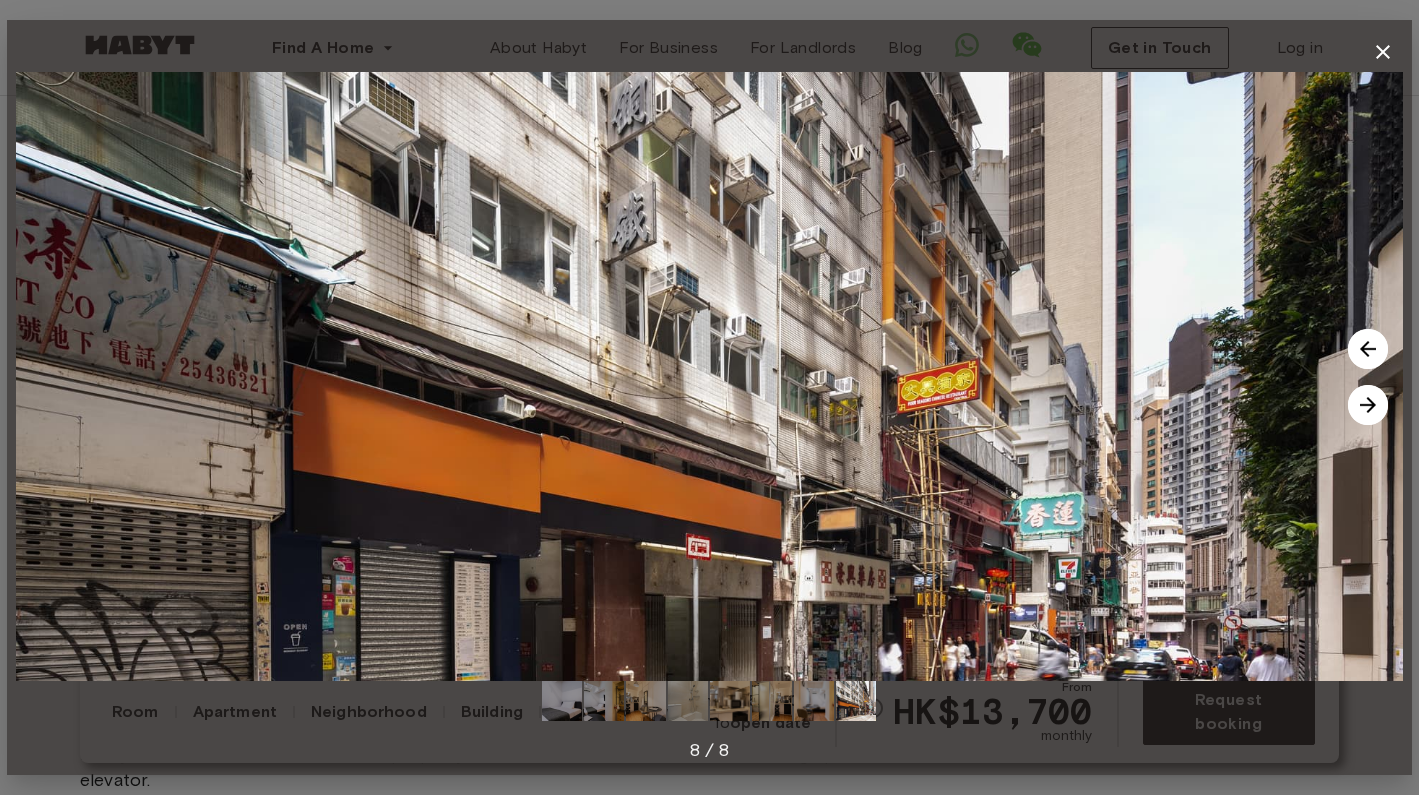 click at bounding box center [1368, 405] 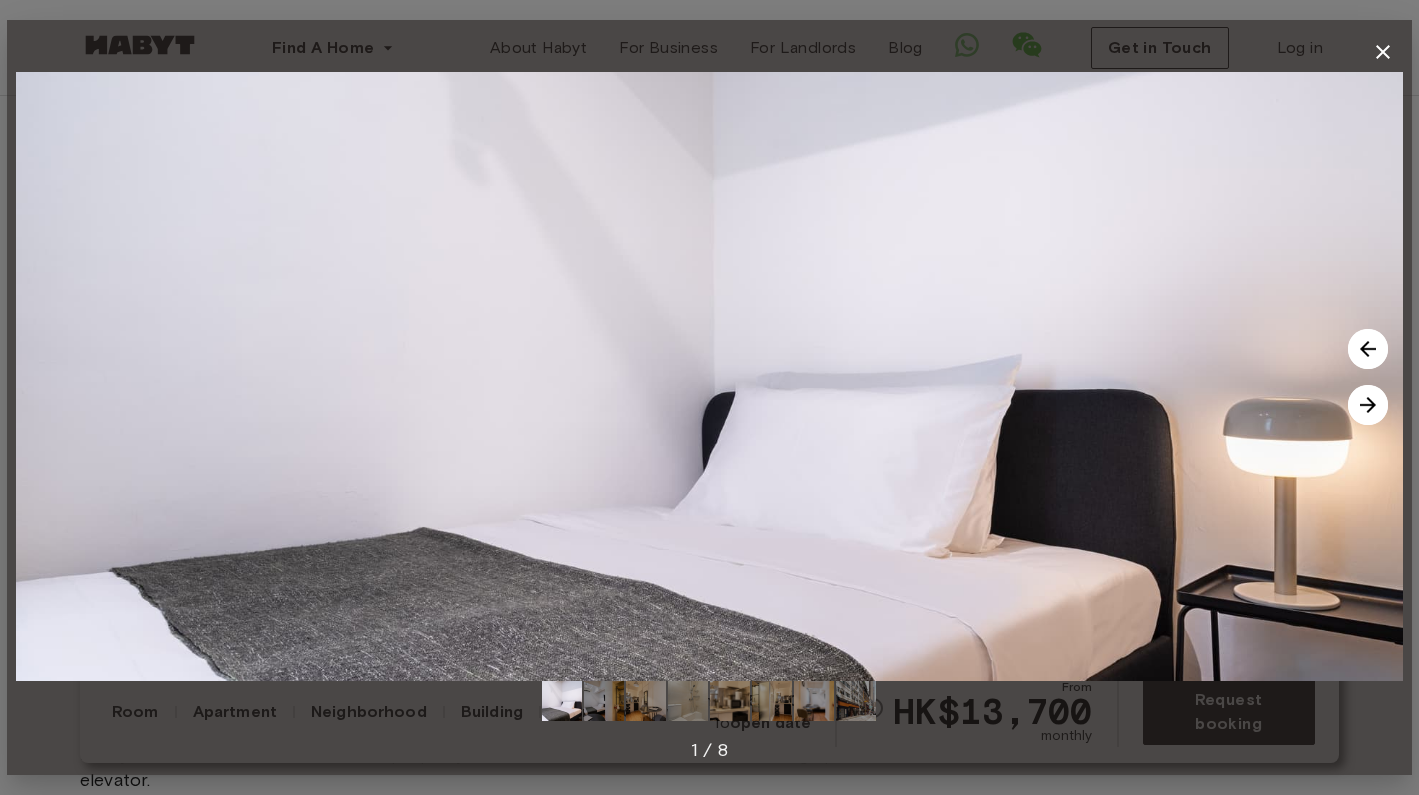 click at bounding box center (1368, 405) 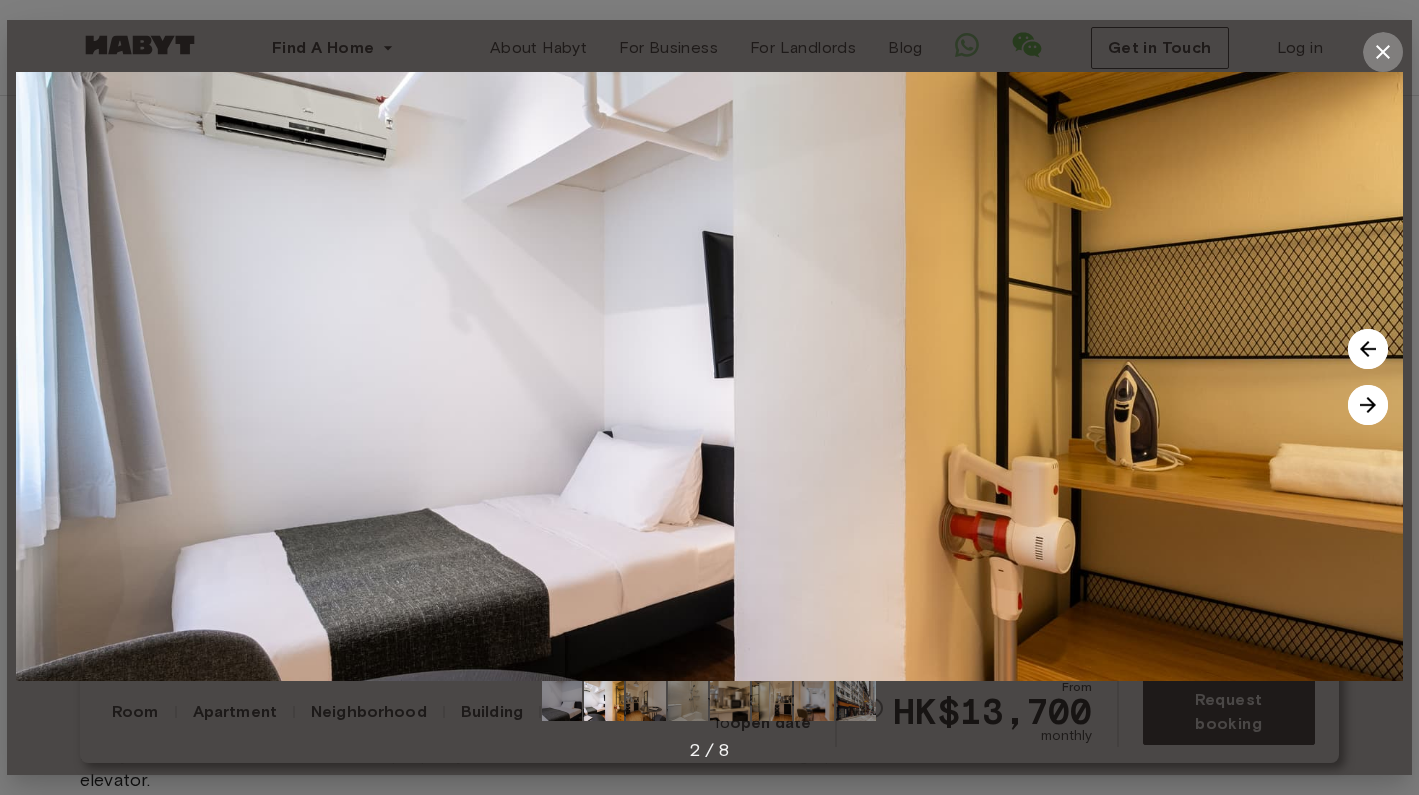 click 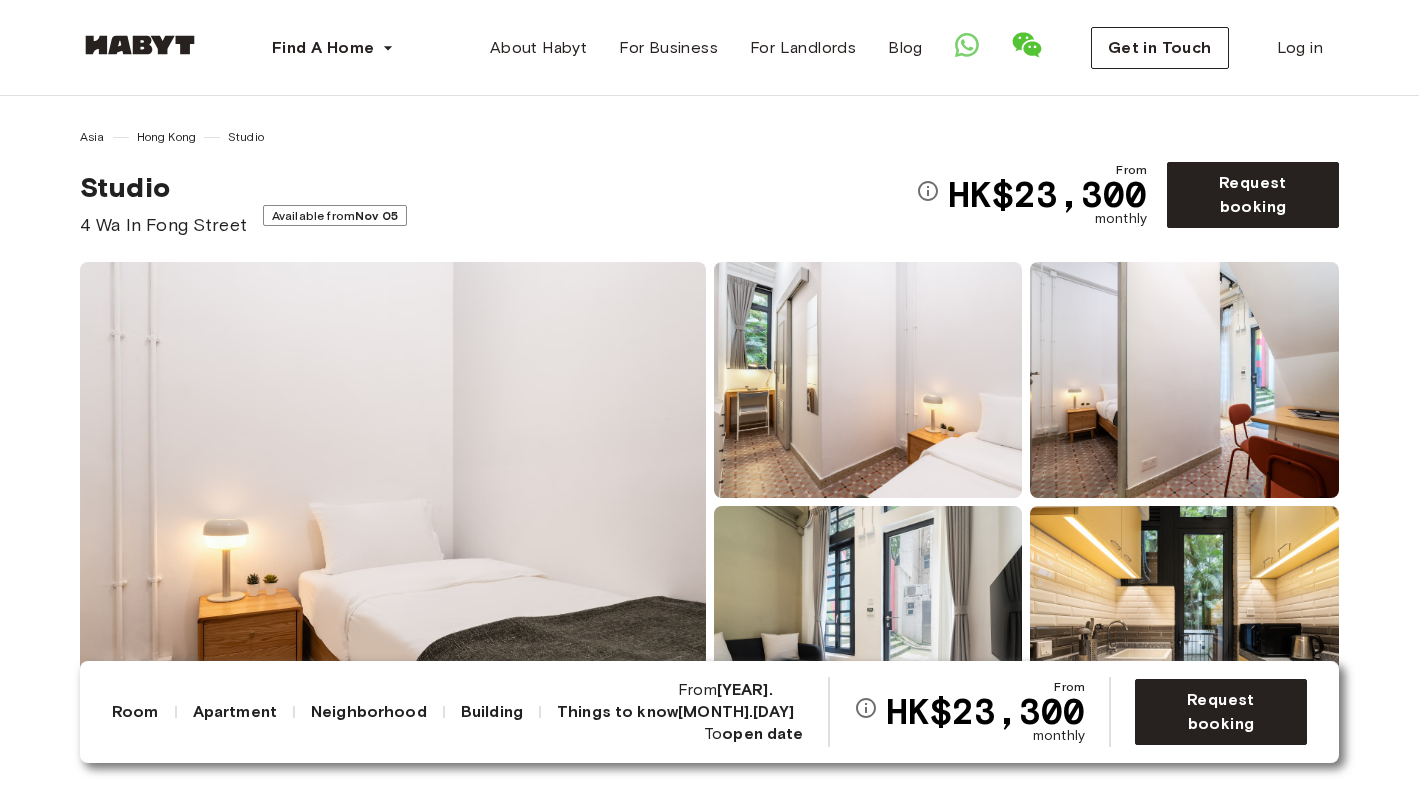scroll, scrollTop: 0, scrollLeft: 0, axis: both 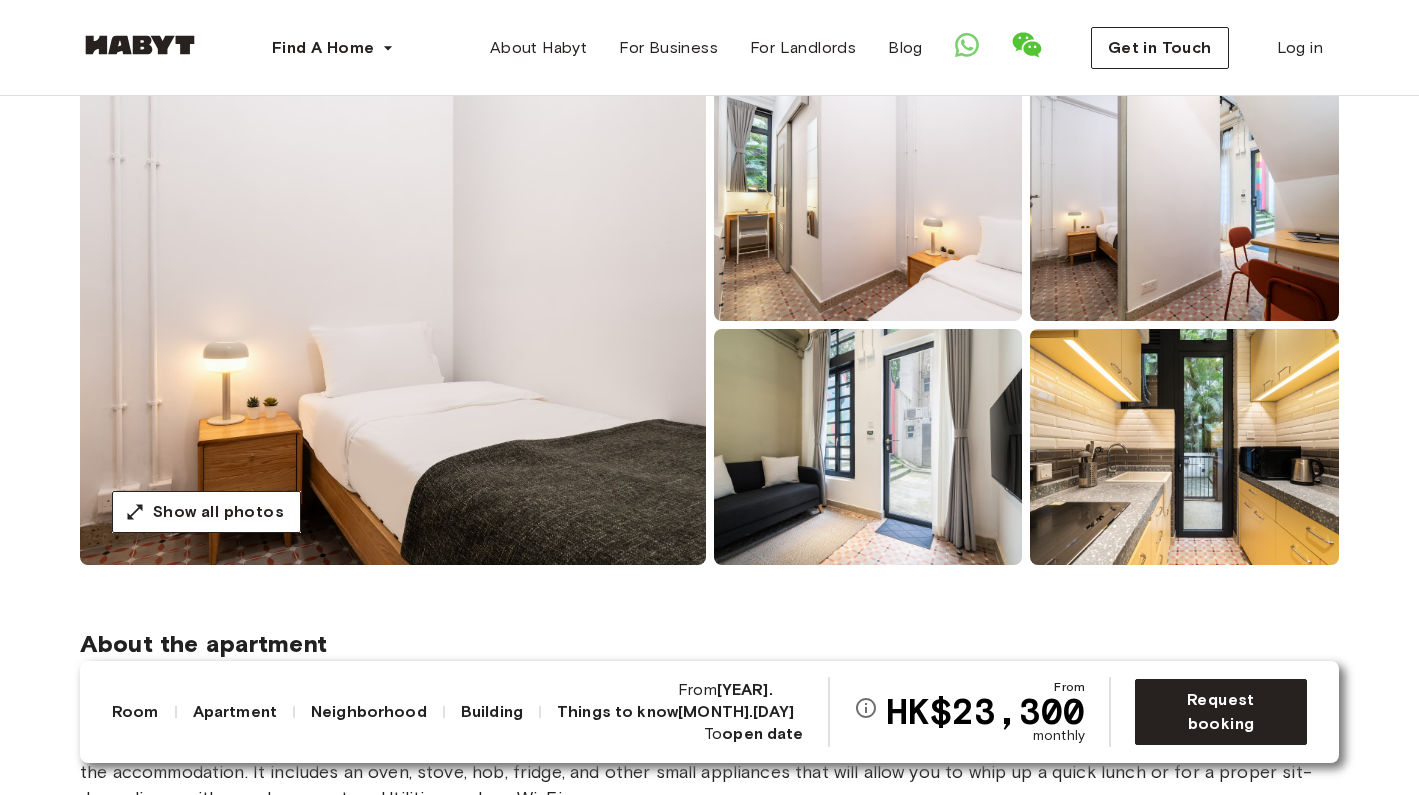 click at bounding box center (868, 447) 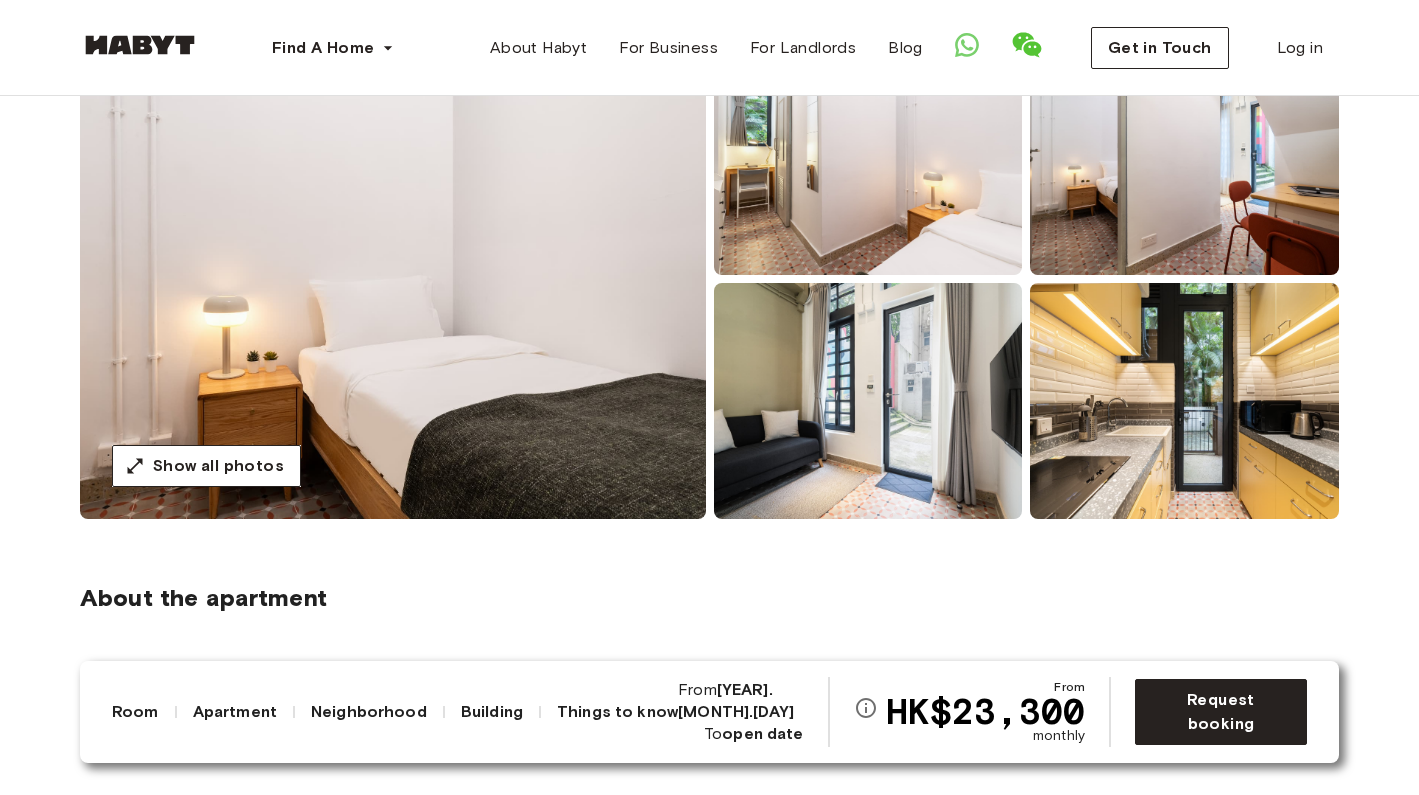 scroll, scrollTop: 225, scrollLeft: 0, axis: vertical 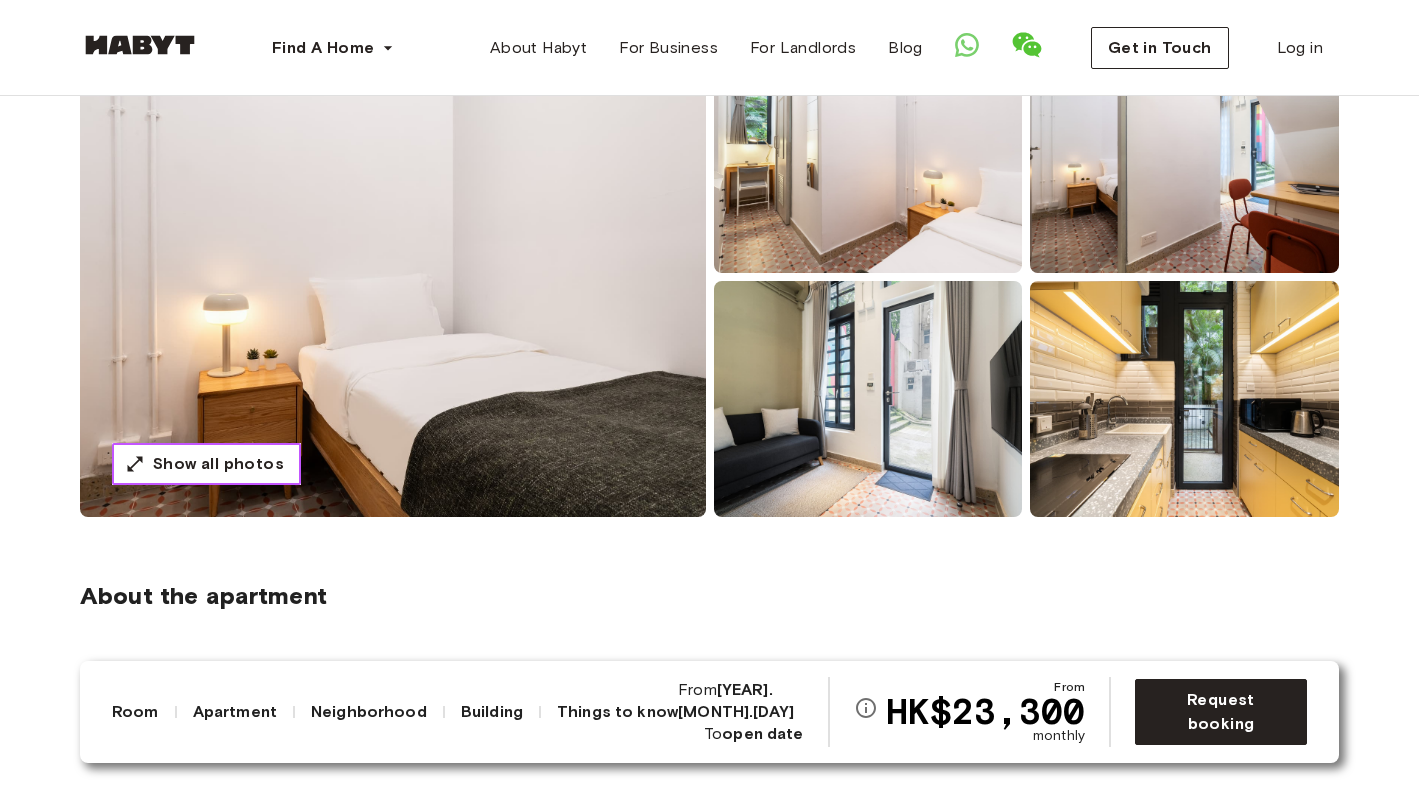 click on "Show all photos" at bounding box center [206, 464] 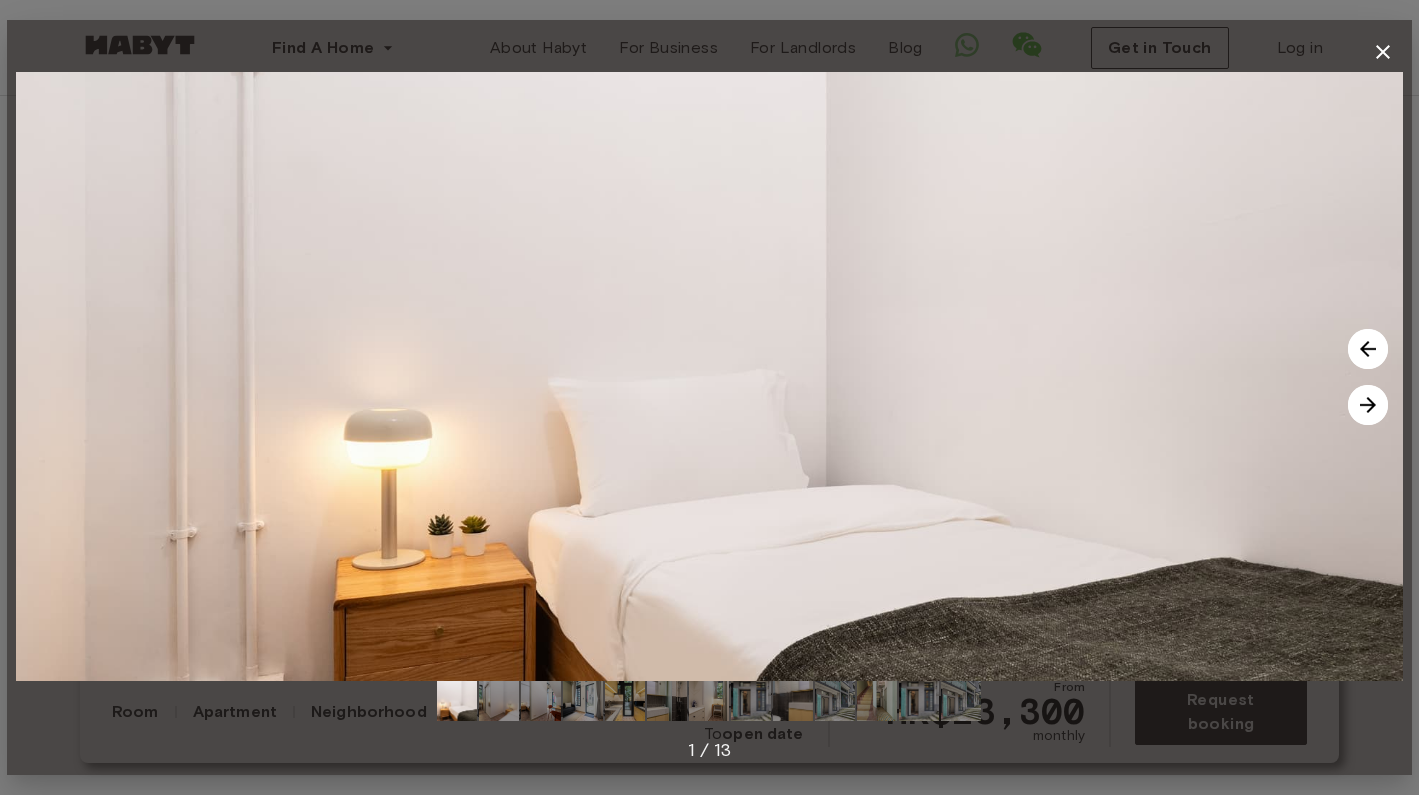 click at bounding box center [1368, 405] 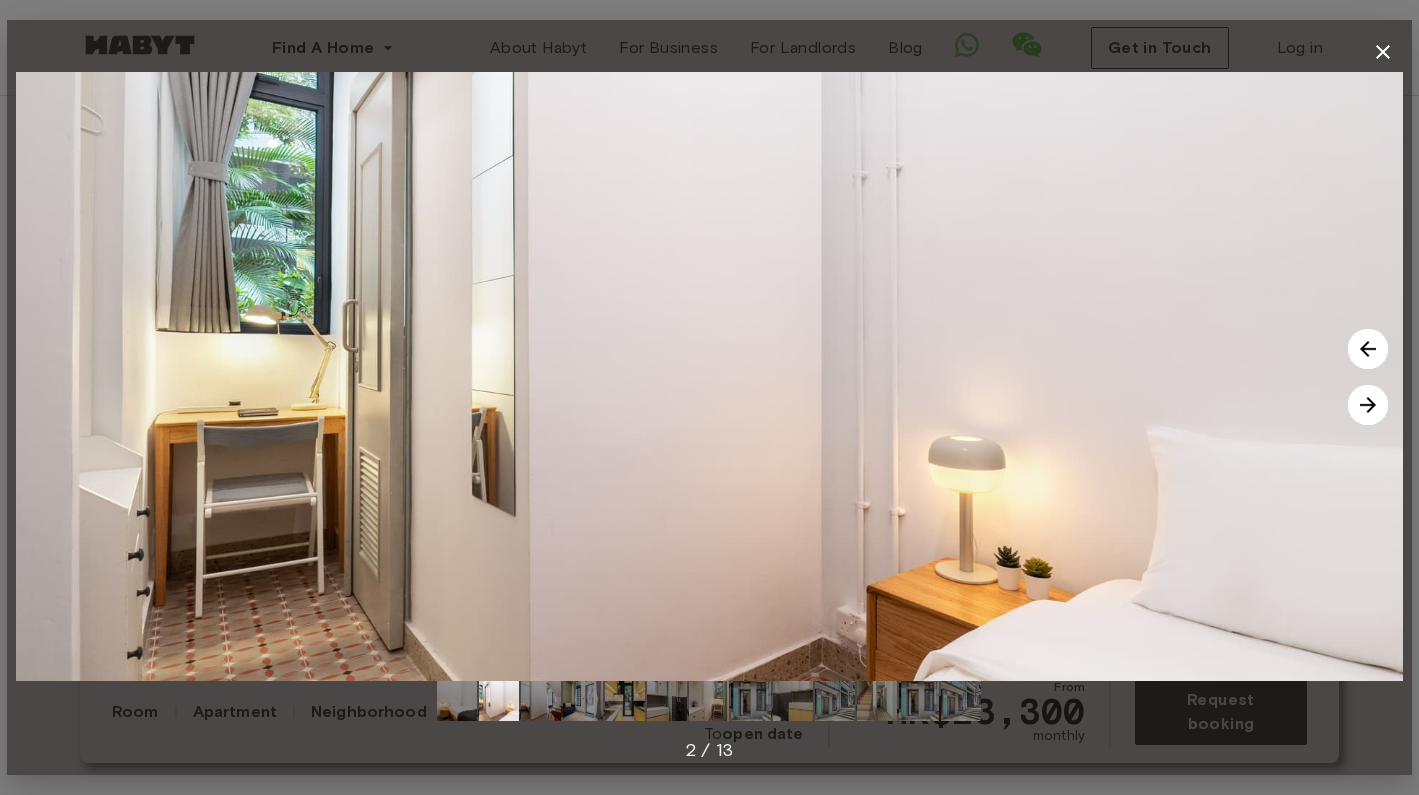 click at bounding box center (1368, 405) 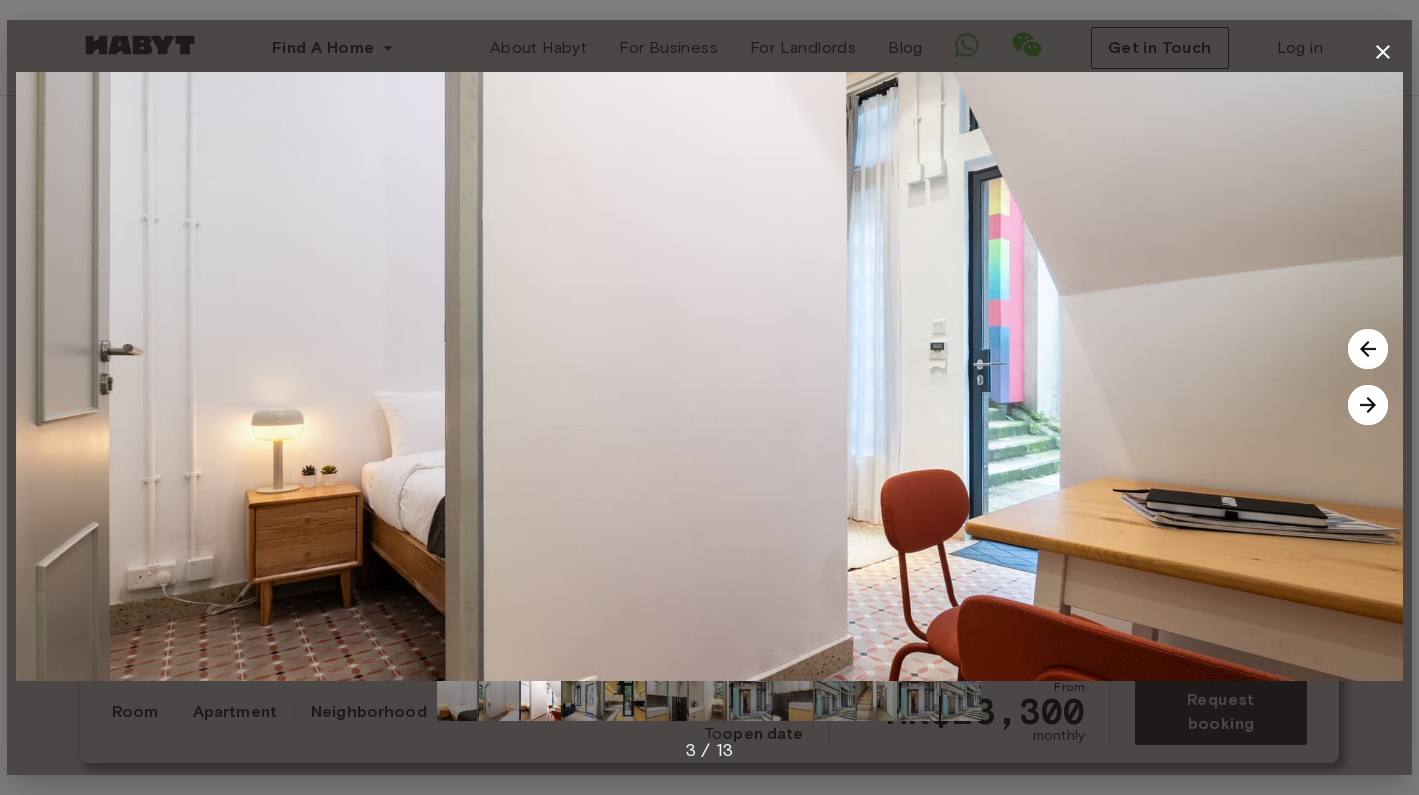 click at bounding box center [1368, 405] 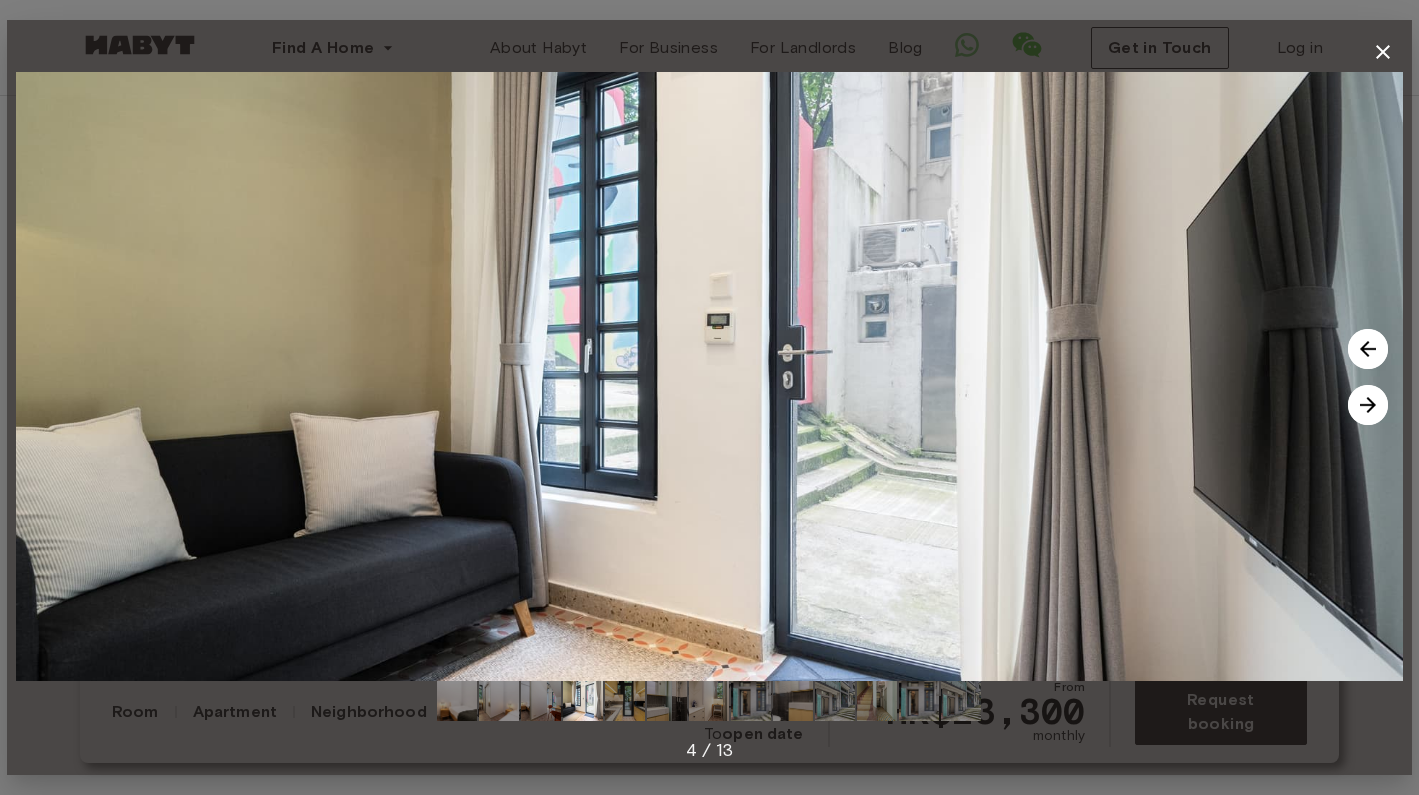 click at bounding box center [1368, 405] 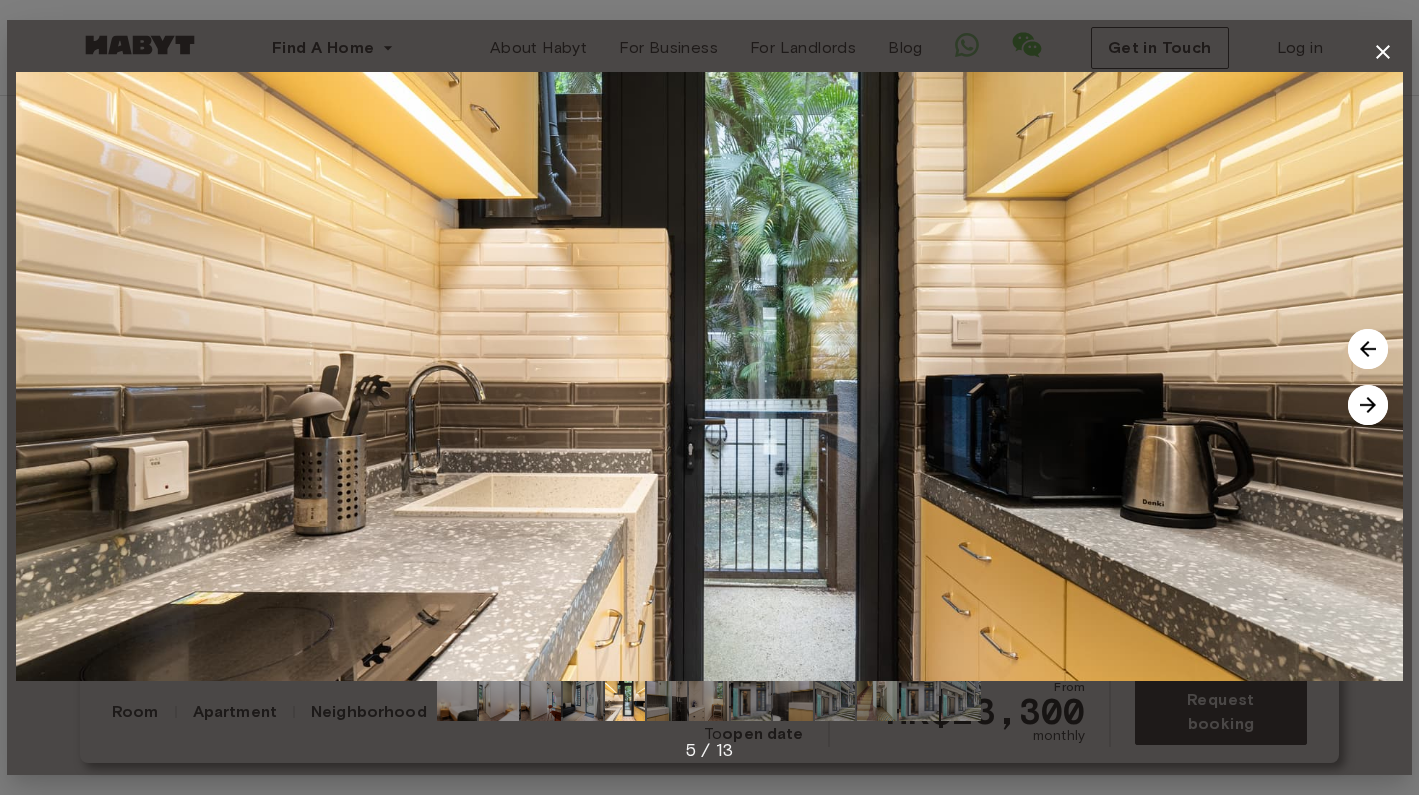 click at bounding box center (1368, 405) 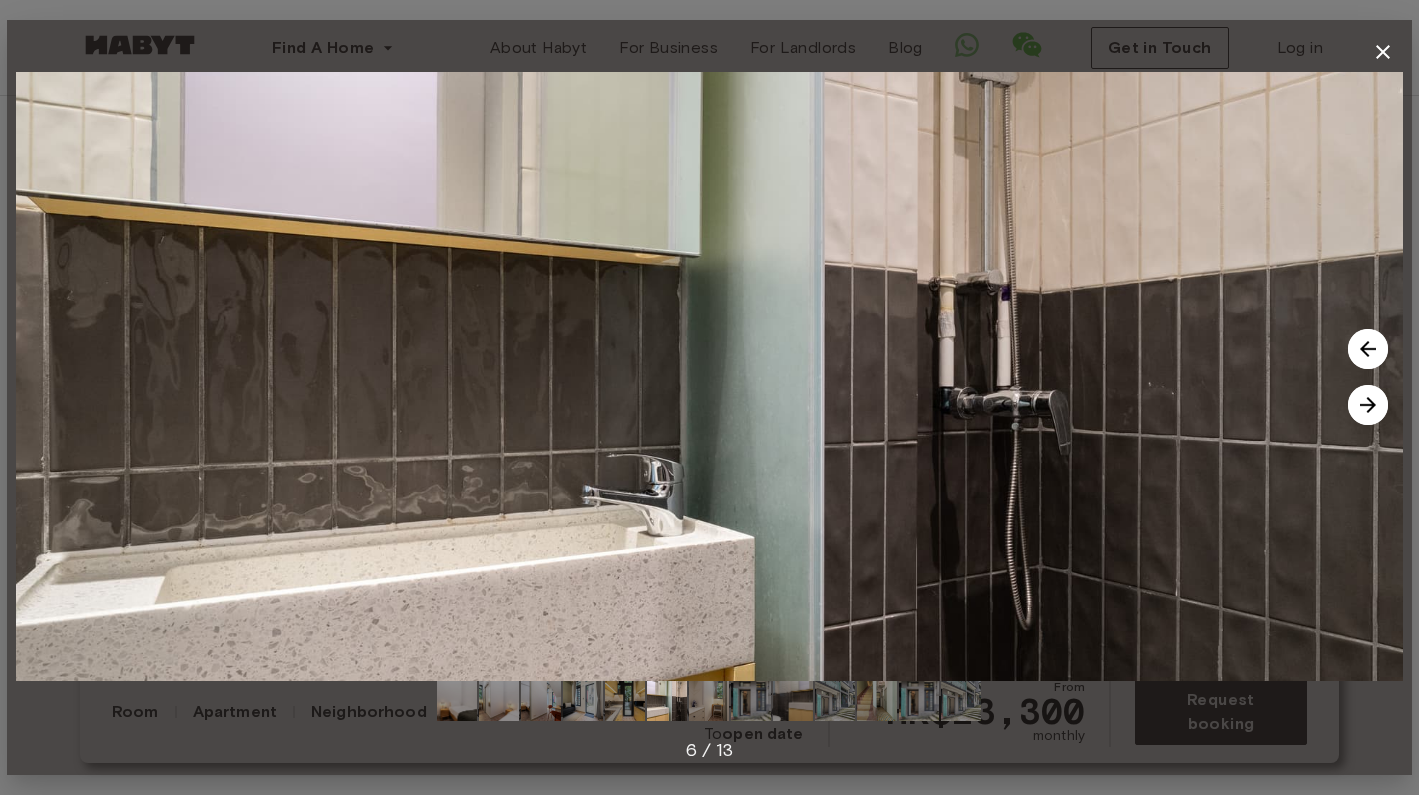 click at bounding box center [1368, 349] 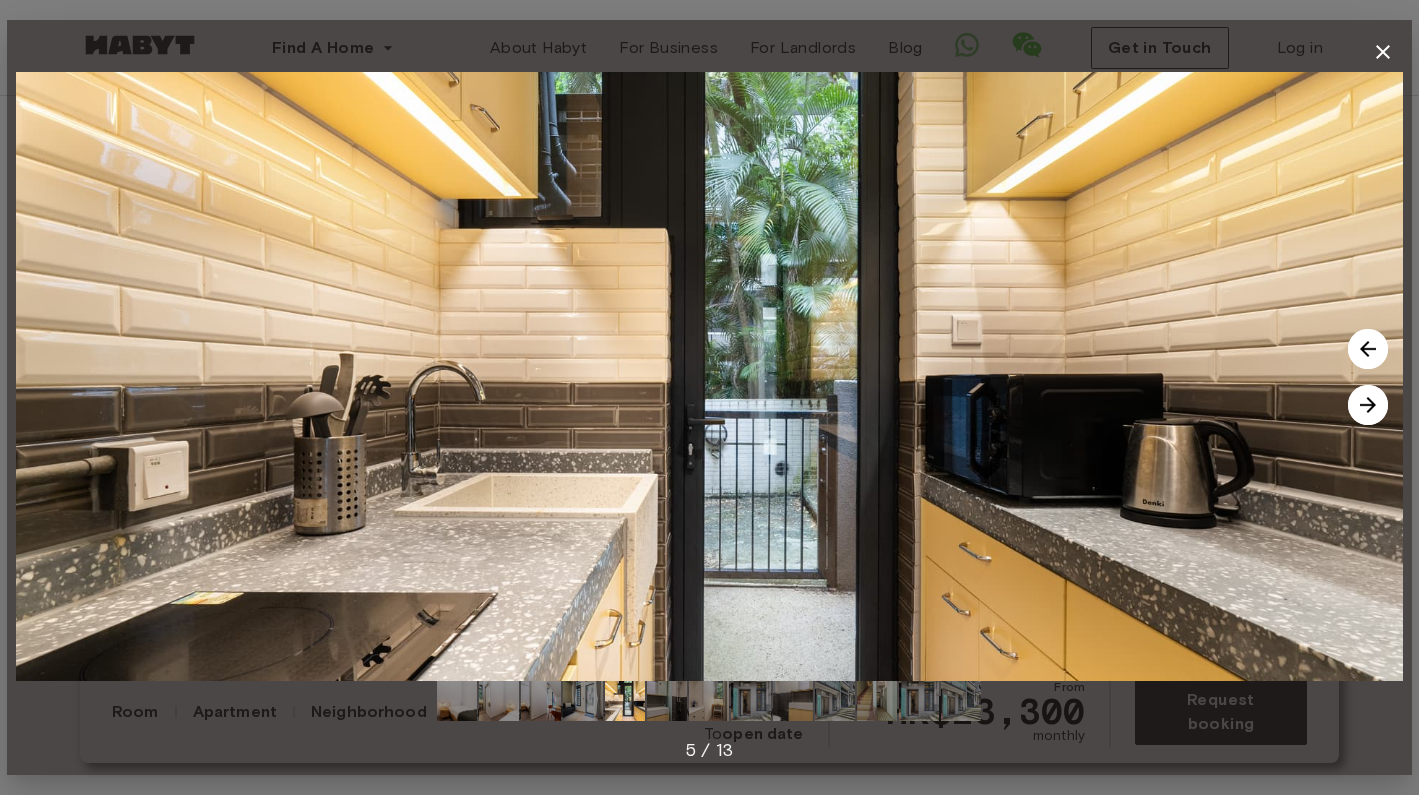 click at bounding box center [1368, 405] 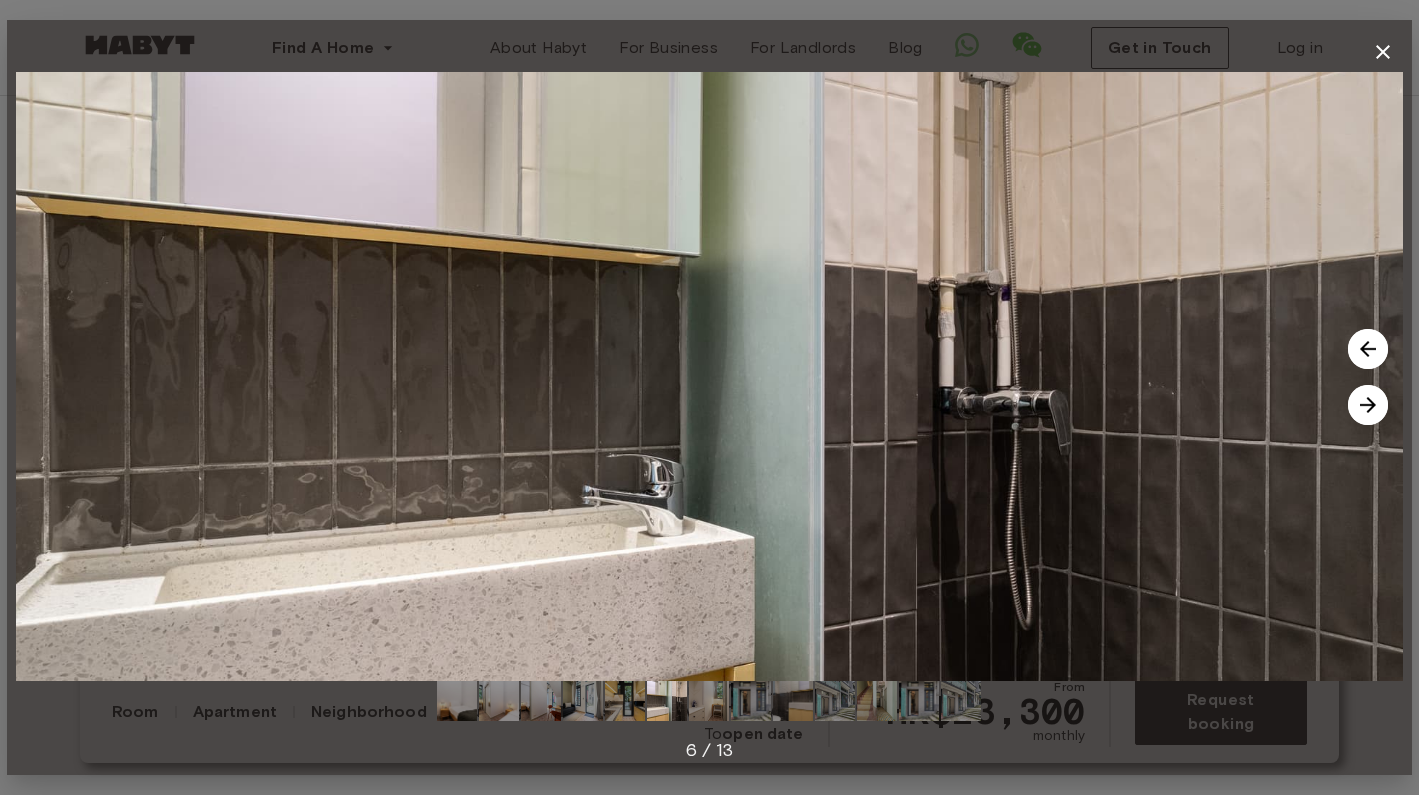 click at bounding box center (1368, 405) 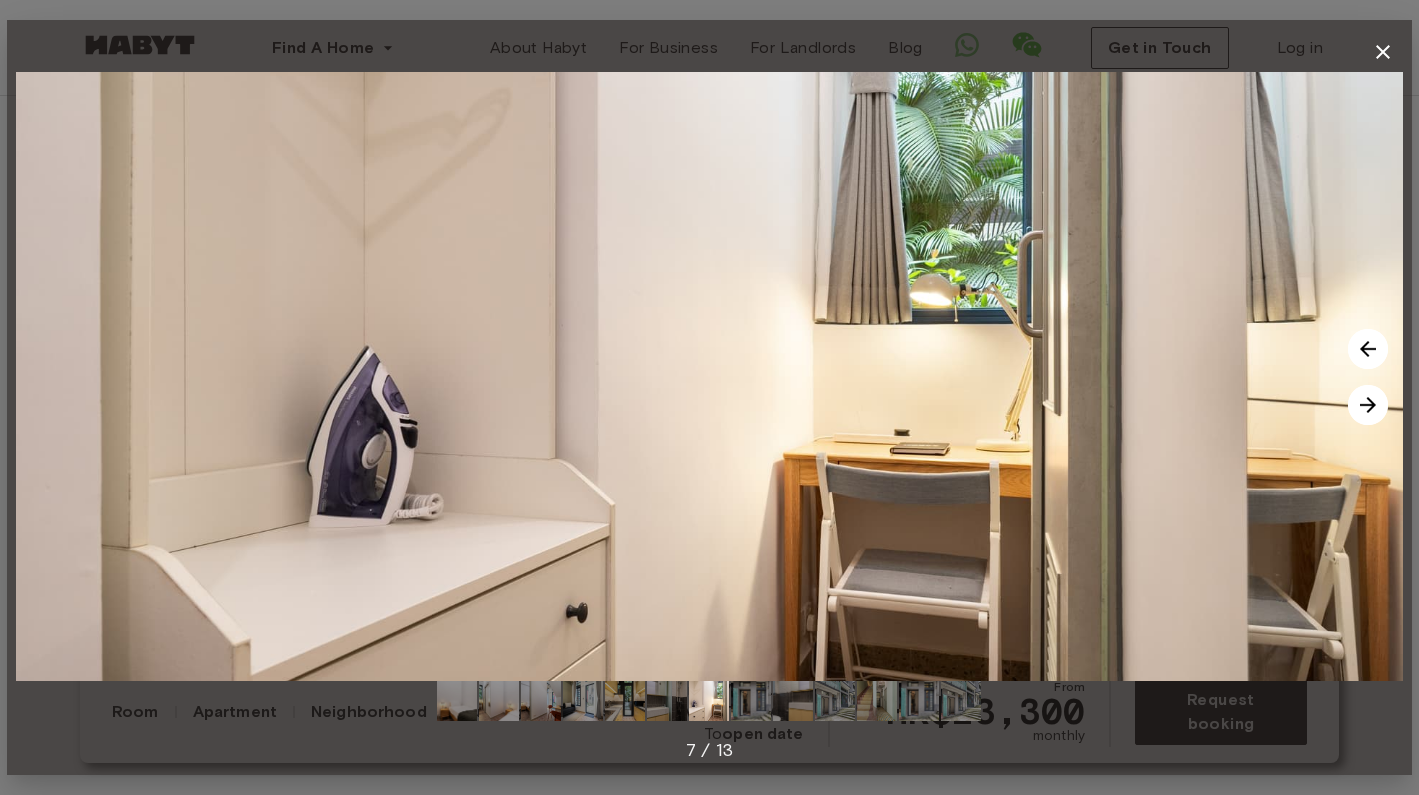 click at bounding box center (1368, 405) 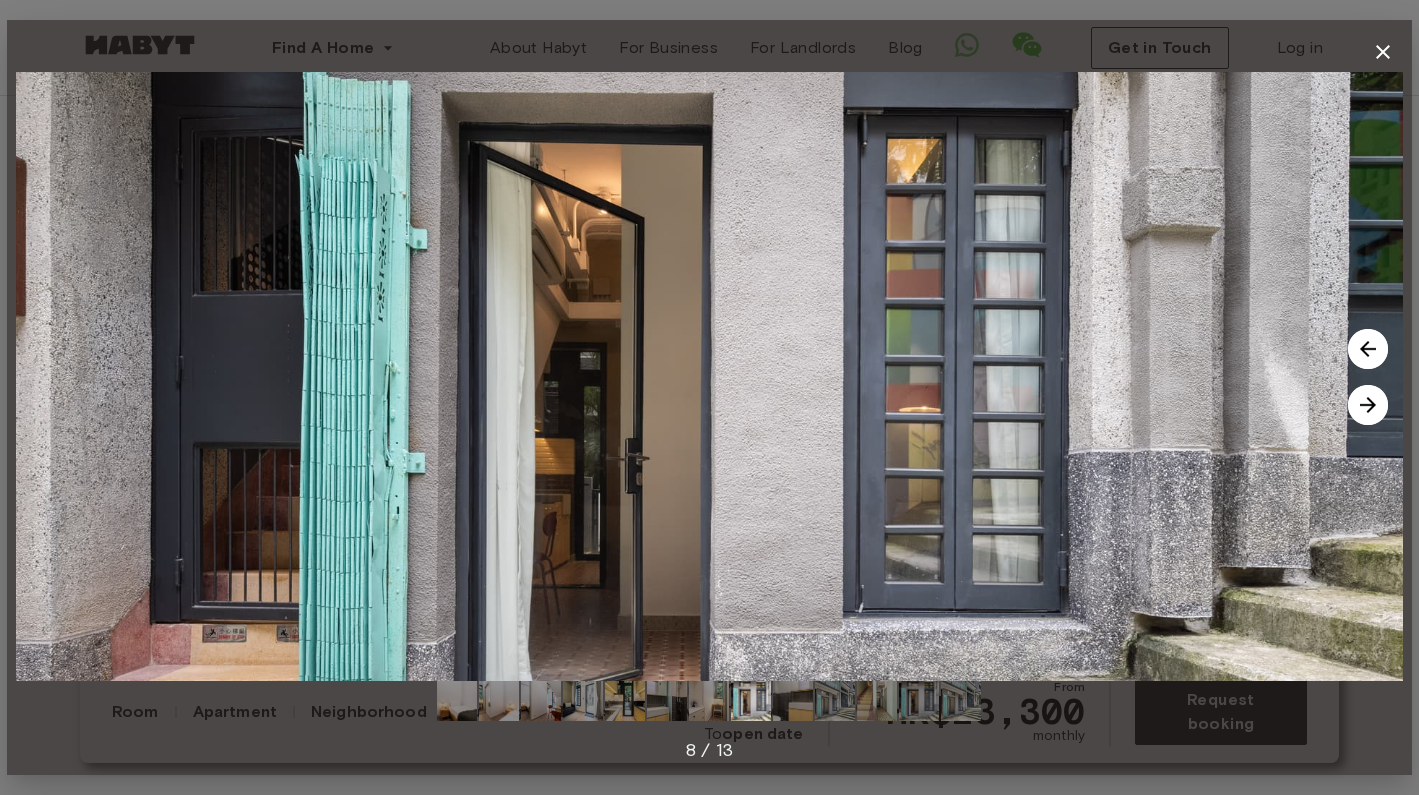 click at bounding box center [1368, 405] 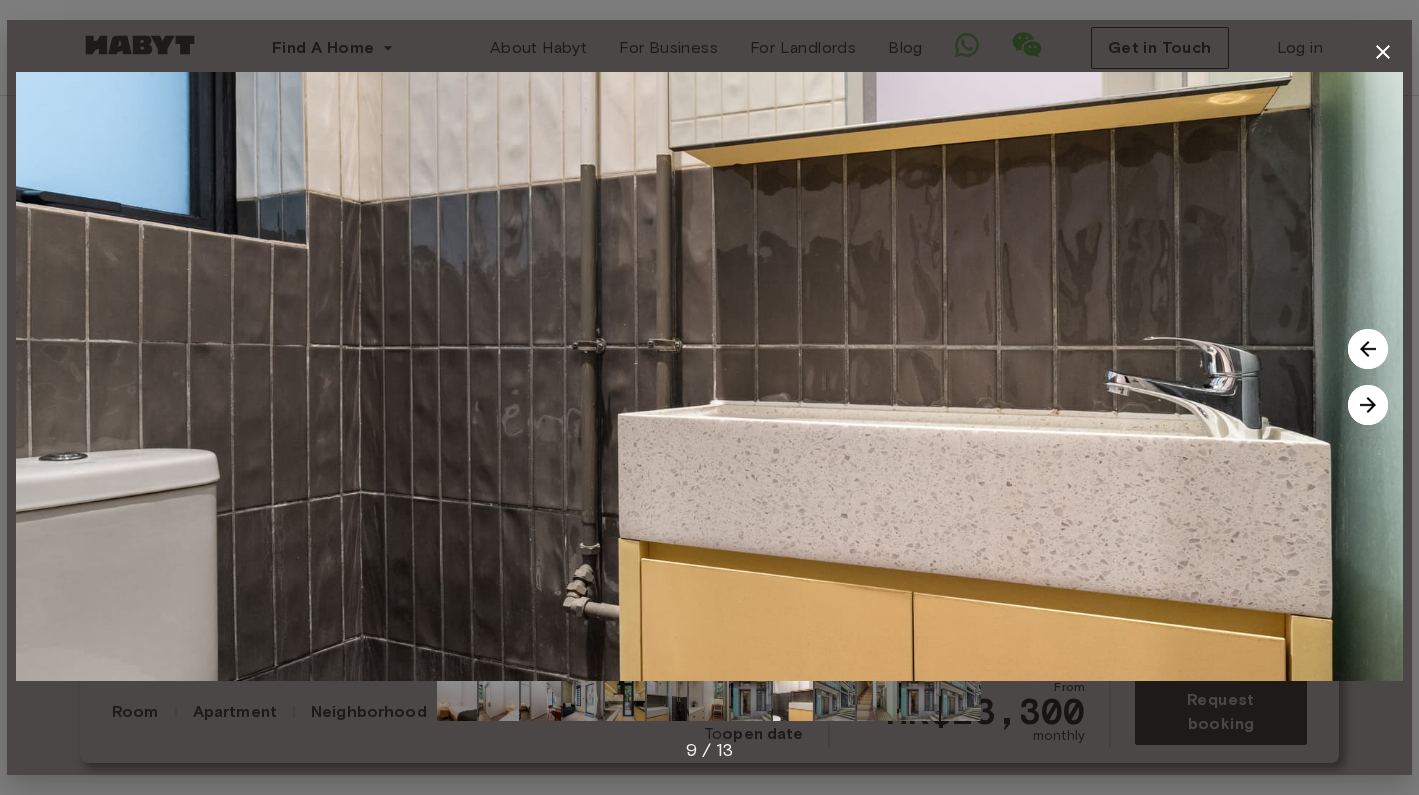 click at bounding box center [1368, 405] 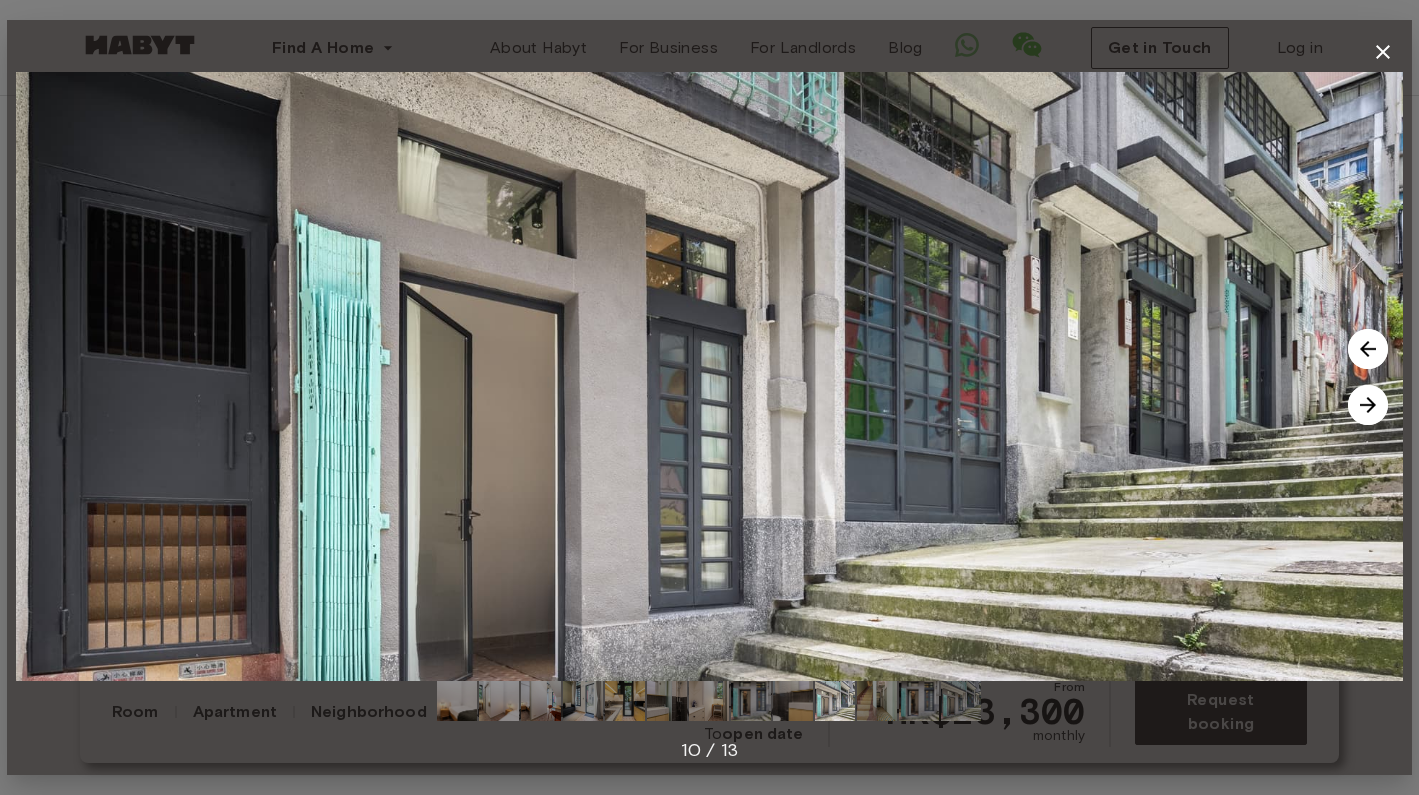 click at bounding box center (1368, 405) 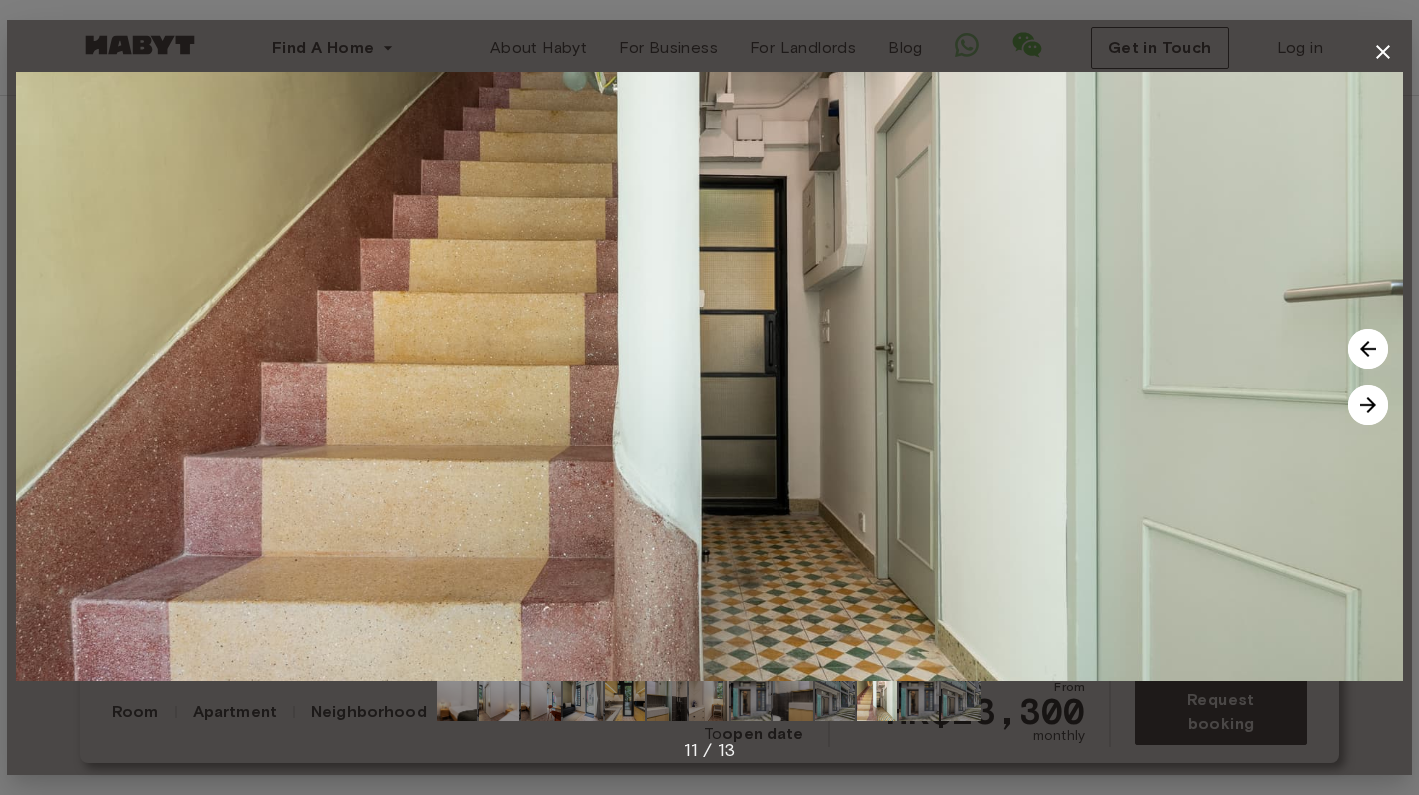 click at bounding box center [1368, 405] 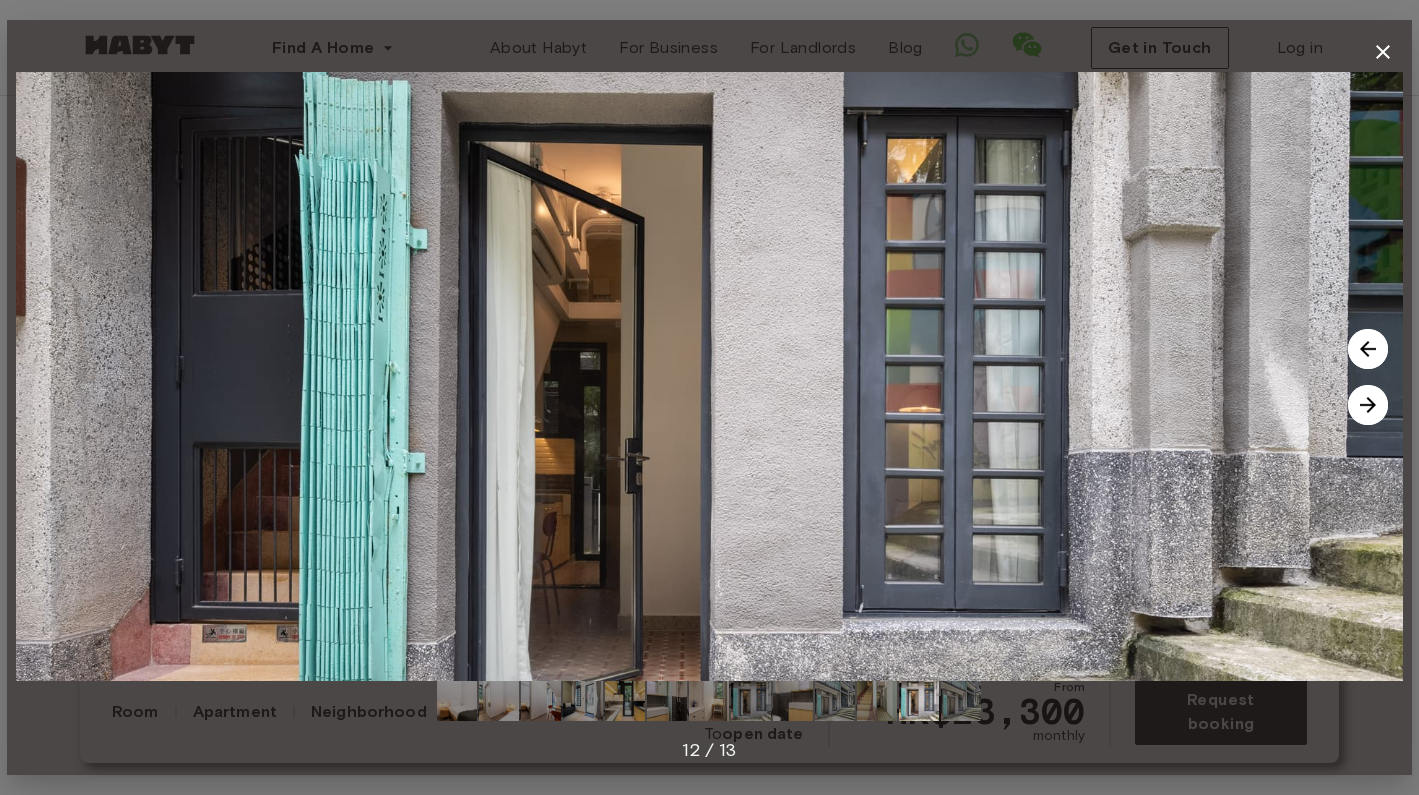 click 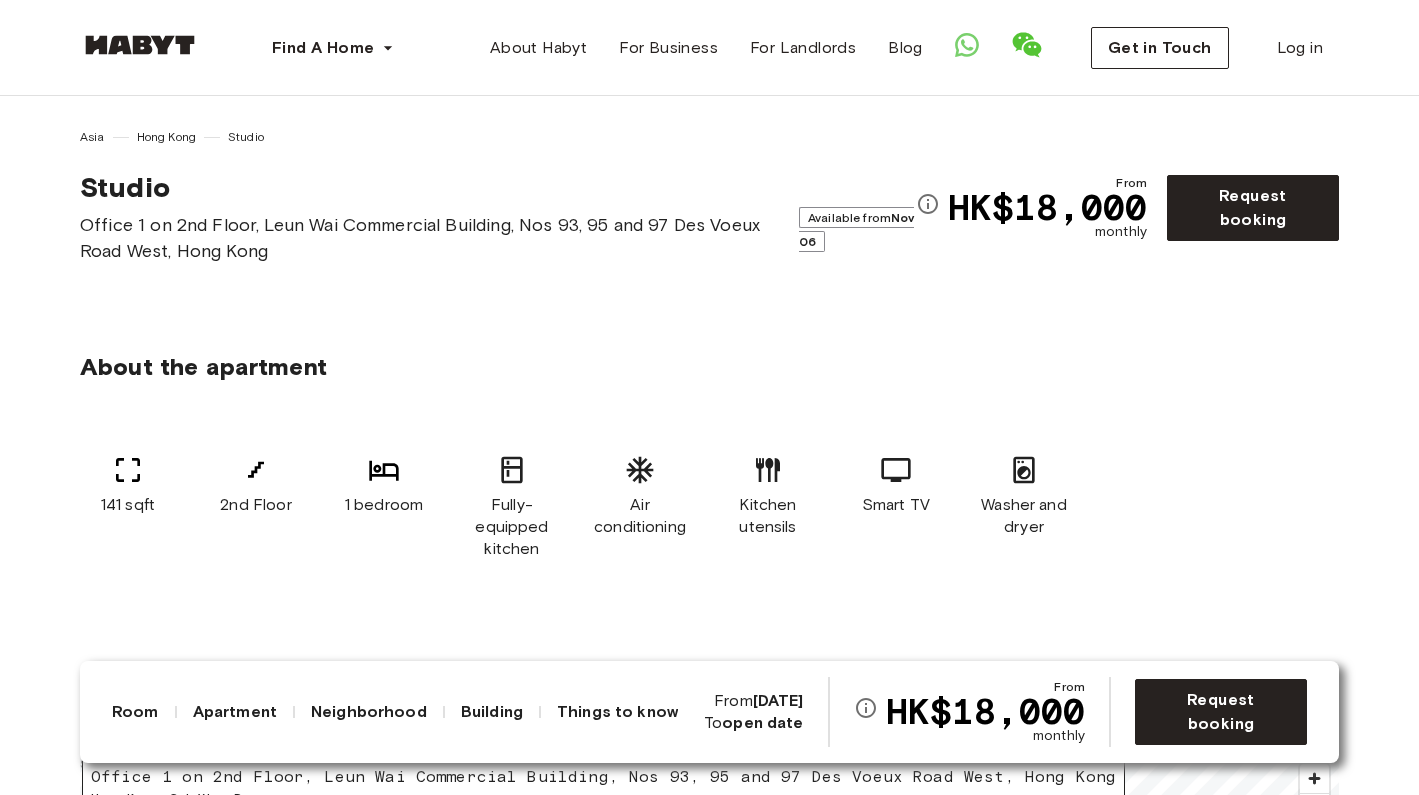 scroll, scrollTop: 0, scrollLeft: 0, axis: both 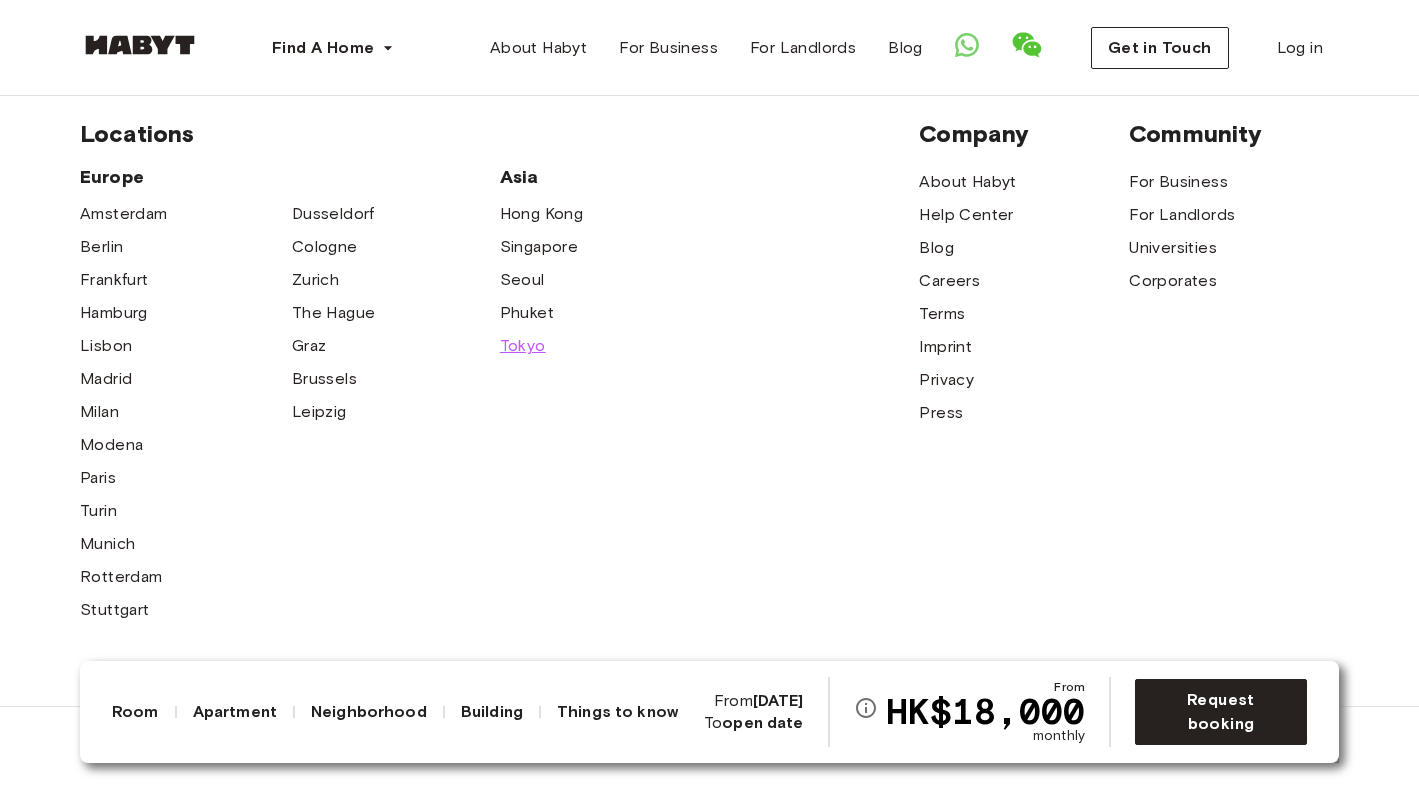 click on "Tokyo" at bounding box center (523, 346) 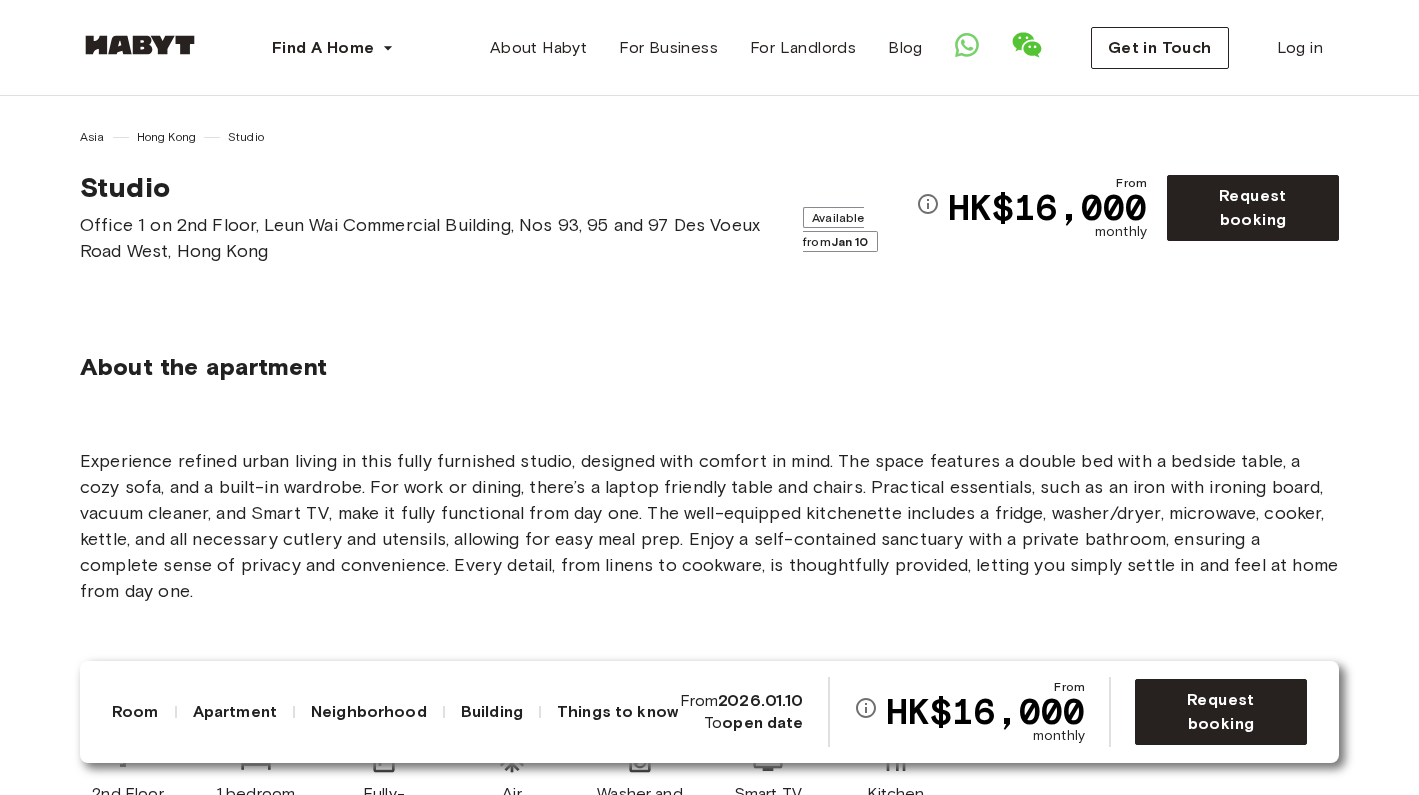 scroll, scrollTop: 0, scrollLeft: 0, axis: both 